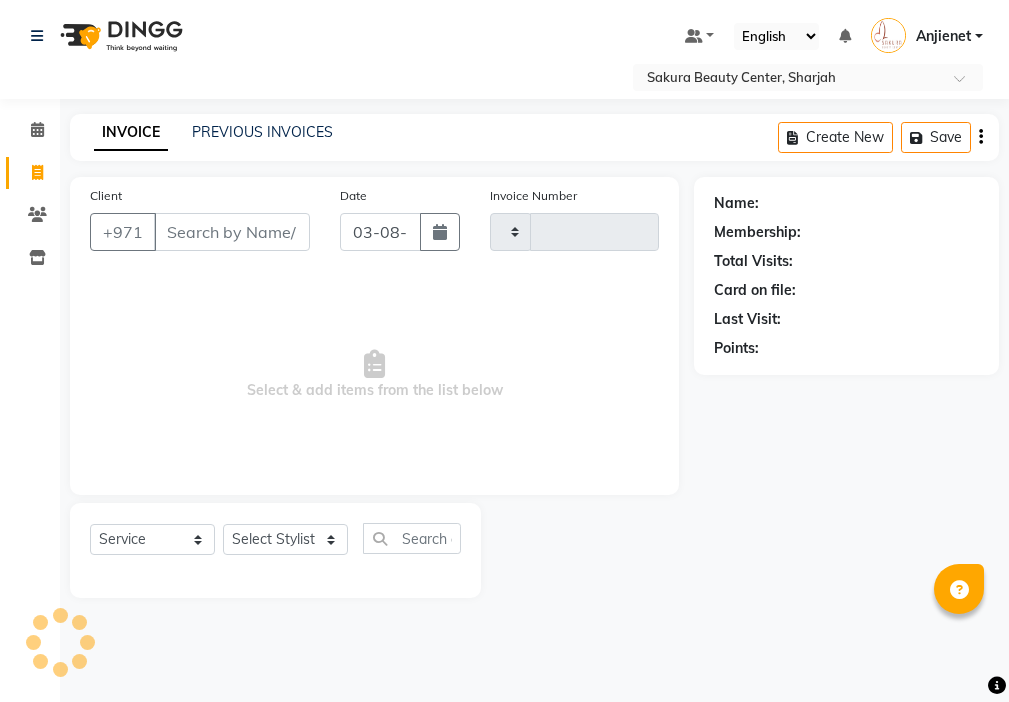 select on "service" 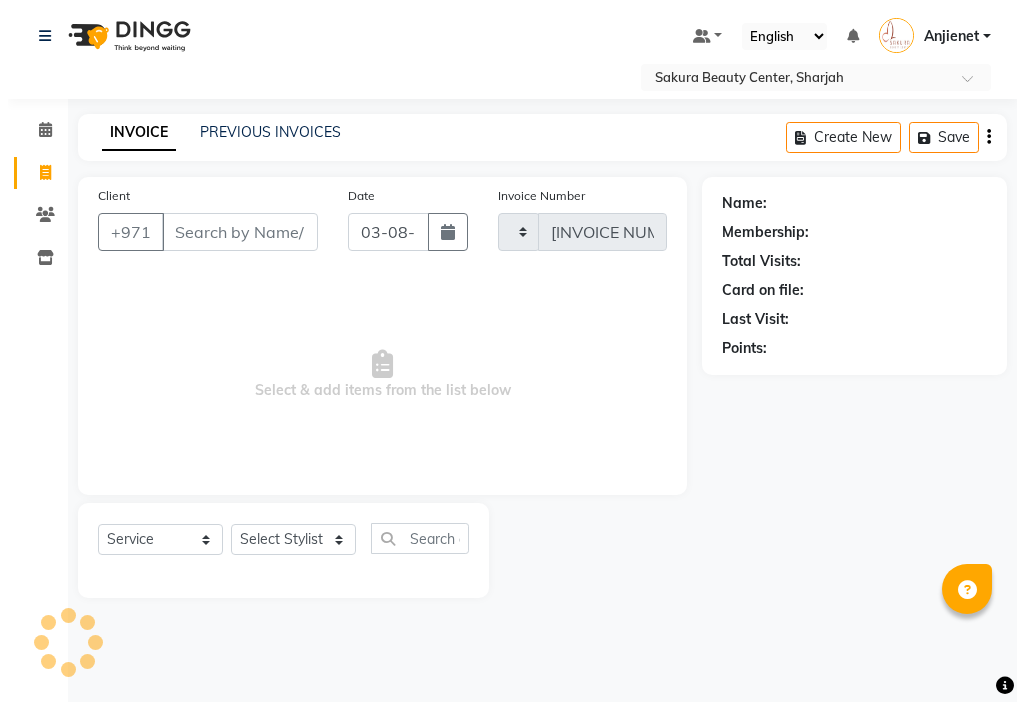 scroll, scrollTop: 0, scrollLeft: 0, axis: both 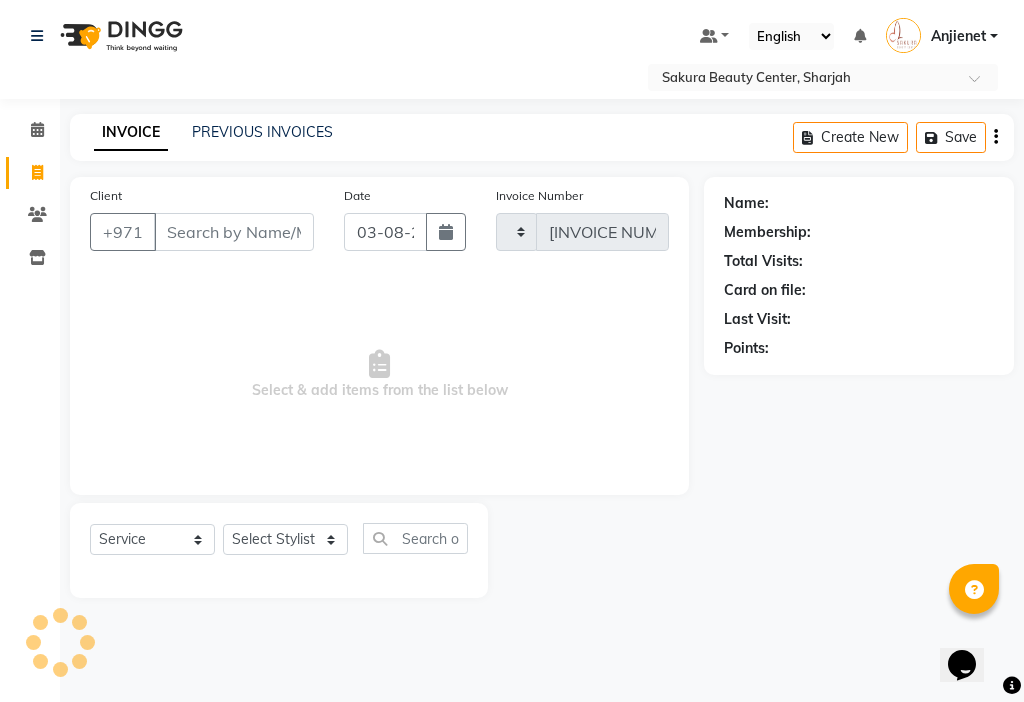 select on "3691" 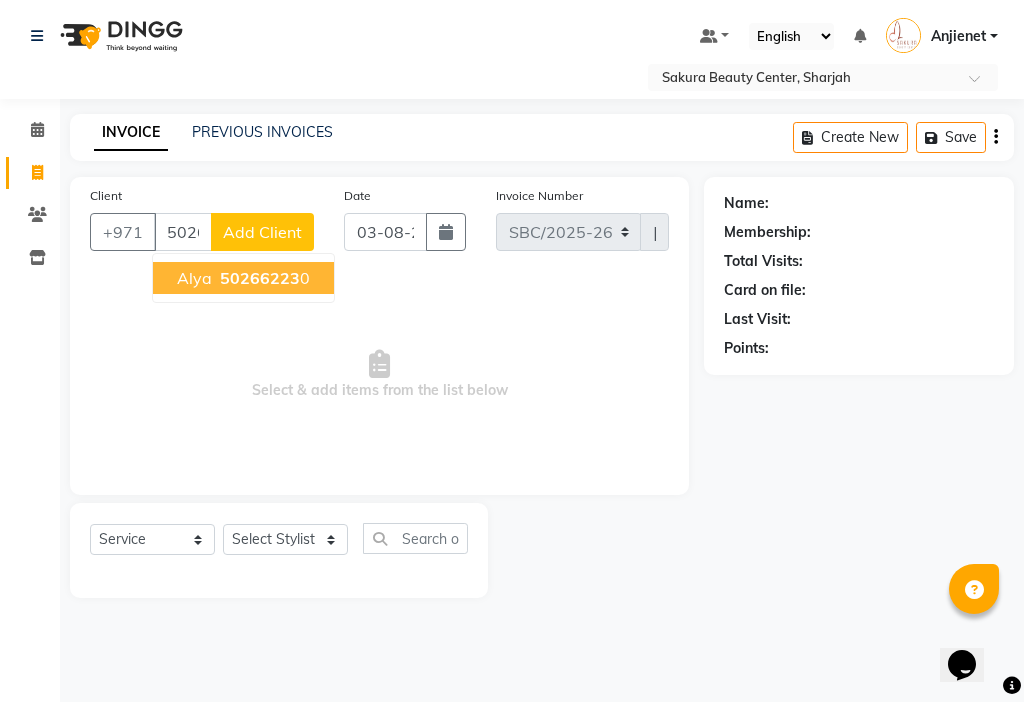 type on "502662230" 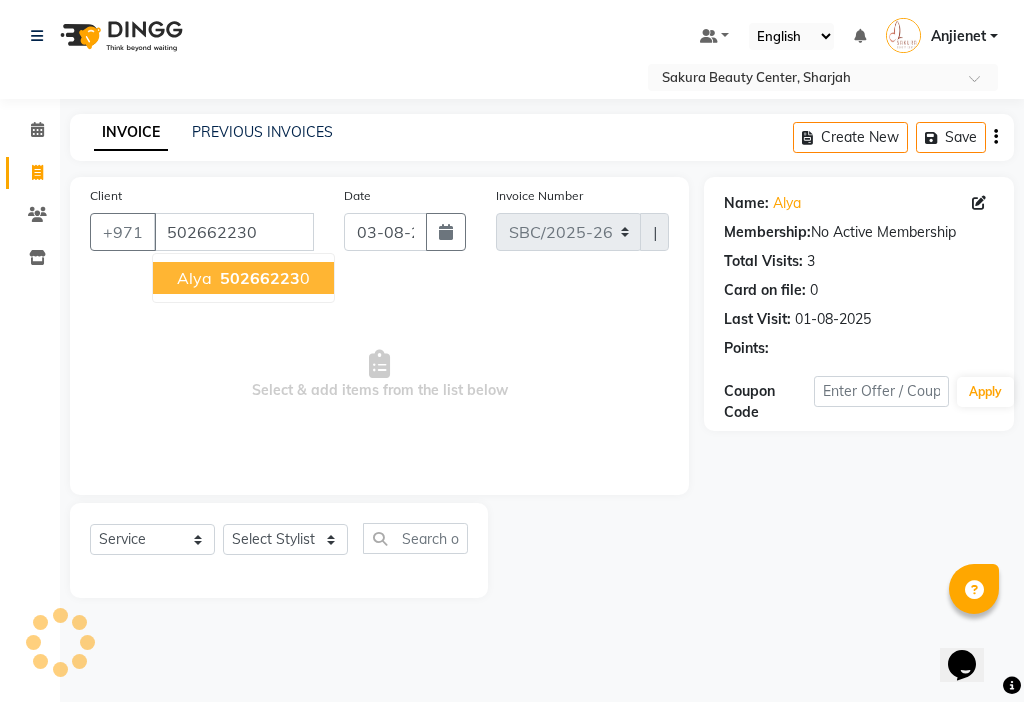 click on "50266223" at bounding box center (260, 278) 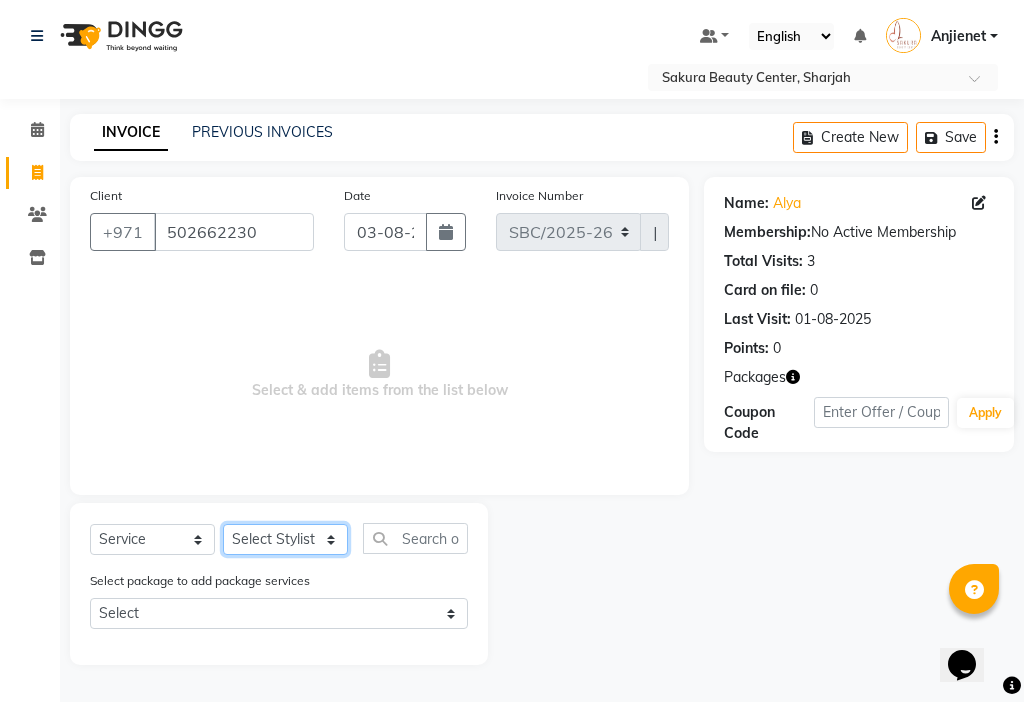 click on "Select Stylist [NAME] [NAME] [NAME] [NAME] [NAME] [NAME] [NAME] [NAME]" 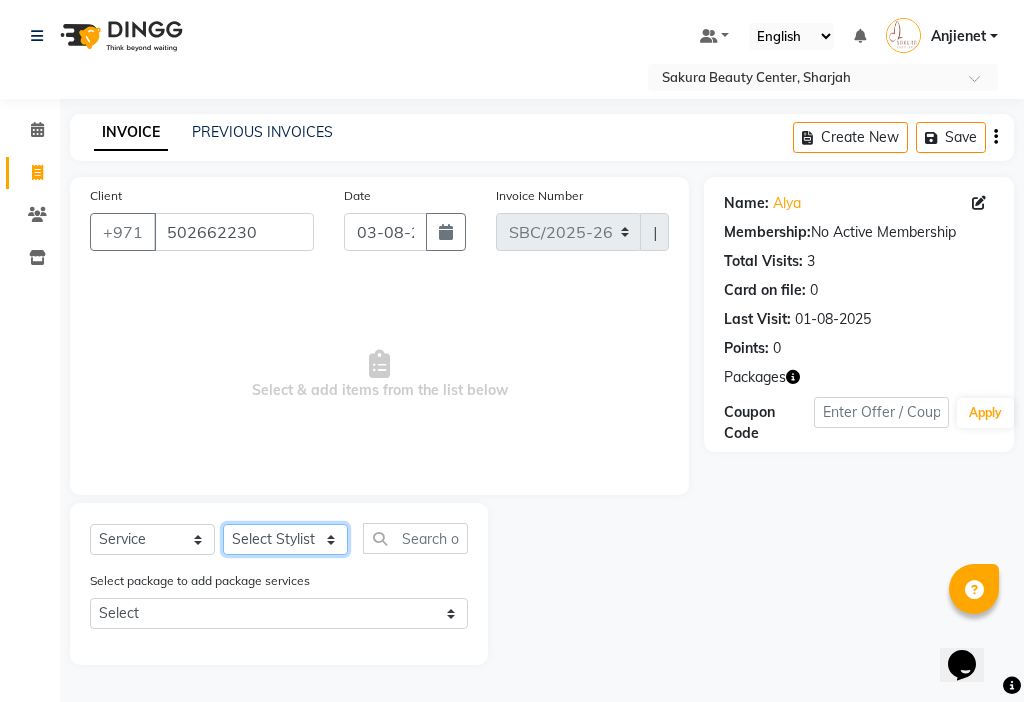select on "59407" 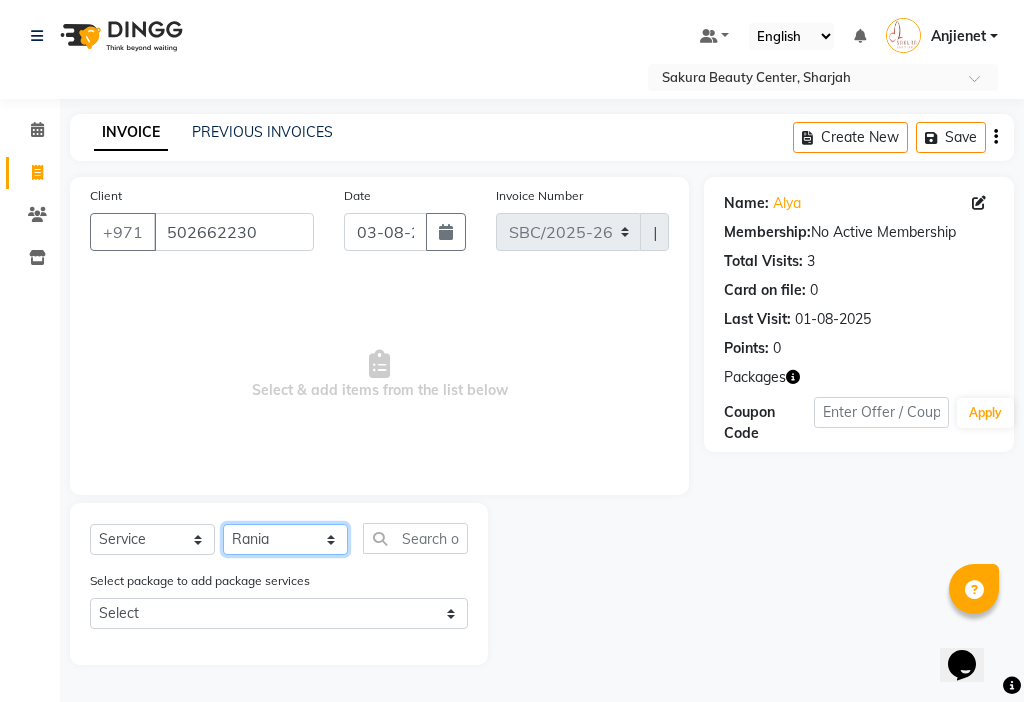 click on "Select Stylist [NAME] [NAME] [NAME] [NAME] [NAME] [NAME] [NAME] [NAME]" 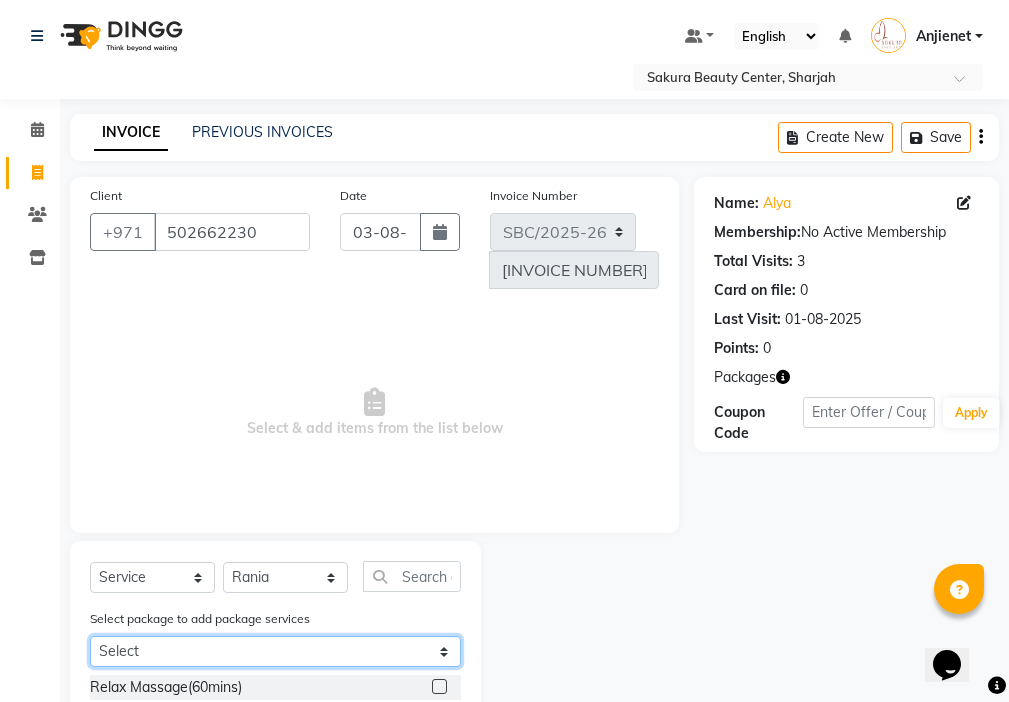 click on "Select Mix oil 5+1" 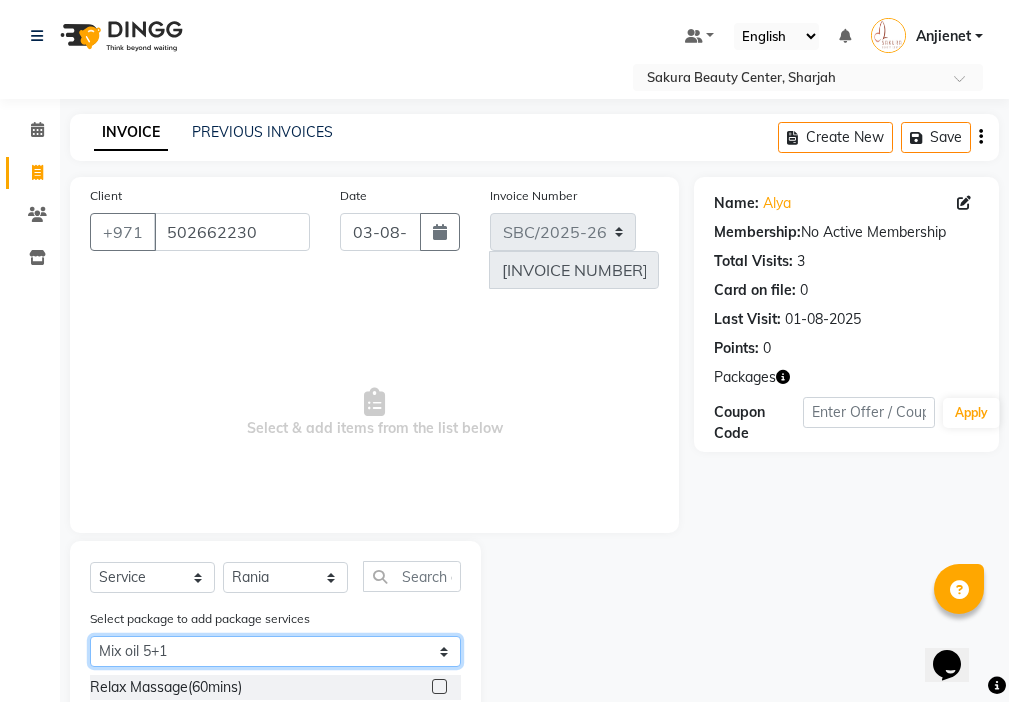 click on "Select Mix oil 5+1" 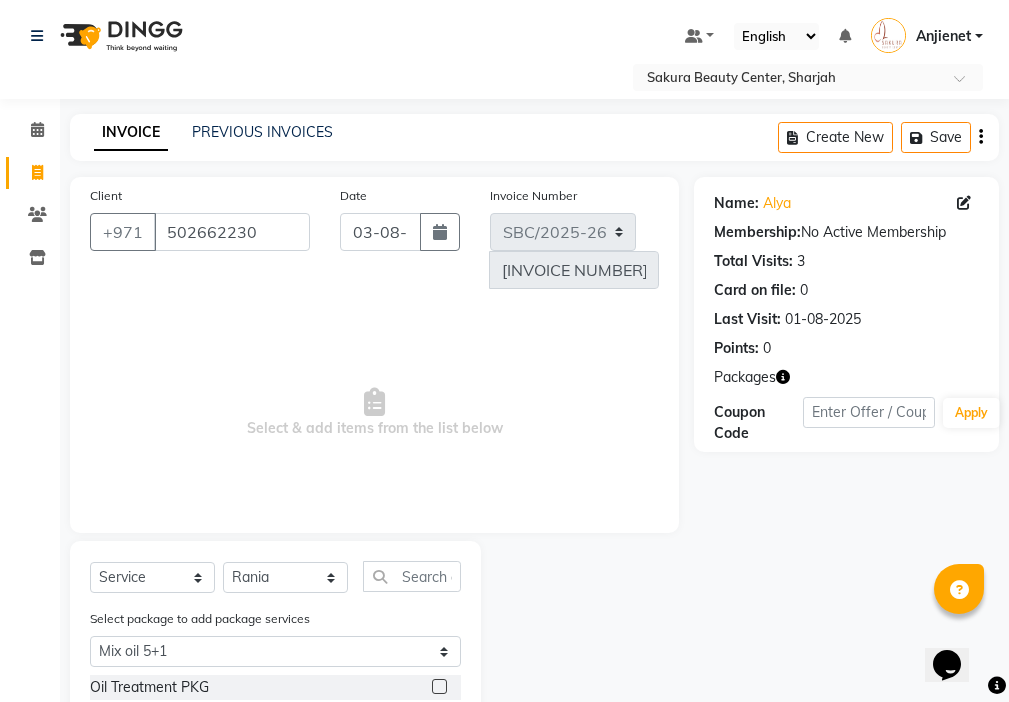 click 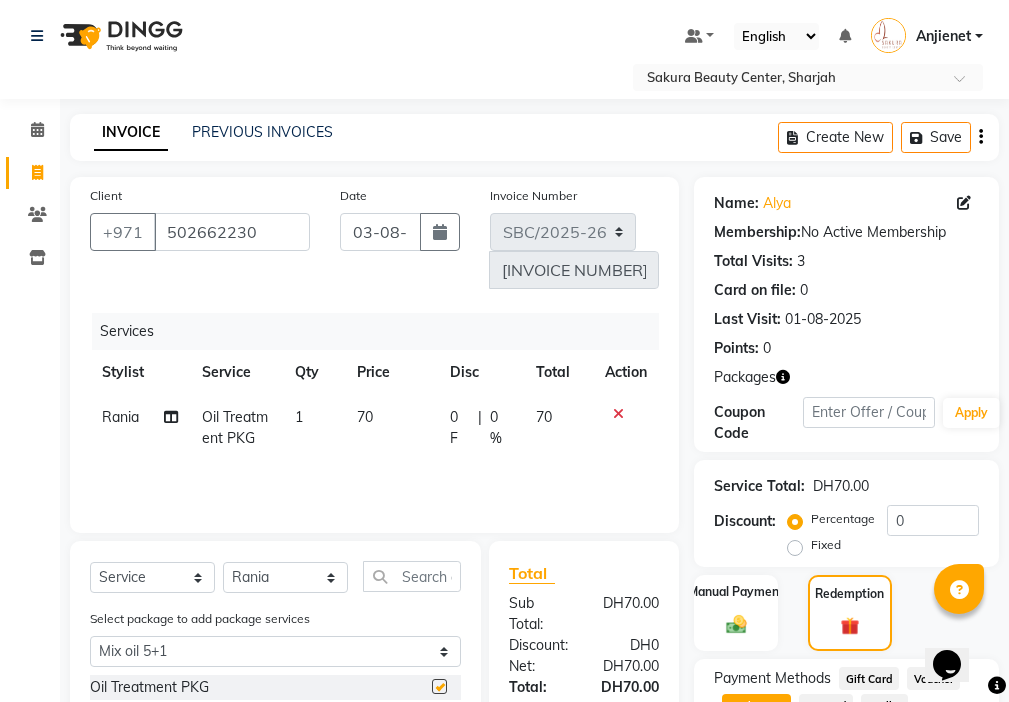checkbox on "false" 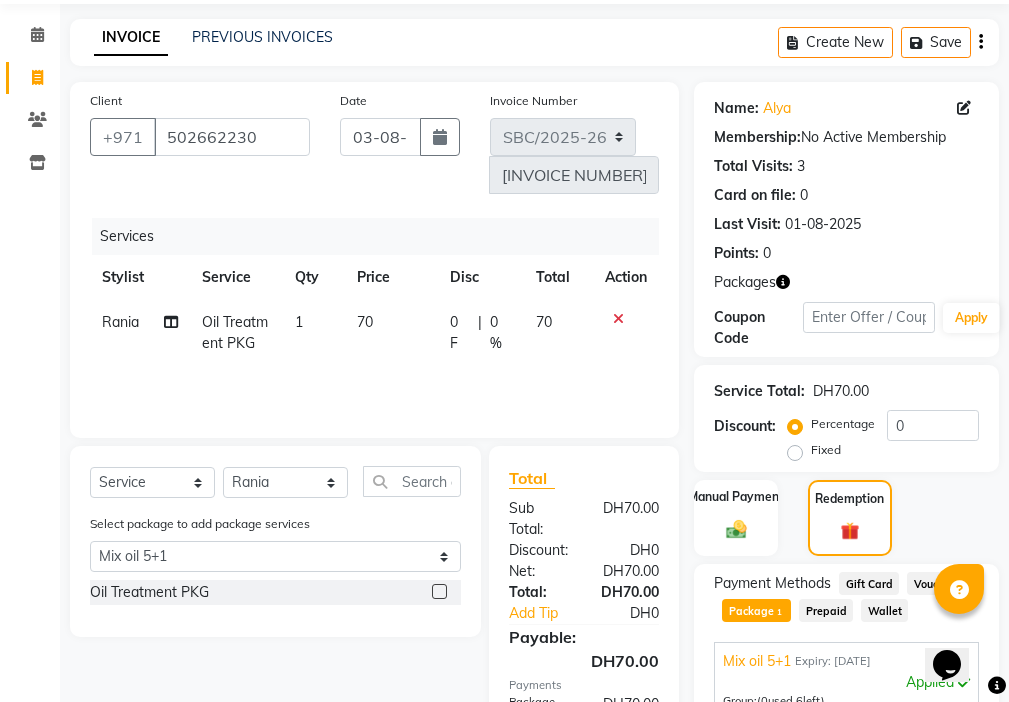 scroll, scrollTop: 77, scrollLeft: 0, axis: vertical 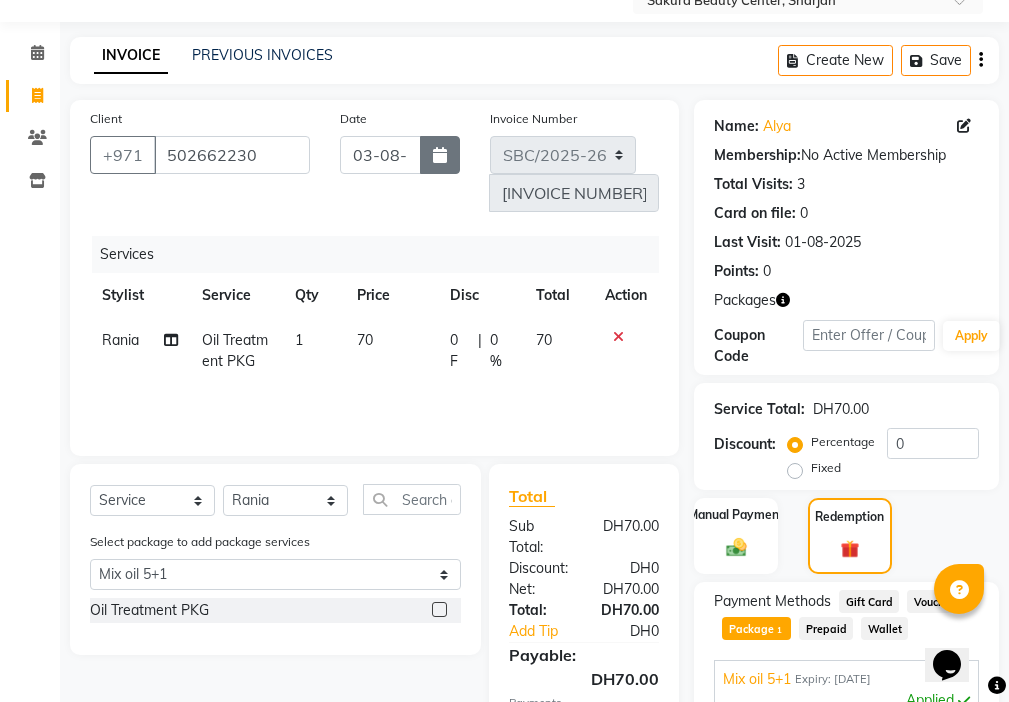click 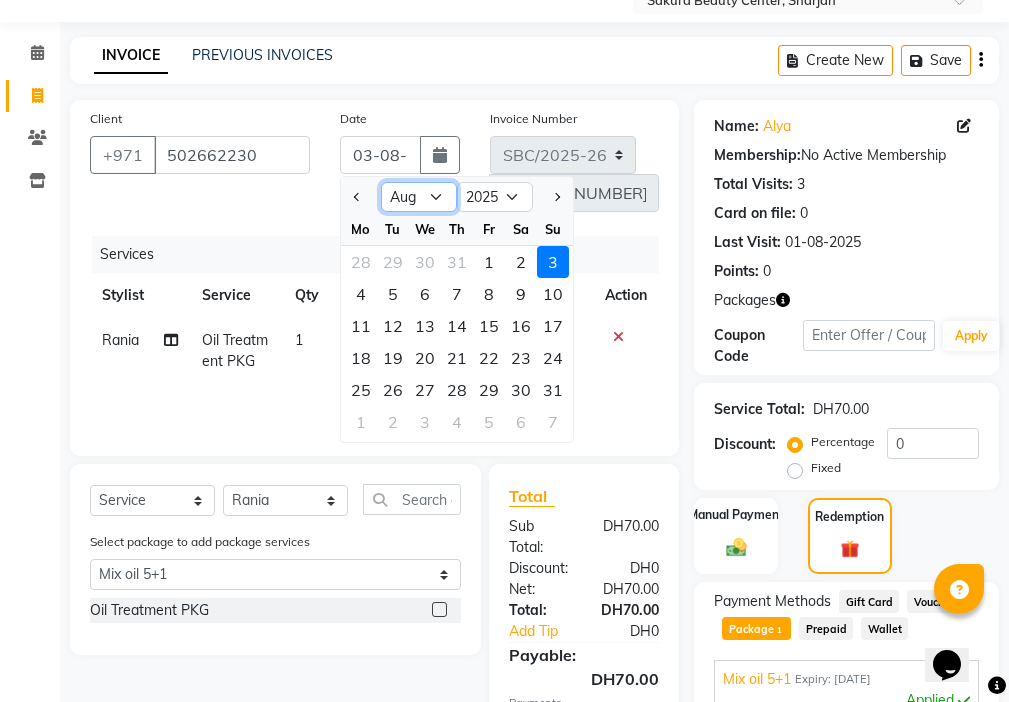 click on "Jan Feb Mar Apr May Jun Jul Aug Sep Oct Nov Dec" 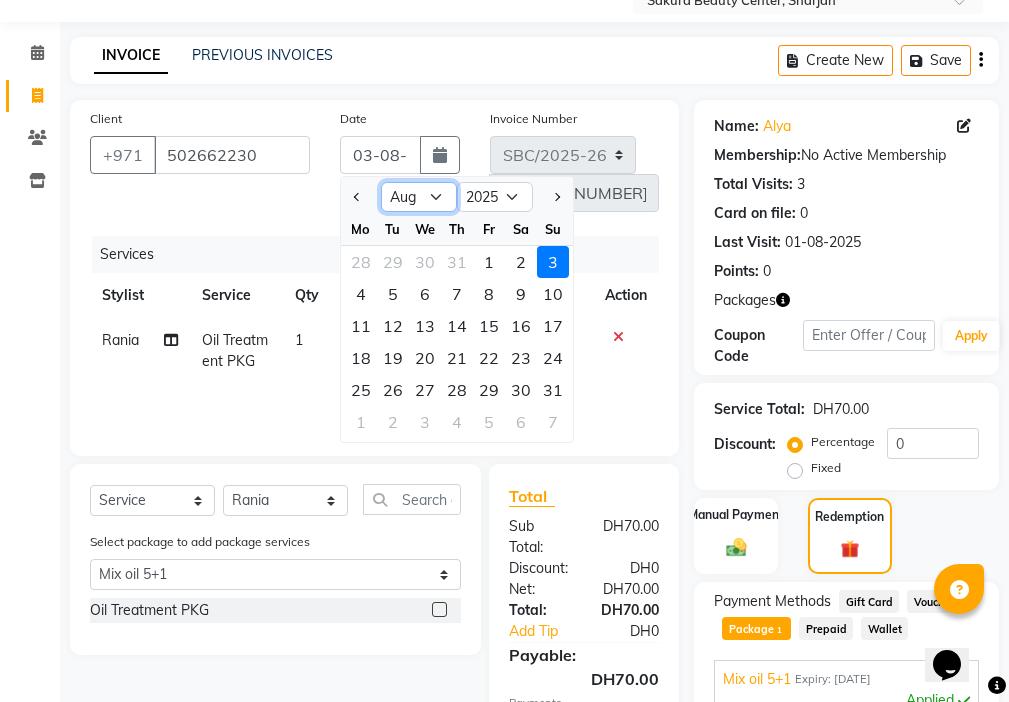 select on "7" 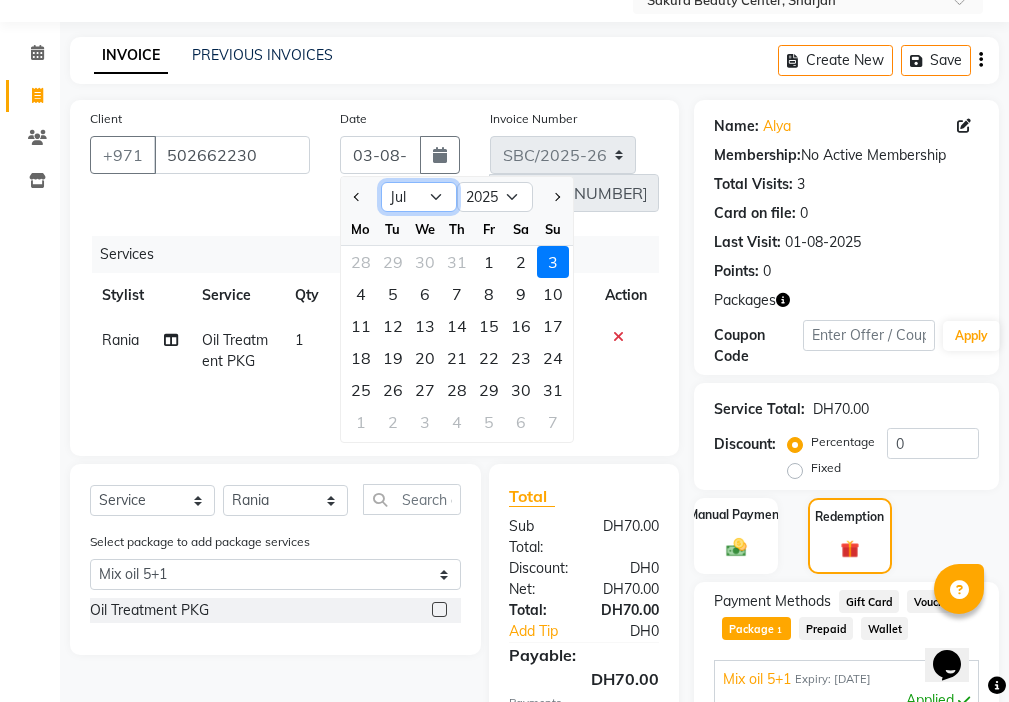 click on "Jan Feb Mar Apr May Jun Jul Aug Sep Oct Nov Dec" 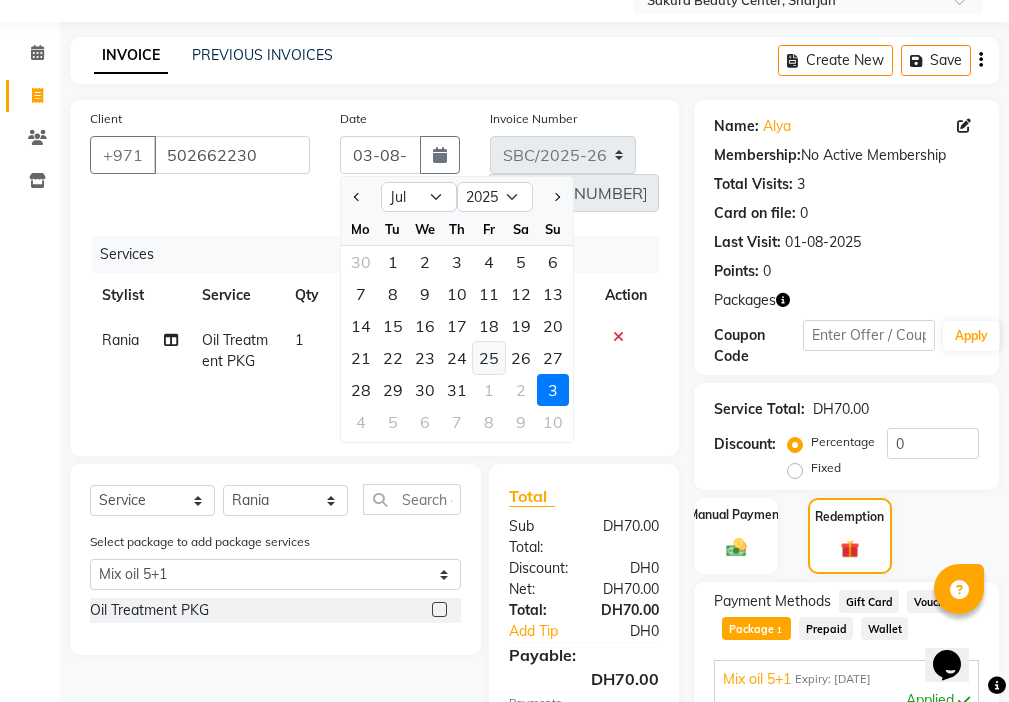 click on "25" 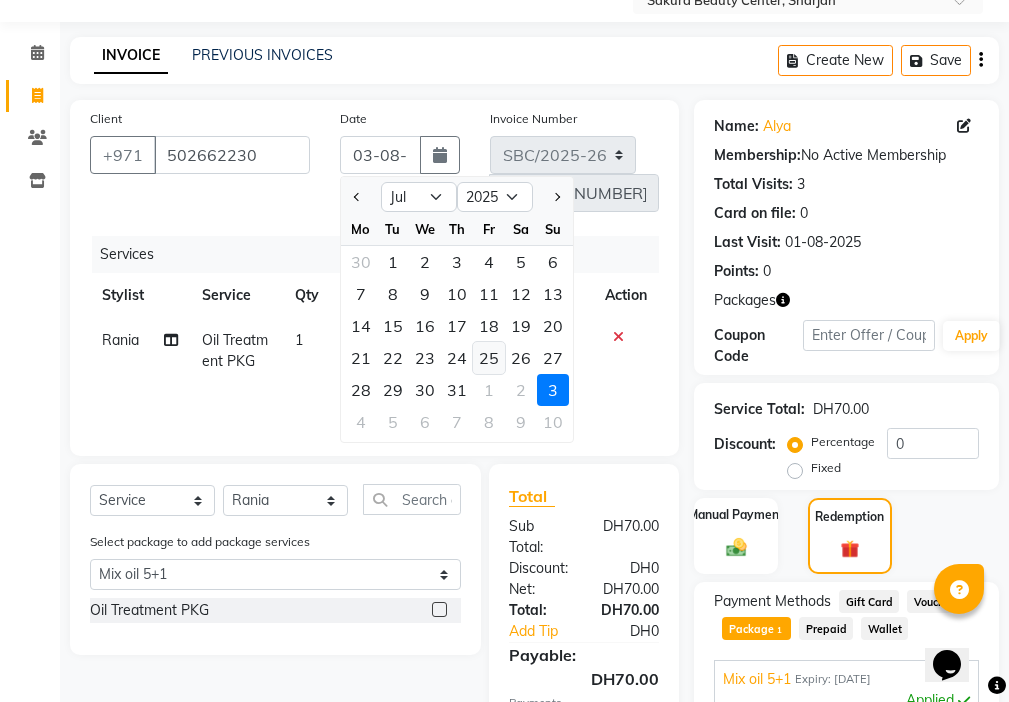 type on "25-07-2025" 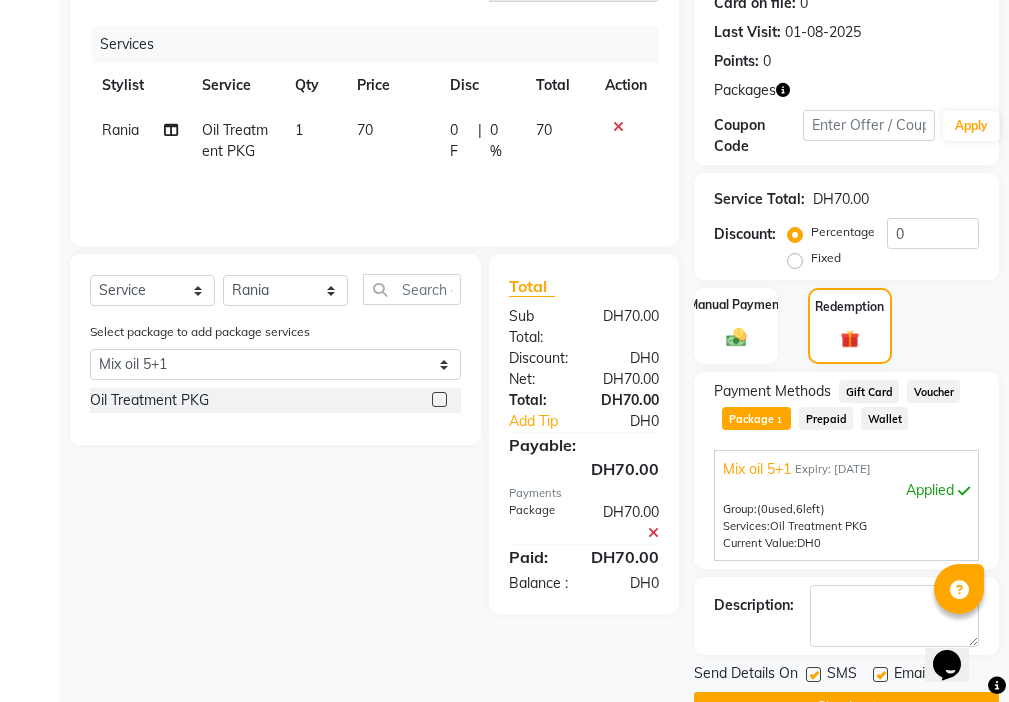 scroll, scrollTop: 302, scrollLeft: 0, axis: vertical 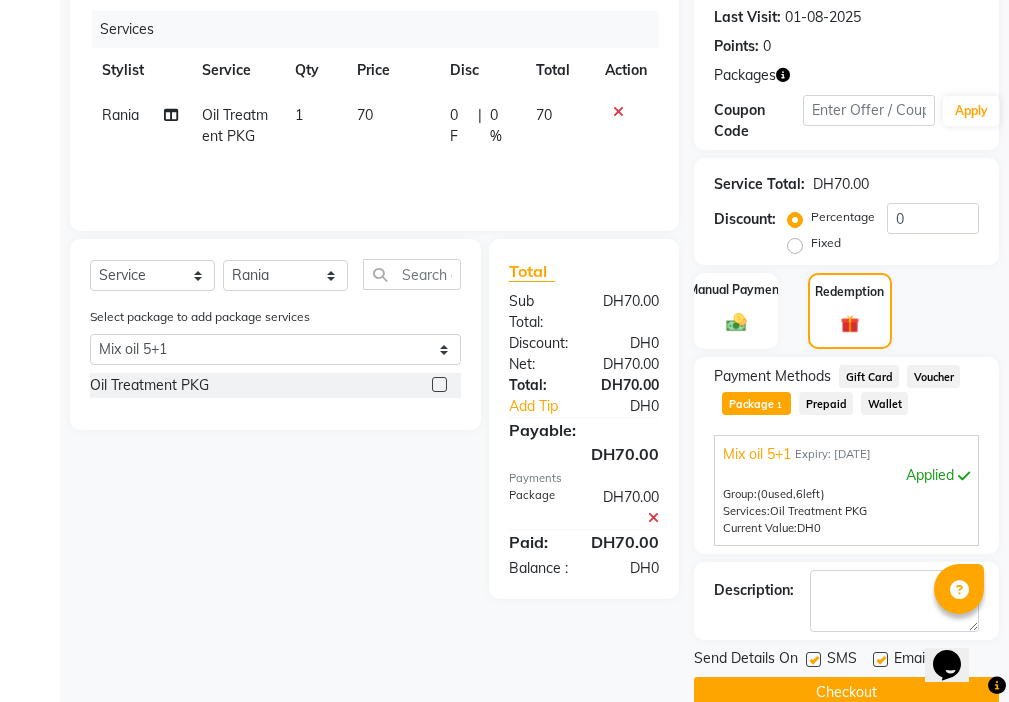 click 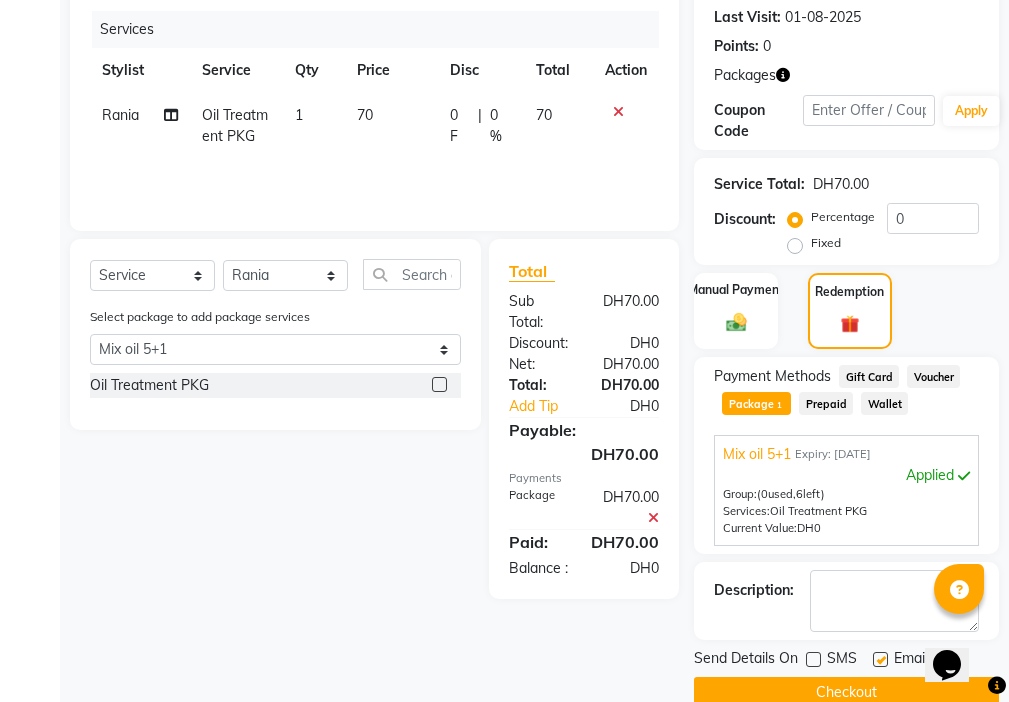 click 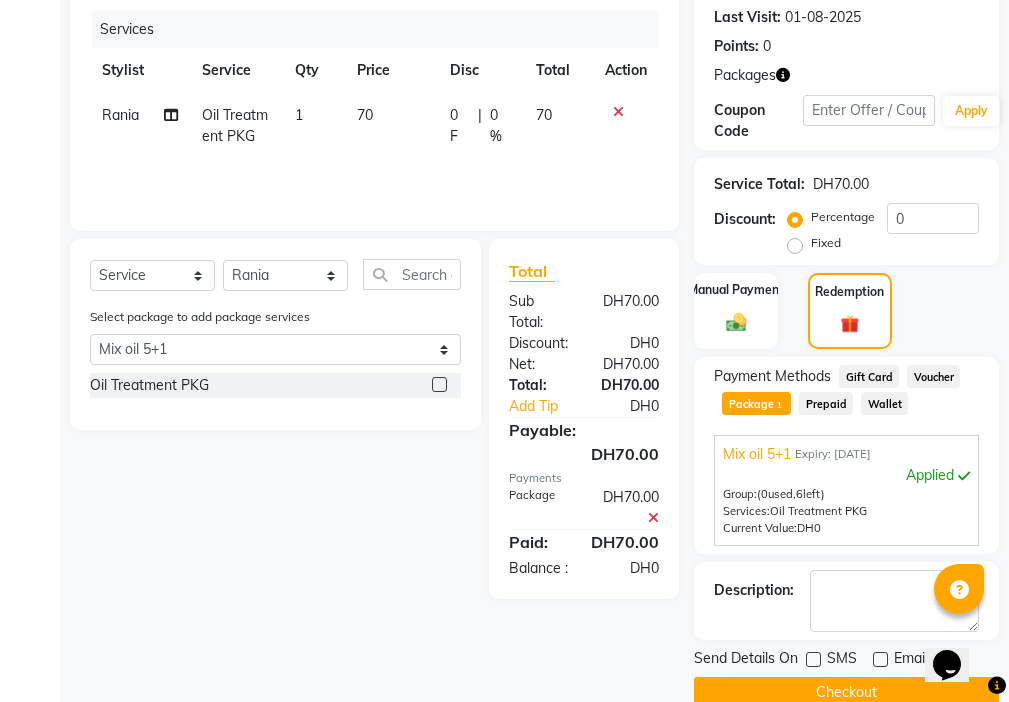 click on "Checkout" 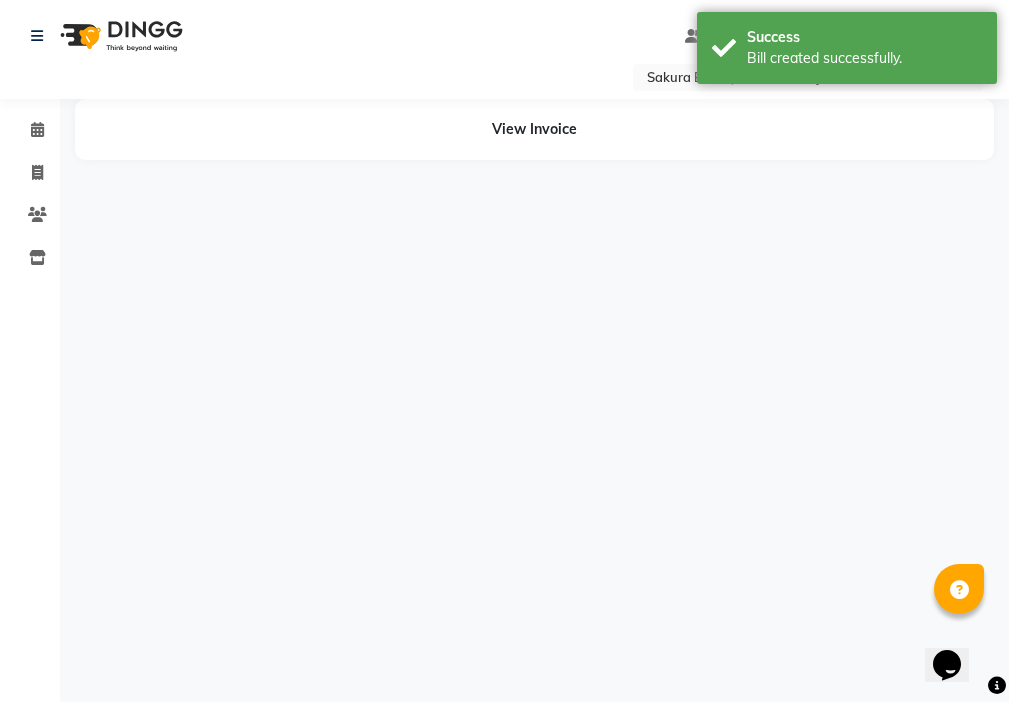 scroll, scrollTop: 0, scrollLeft: 0, axis: both 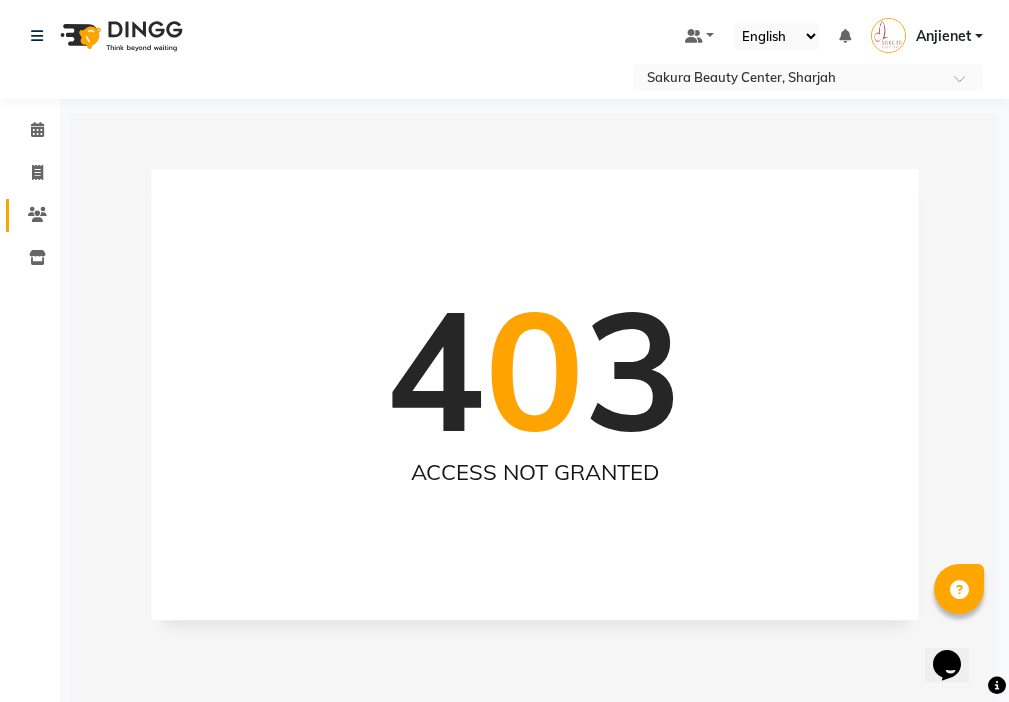 click 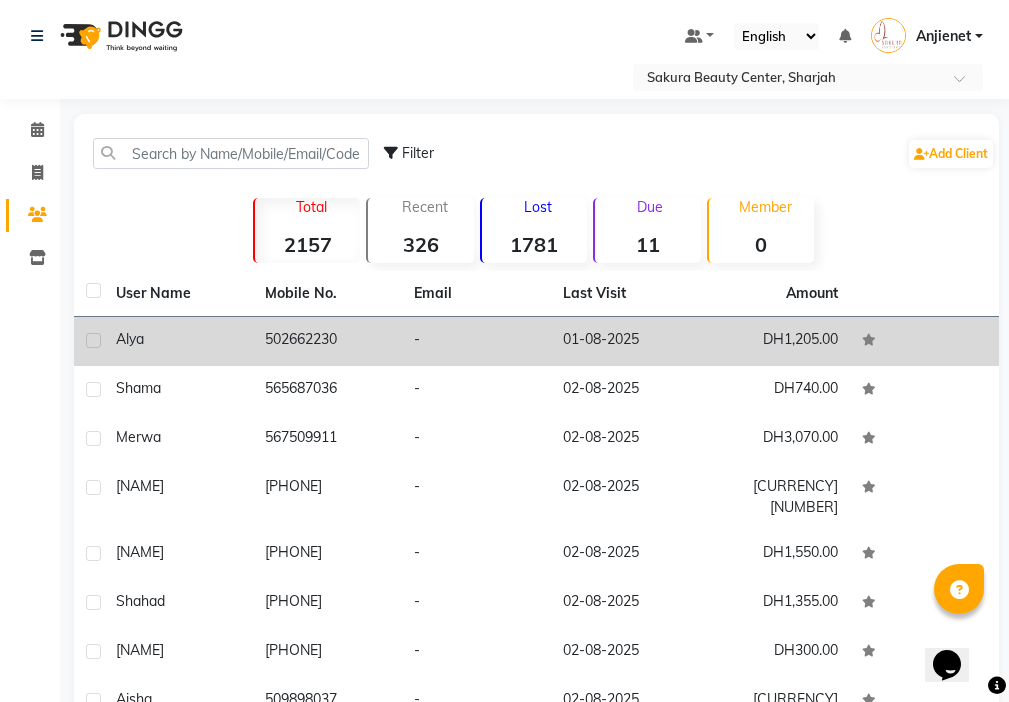 click 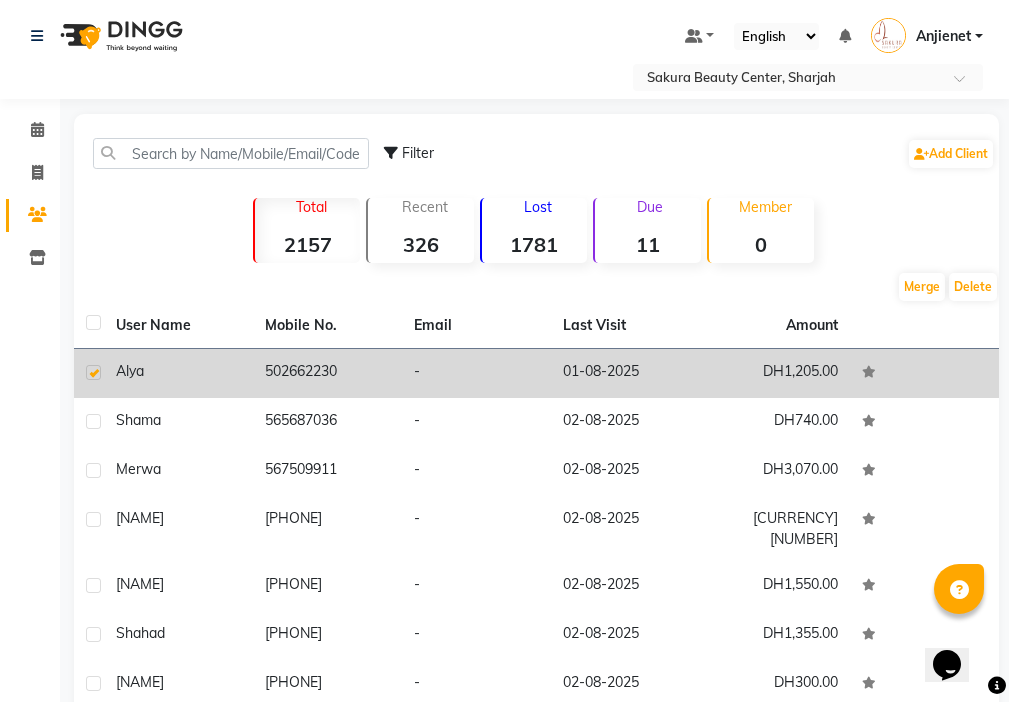 click 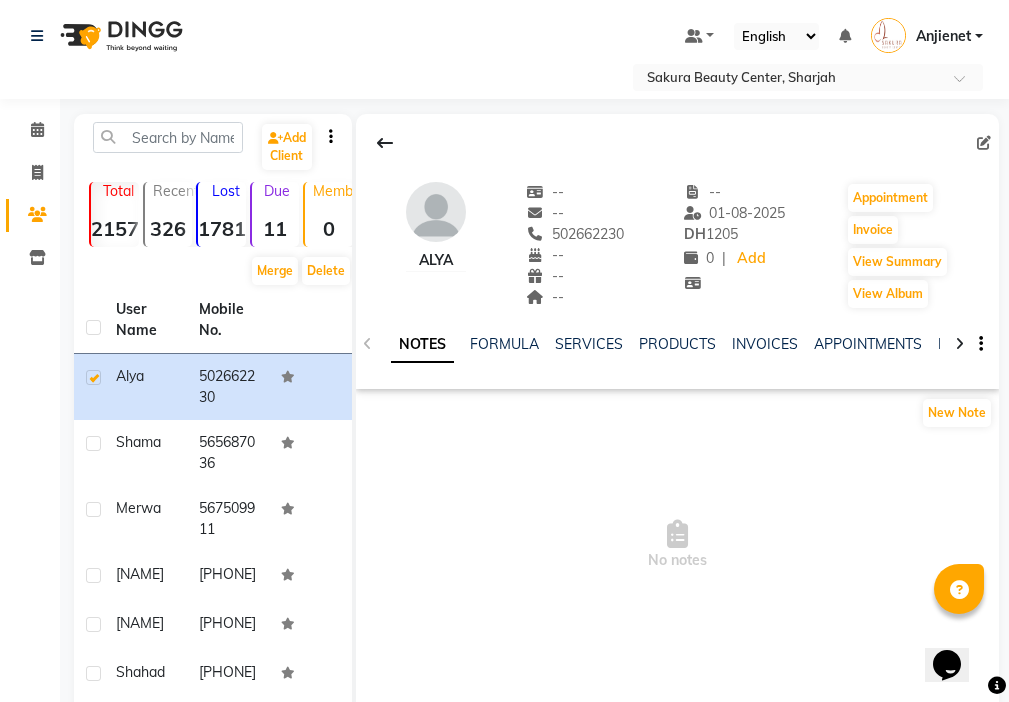 click 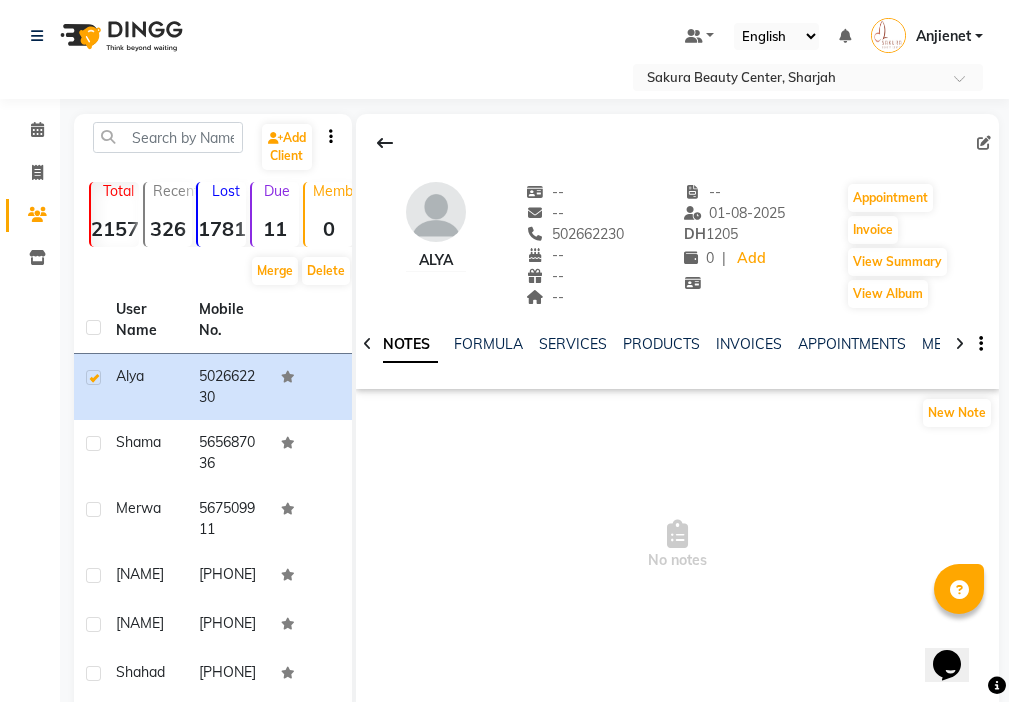 click 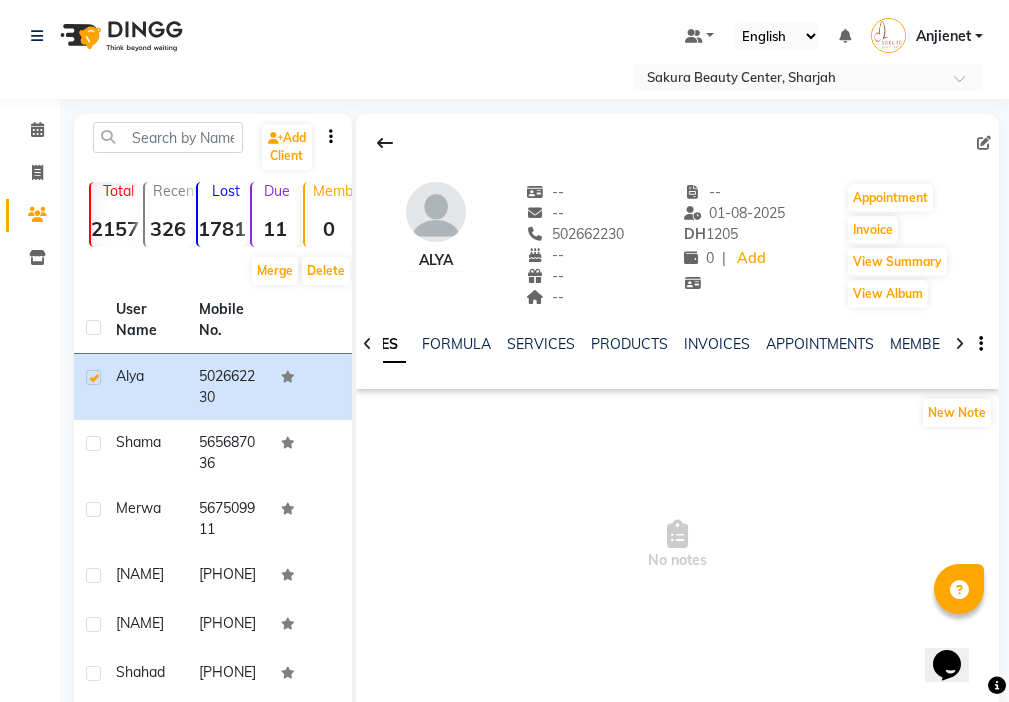 click 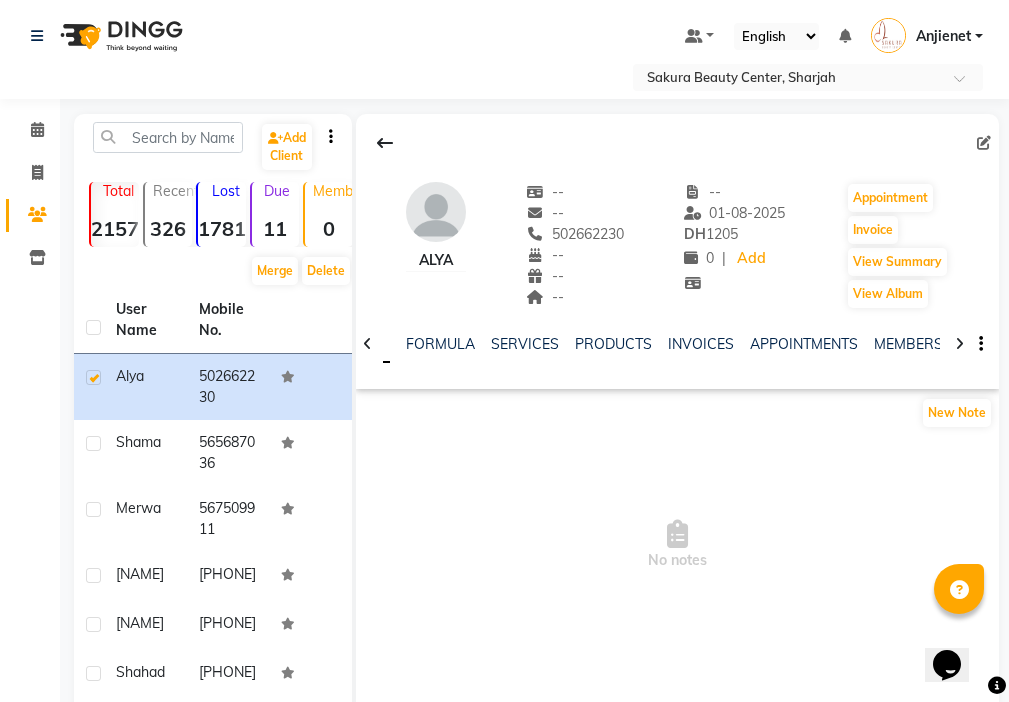 click 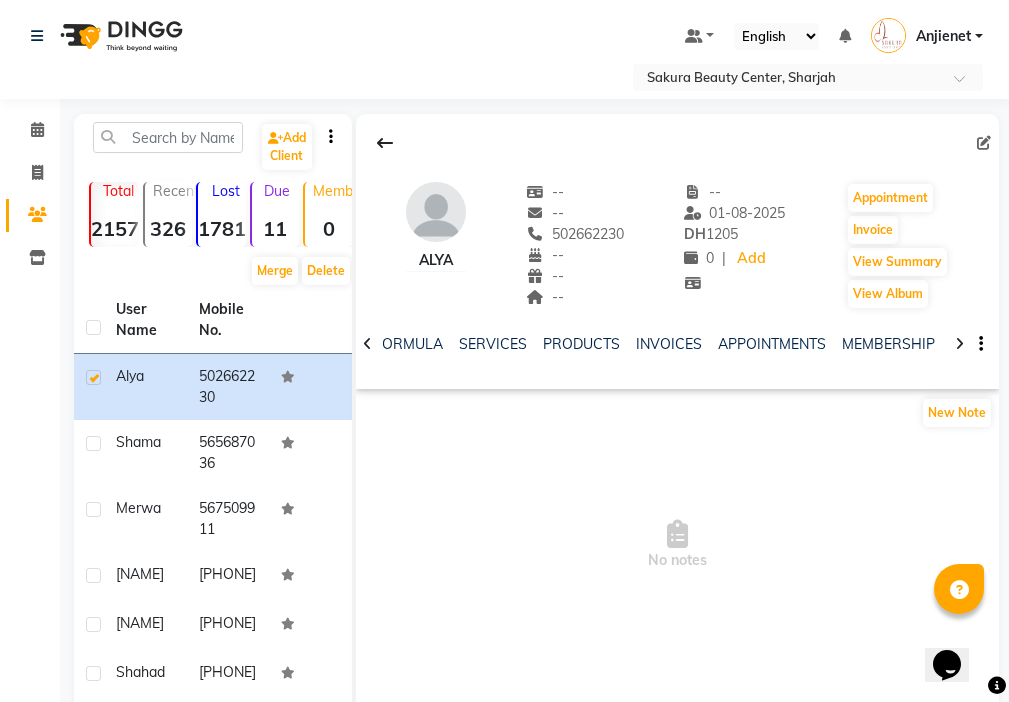 click 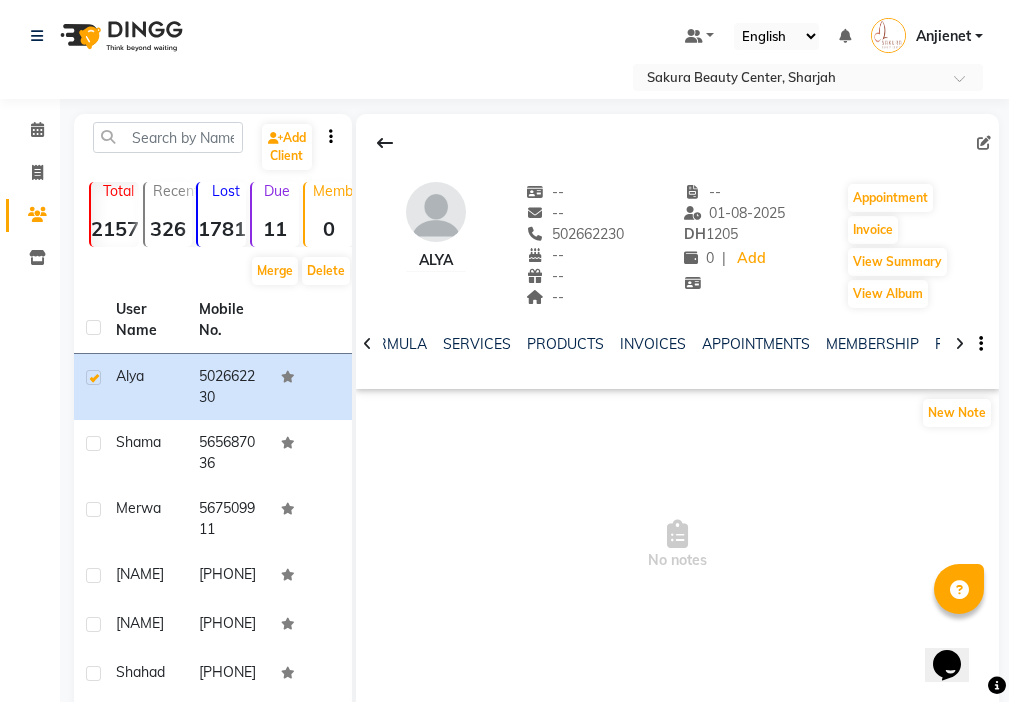 click 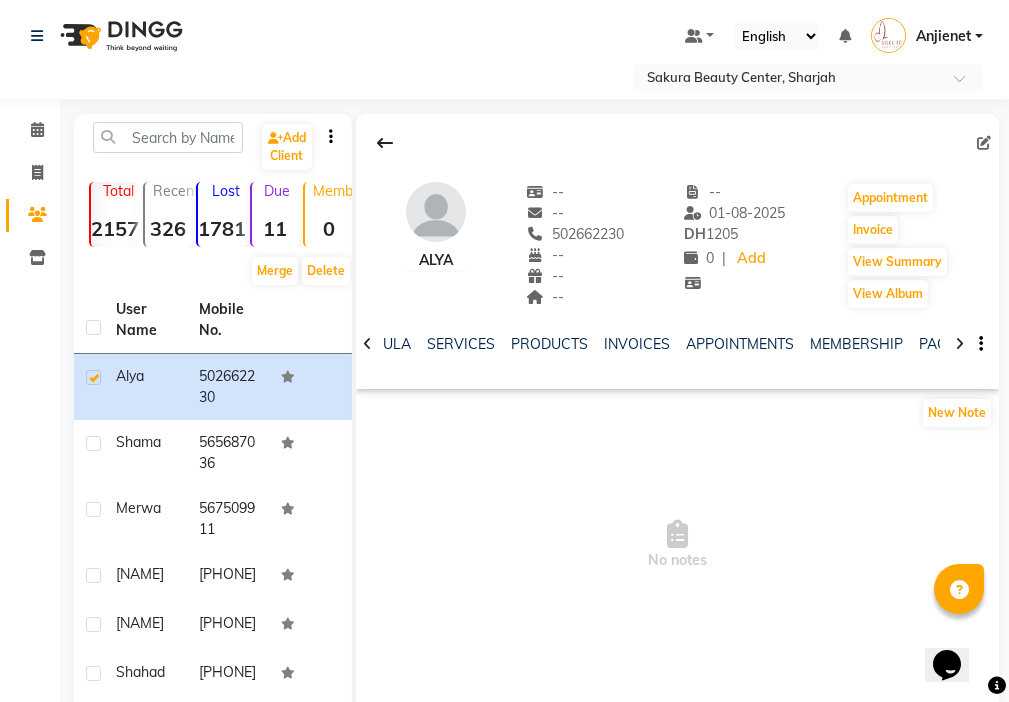 click 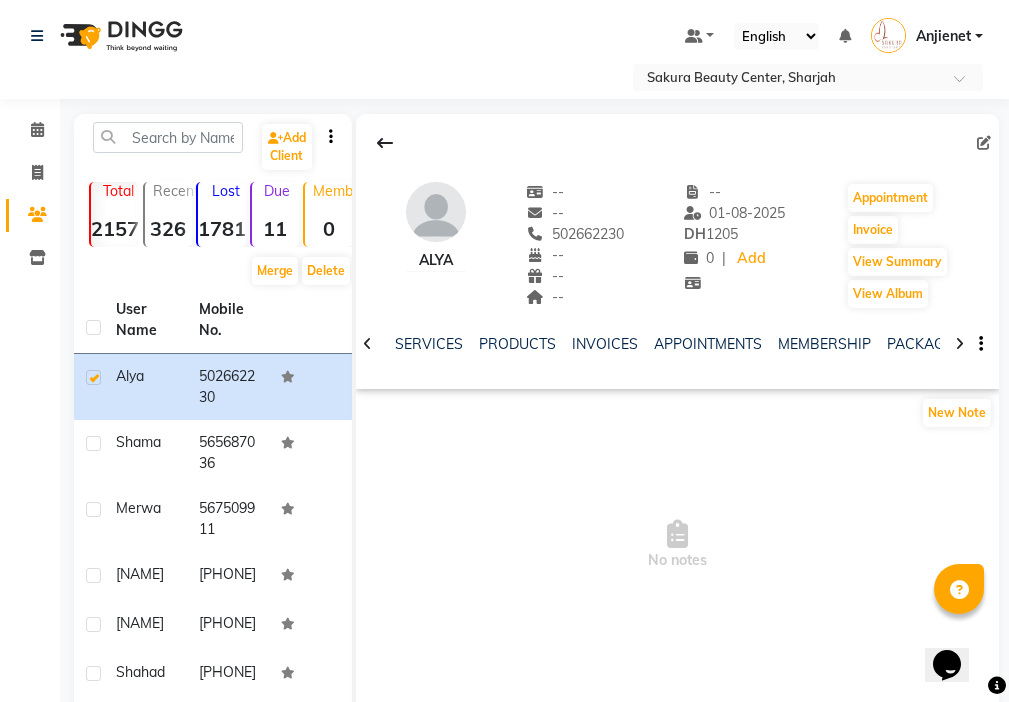 click 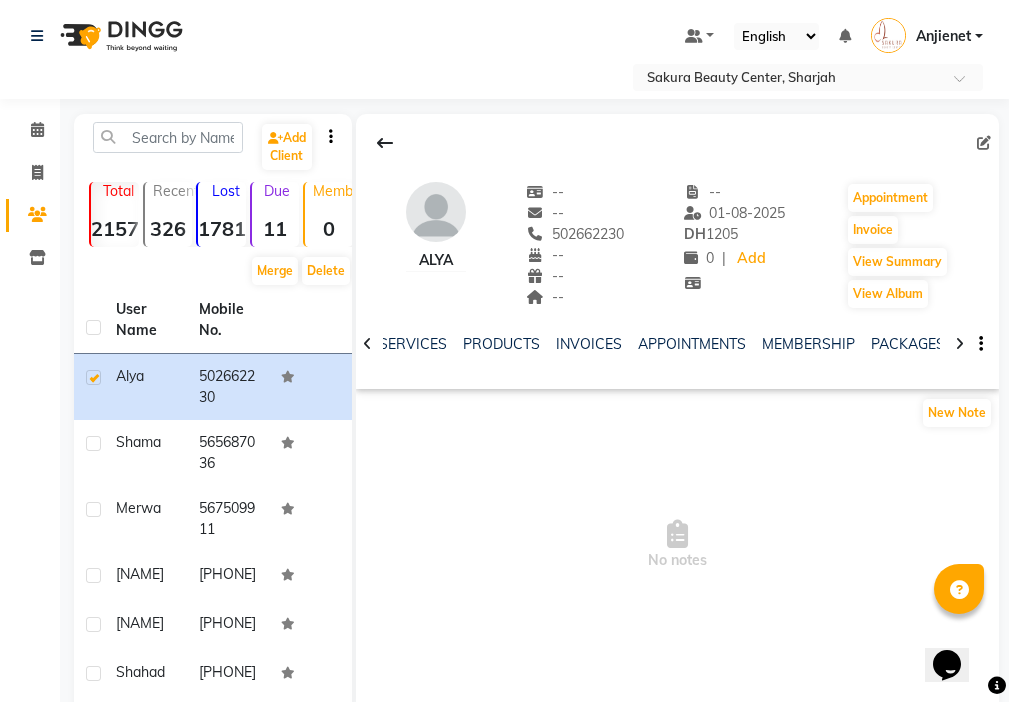 click 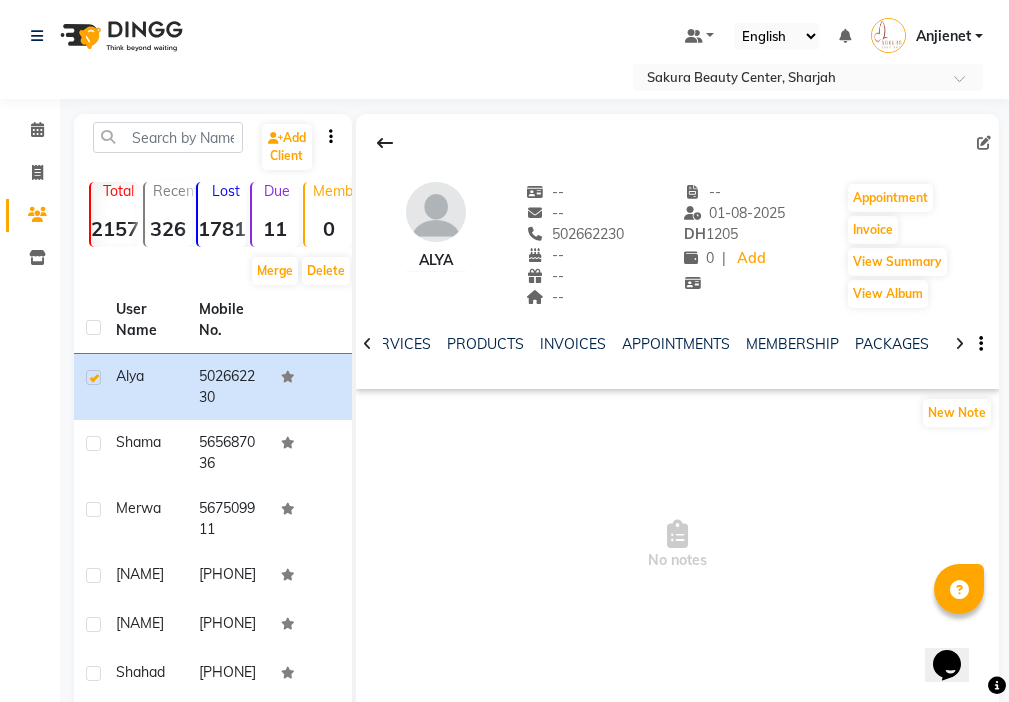 click 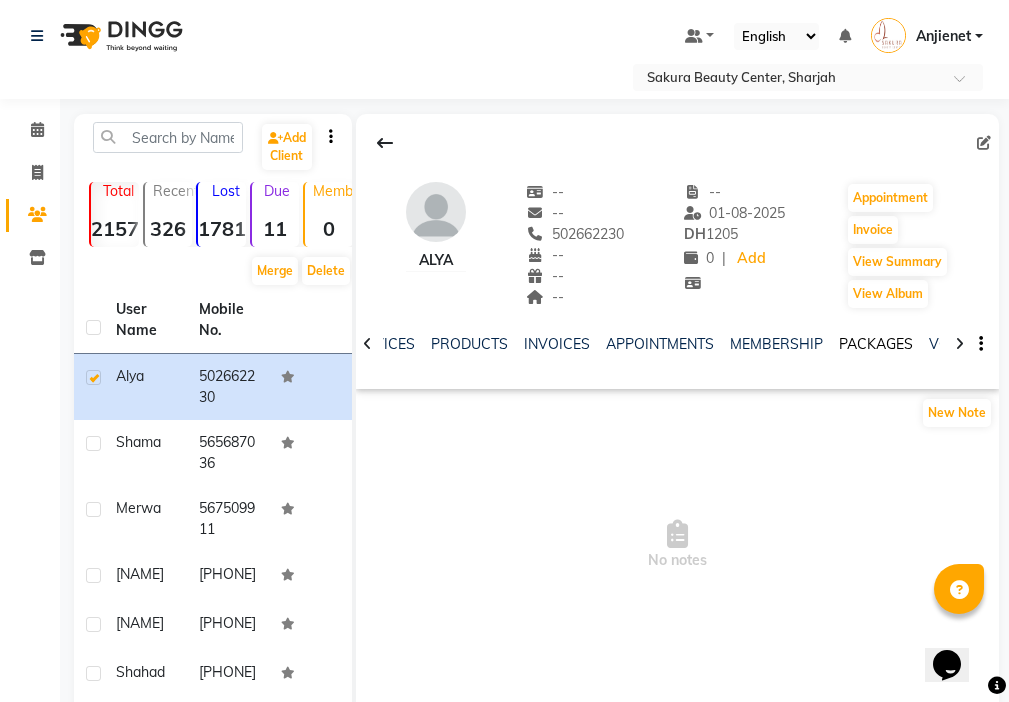 click on "PACKAGES" 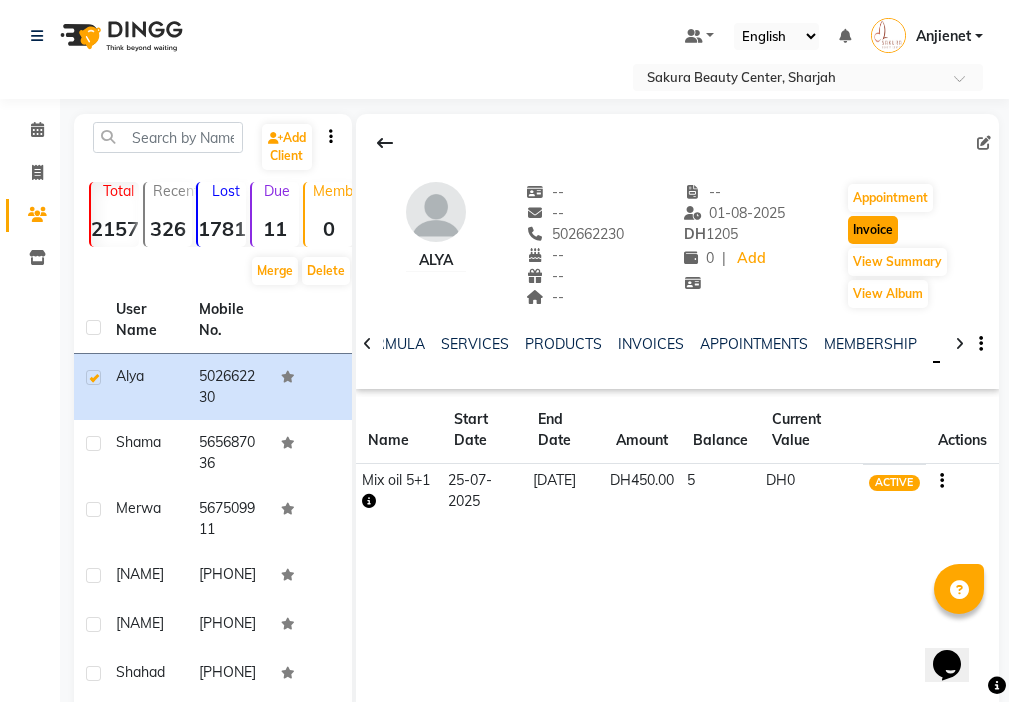 click on "Invoice" 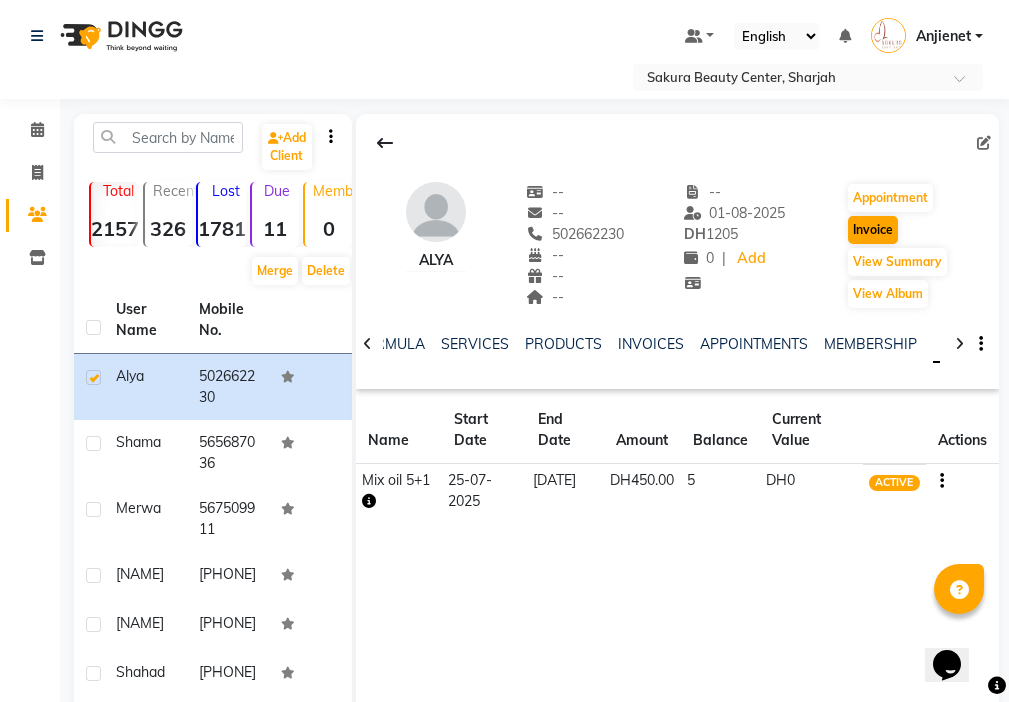 select on "service" 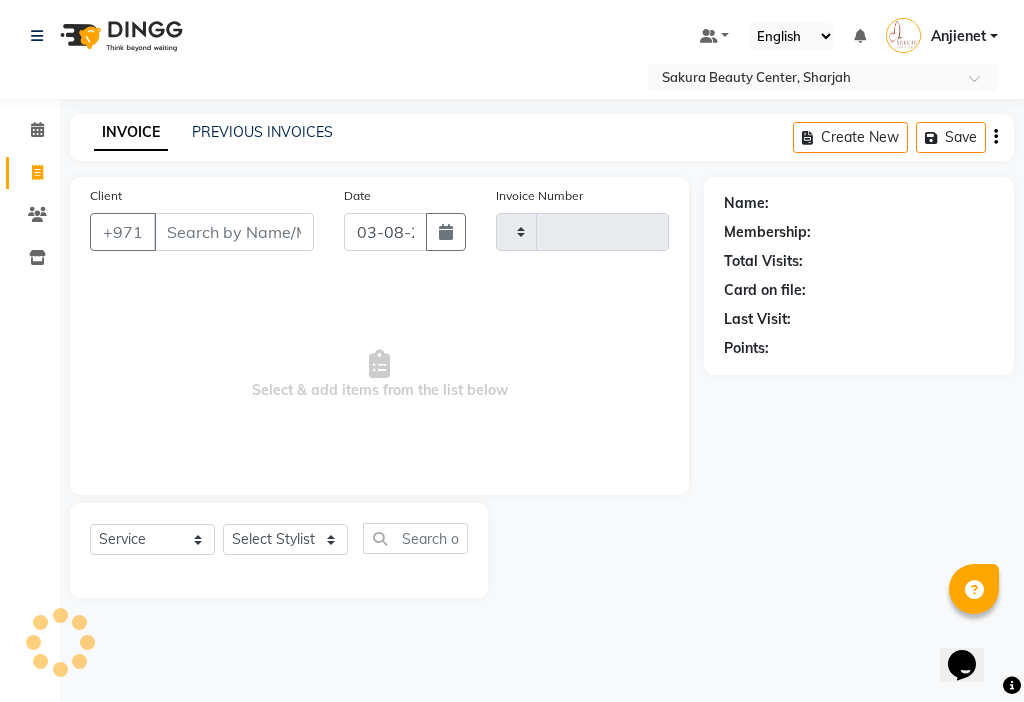 type on "[INVOICE NUMBER]" 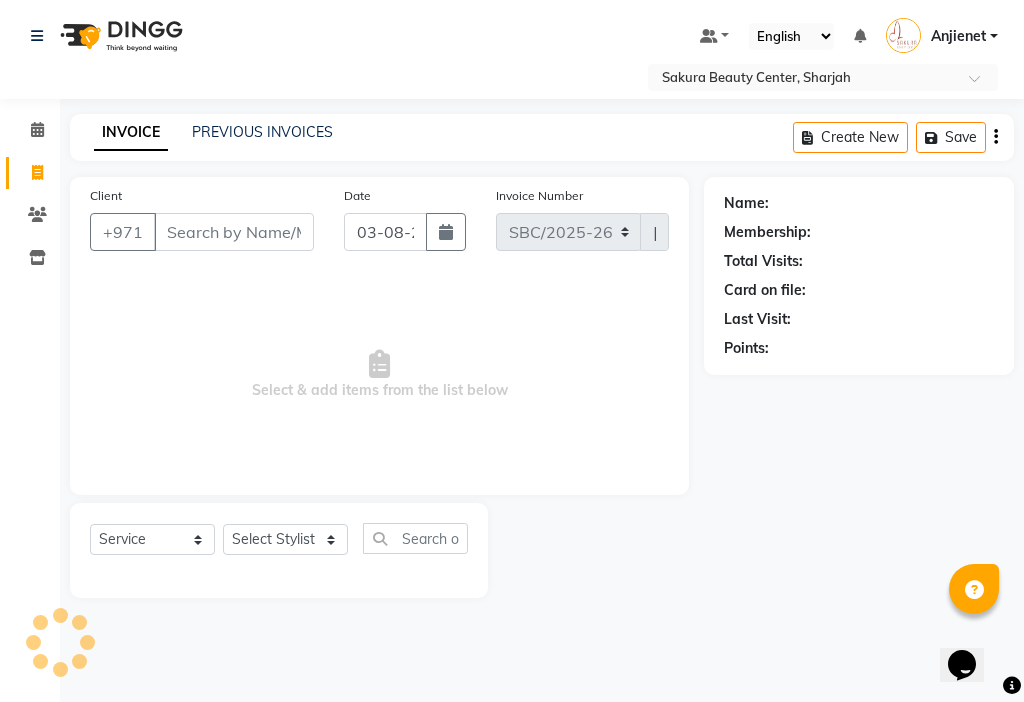 type on "502662230" 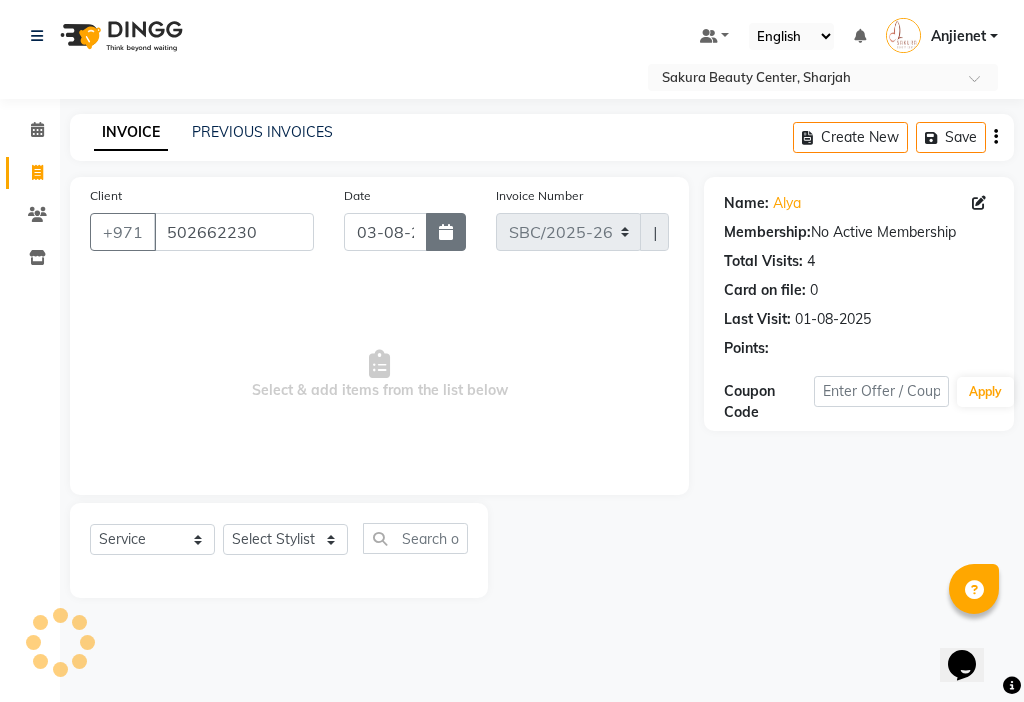 click 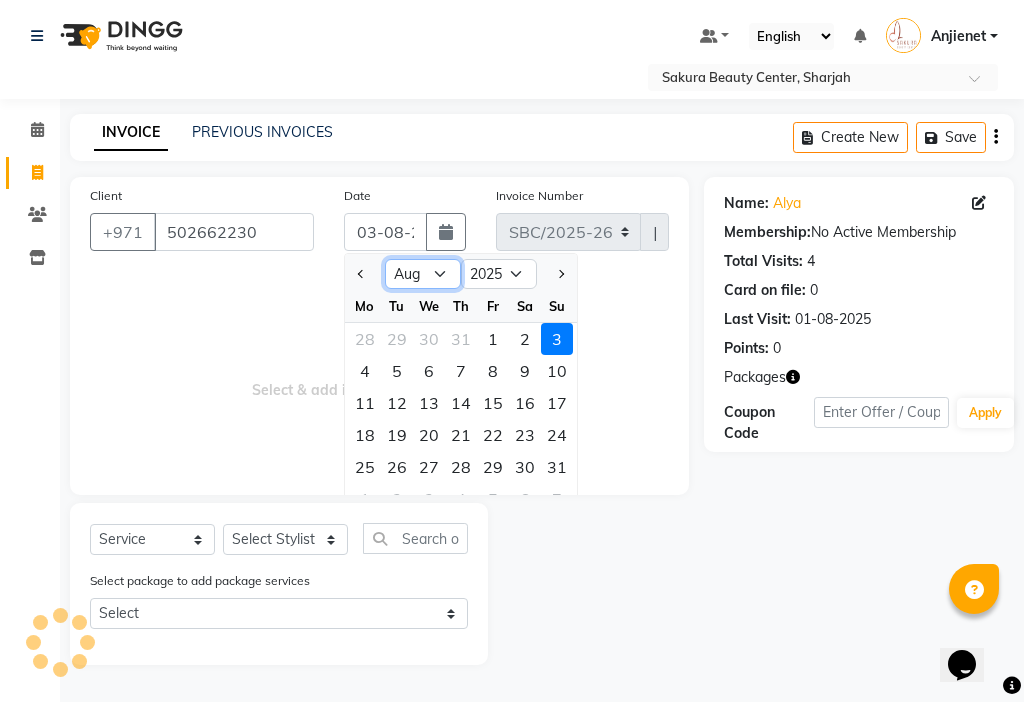 click on "Jan Feb Mar Apr May Jun Jul Aug Sep Oct Nov Dec" 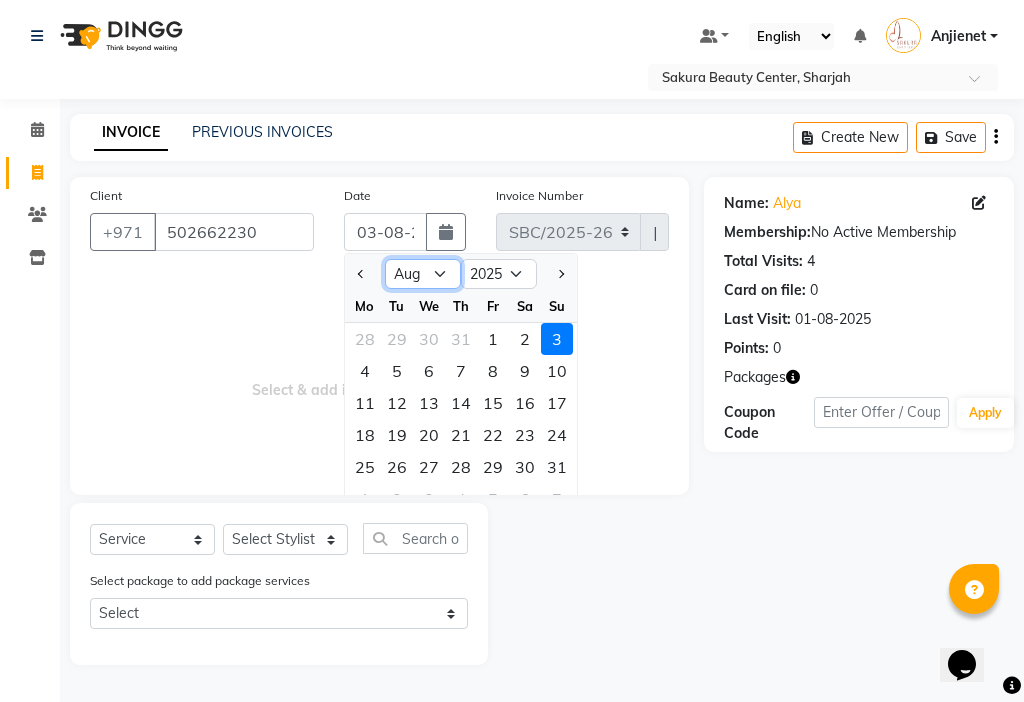 select on "7" 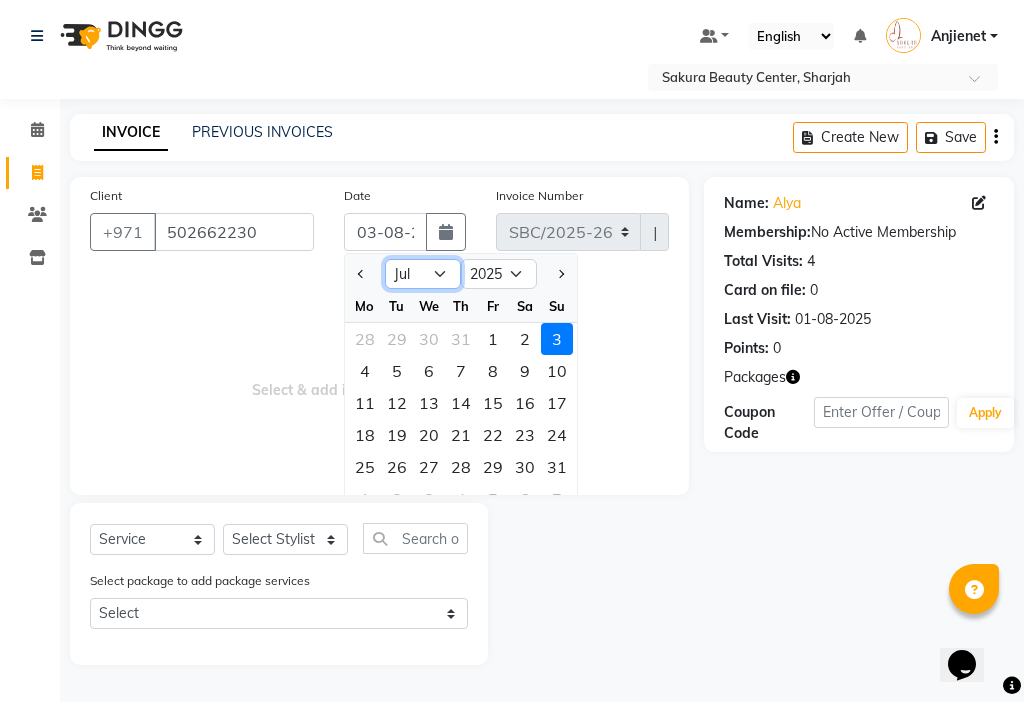 click on "Jan Feb Mar Apr May Jun Jul Aug Sep Oct Nov Dec" 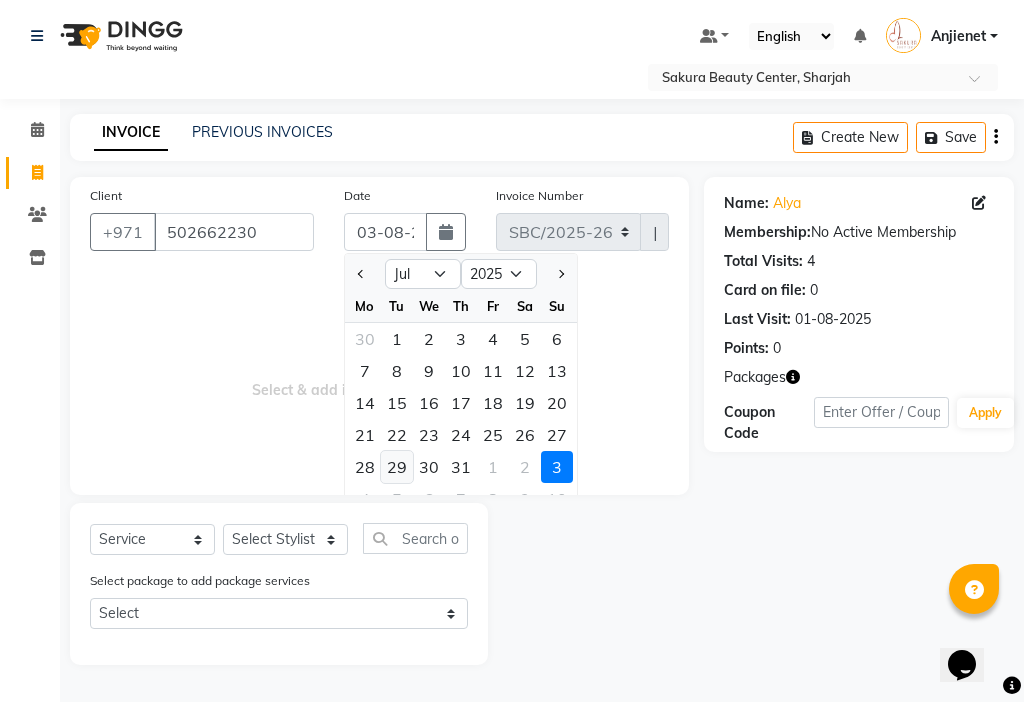 click on "29" 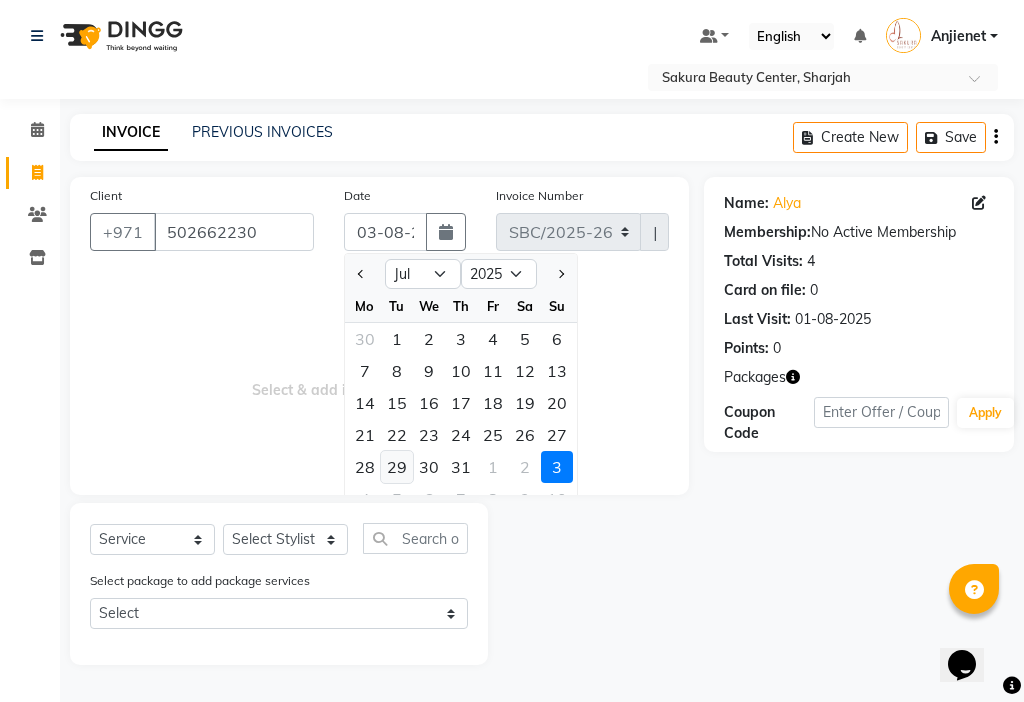 type on "29-07-2025" 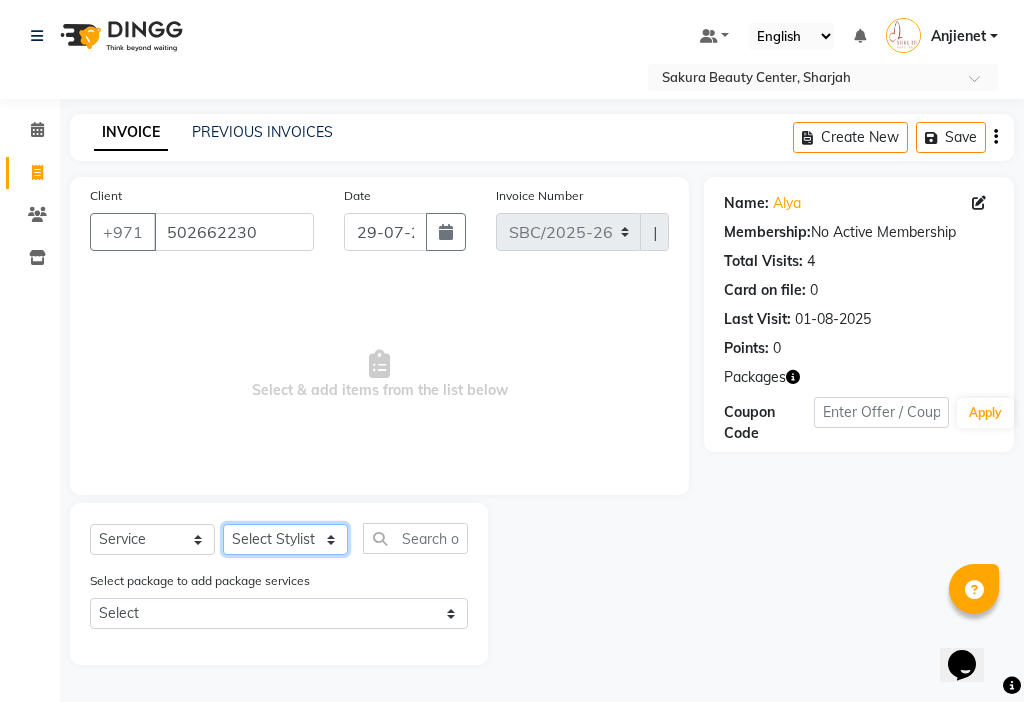 click on "Select Stylist [NAME] [NAME] [NAME] [NAME] [NAME] [NAME] [NAME] [NAME]" 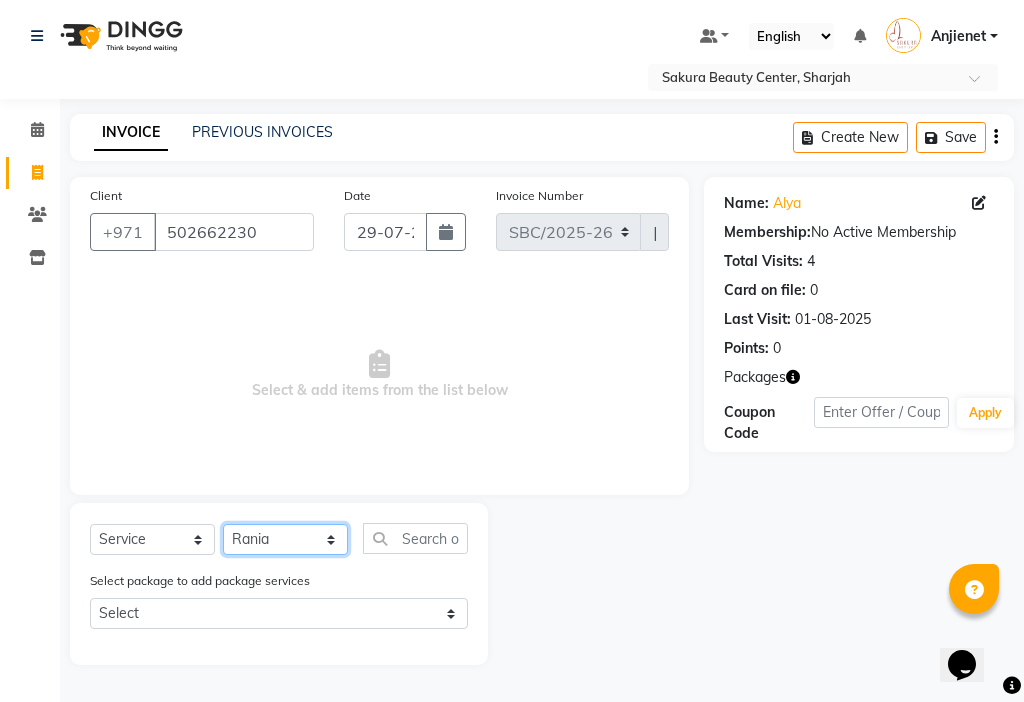 click on "Select Stylist [NAME] [NAME] [NAME] [NAME] [NAME] [NAME] [NAME] [NAME]" 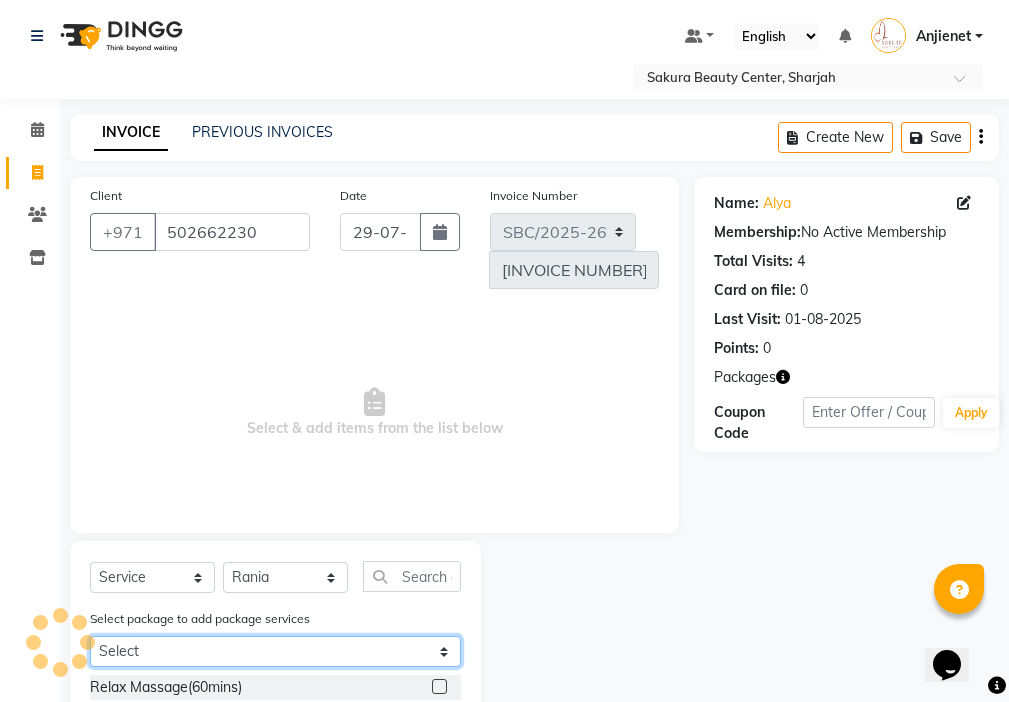 click on "Select Mix oil 5+1" 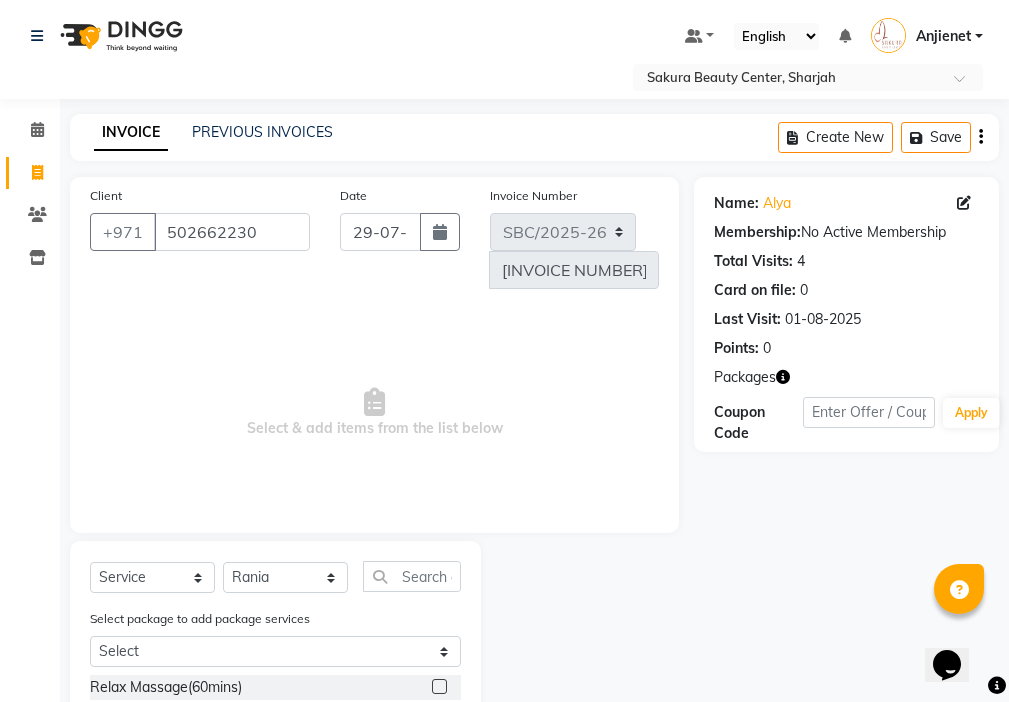 click on "Swedish" 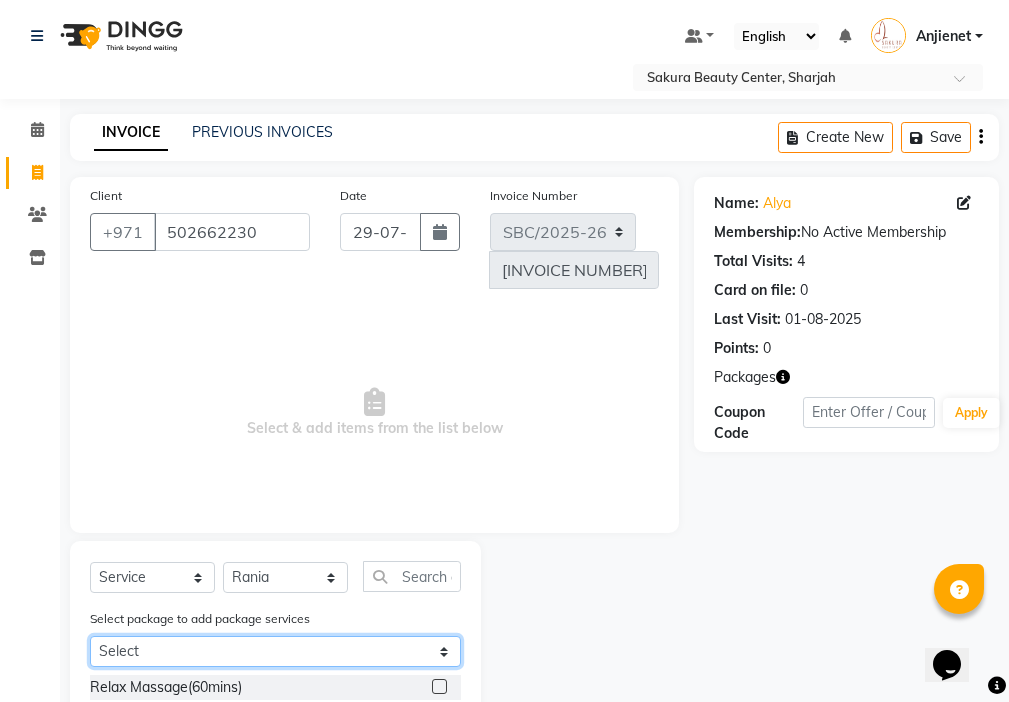 click on "Select Mix oil 5+1" 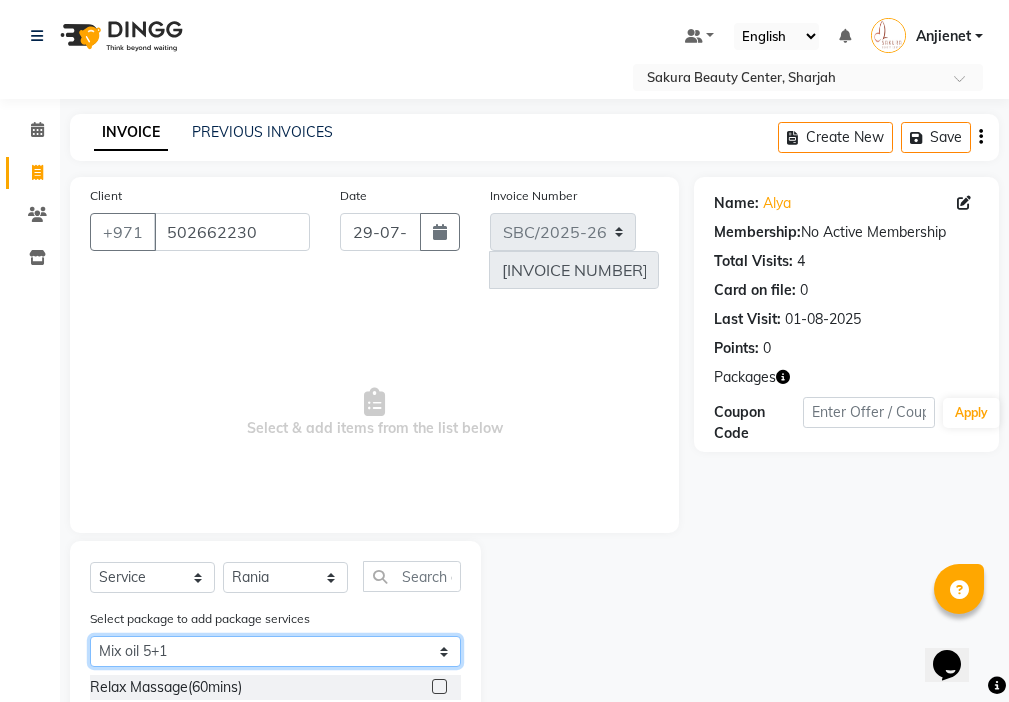 click on "Select Mix oil 5+1" 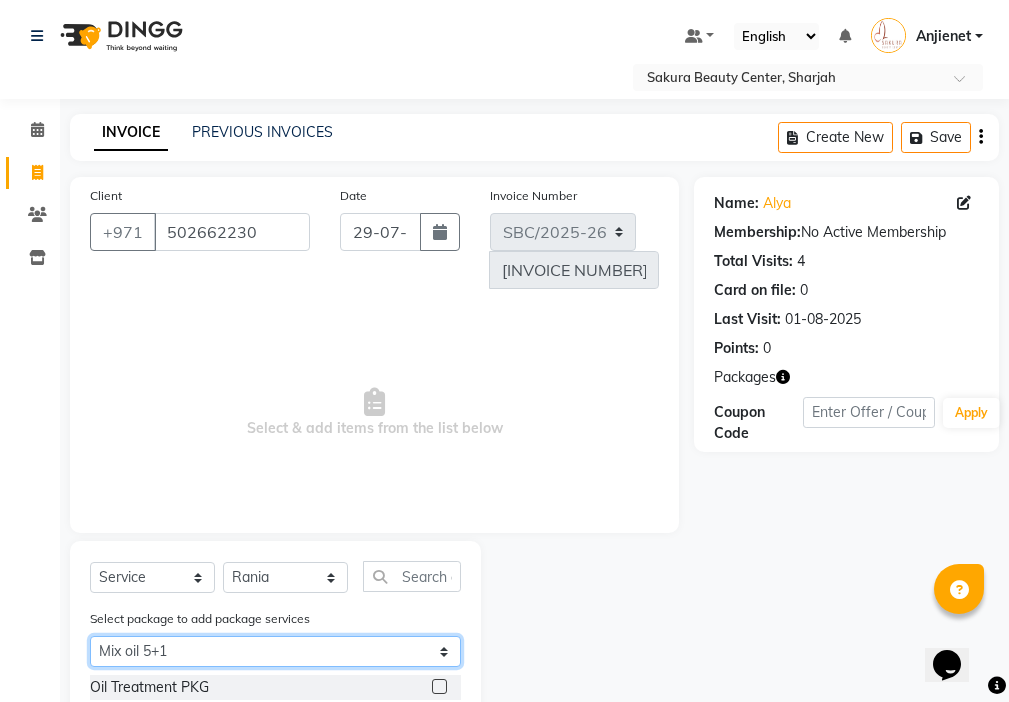 scroll, scrollTop: 22, scrollLeft: 0, axis: vertical 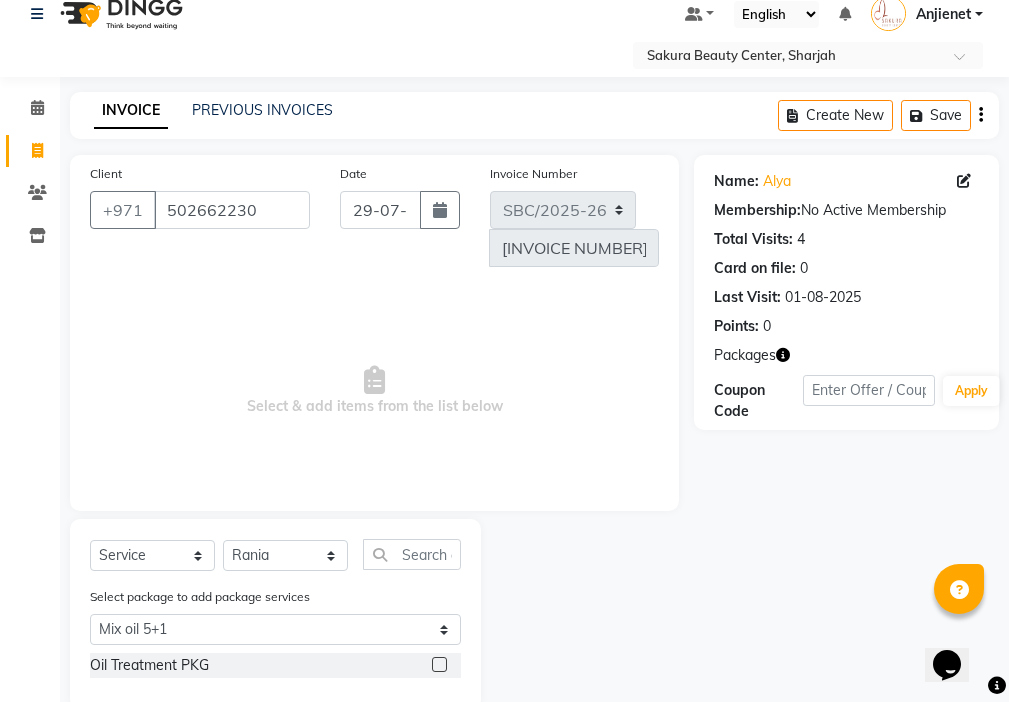 click 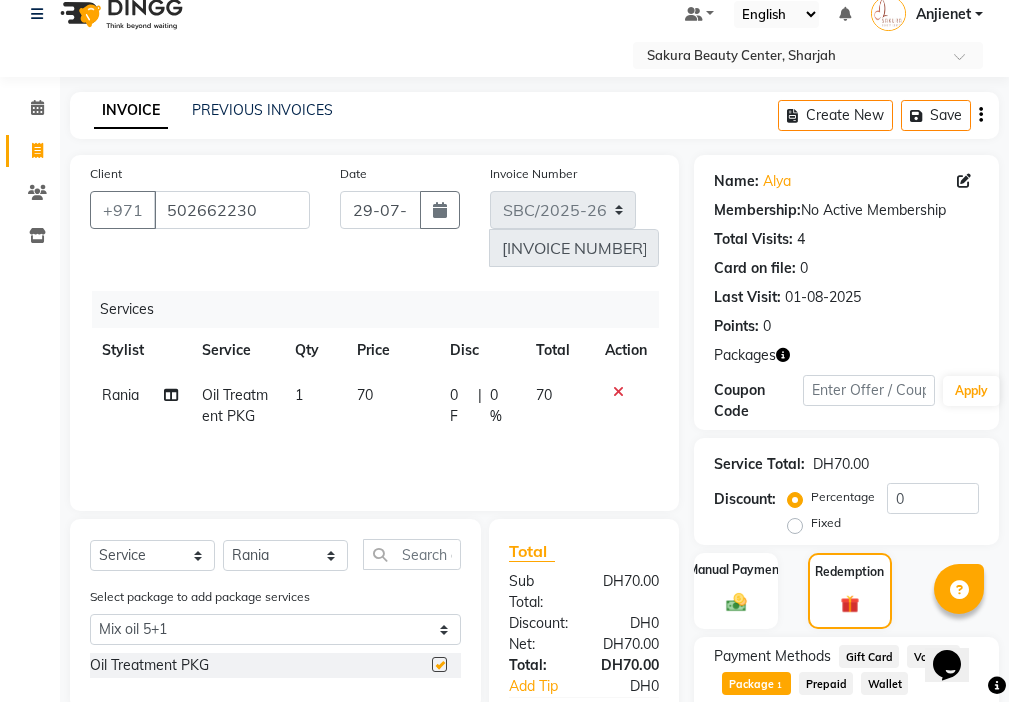checkbox on "false" 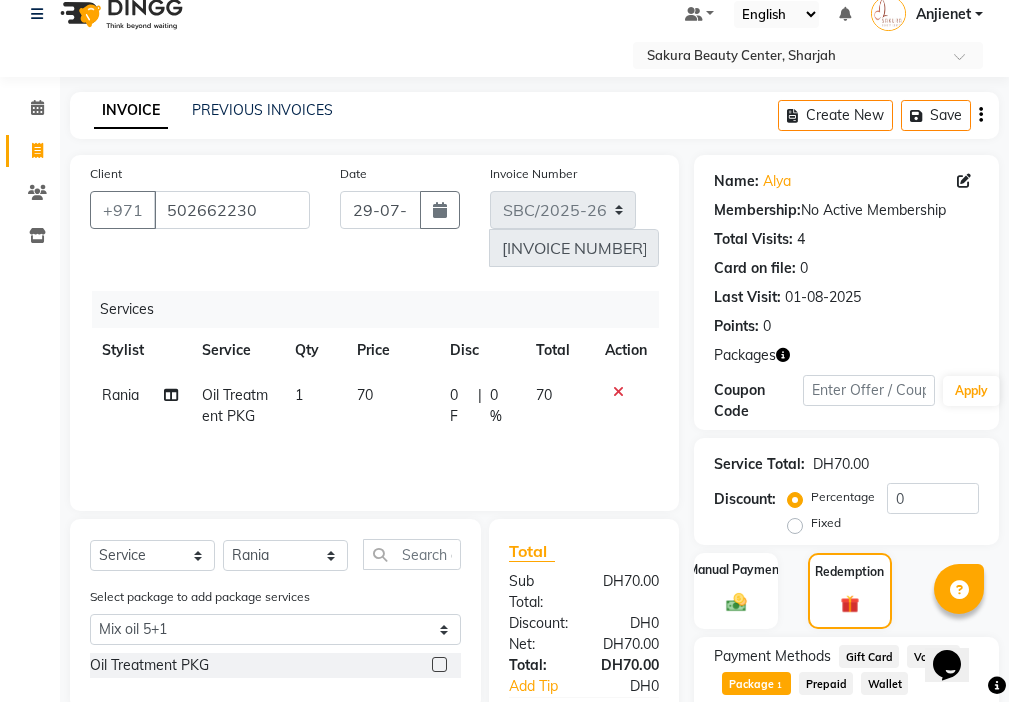 click on "70" 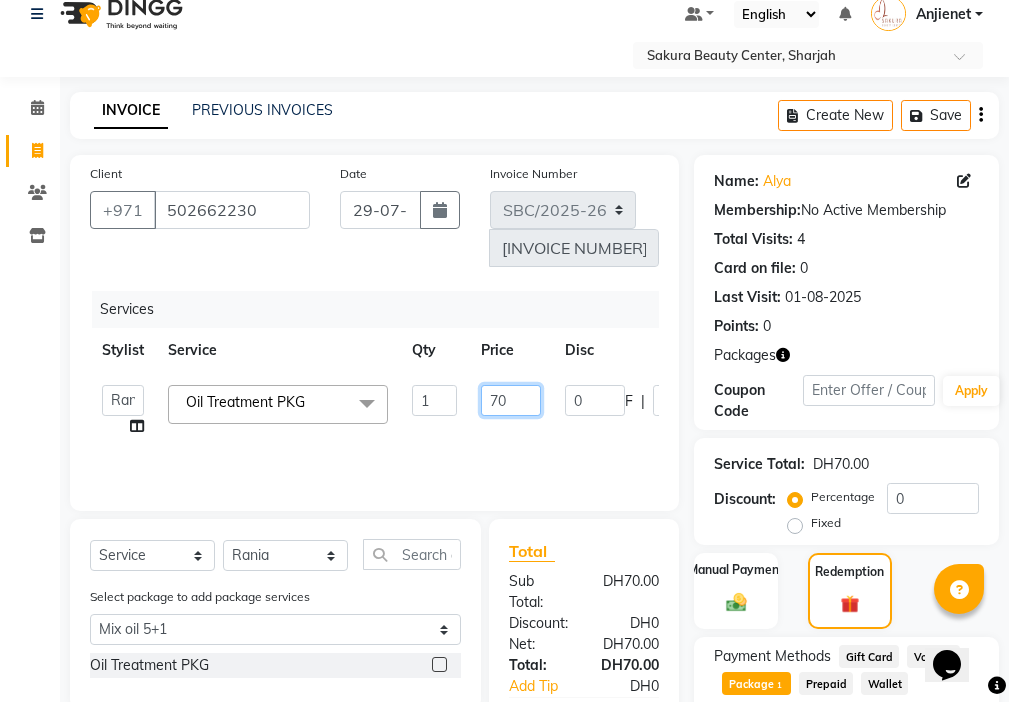 click on "70" 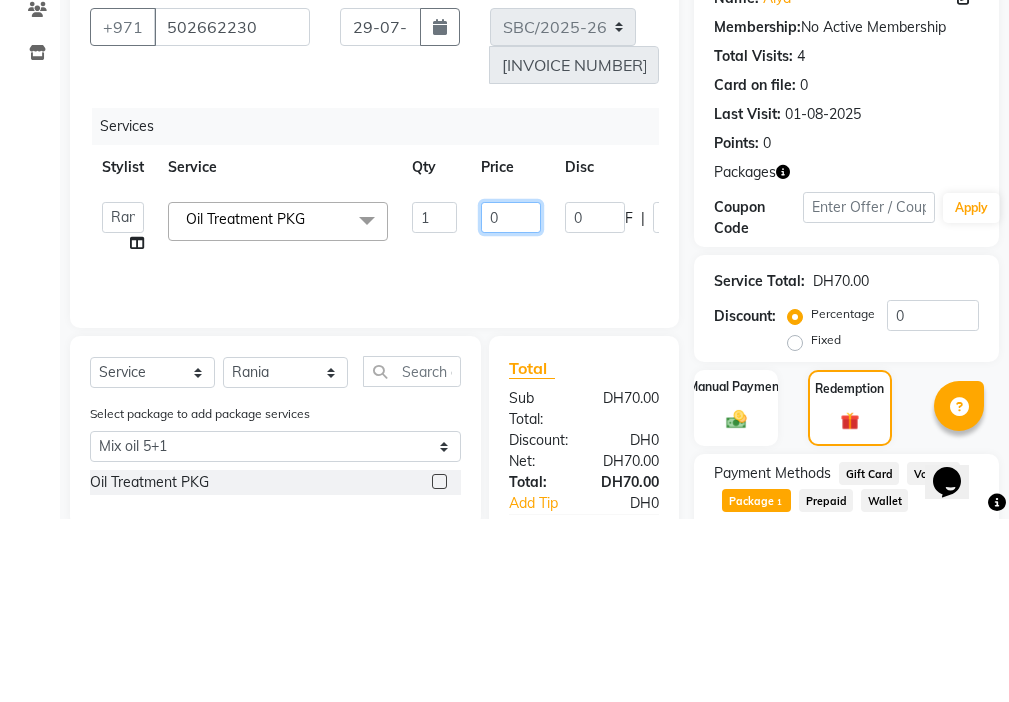 type on "00" 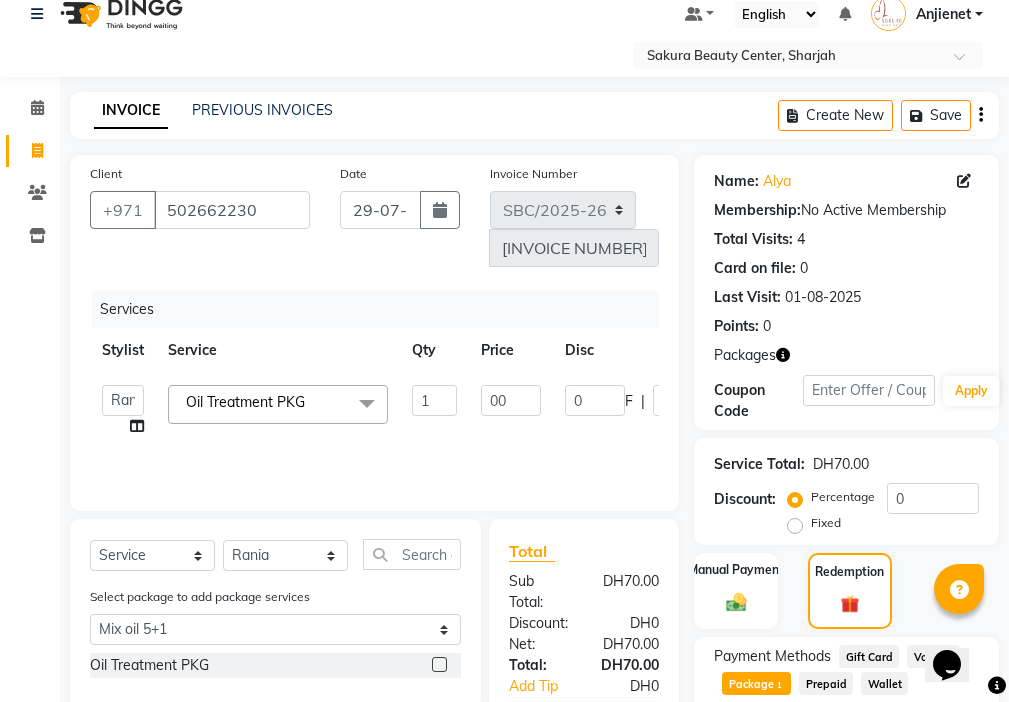 click on "Client +[PHONE] Date [DATE] Invoice Number [INVOICE NUMBER] Services Stylist Service Qty Price Disc Total Action Anjienet Davina Gladys marry Mawieh Moza Rania Starla Oil Treatment PKG x Relax Massage(60mins) Swedish Hot stone (60min) Ventosa (60mins) Sakura Signature massage Foot replix Back massage Hand massage Neck and Shoulder massage face andscalp massage Hot stone (90mins) ventosa(90mins) head massage scalp massage Chest half leg massage half arm massage leg massage Normal hammam Hammam with Herbal hammam with scrub Bridal hammam LEEFA big LEEFA small Dalka Cleaning Manicure Pedicure Sakura special spa Manicure w/ Natural color Pedicure w/ Natural color Manicure w/ Gel polish Pedicure w/ Gel polish Gel Polish Nail extension Nail extension w/ normal polish French nail extension w/ reg.polish Polygel nail extention w/ natural/gel polish French extension w/ gel polish Nail extension Removal Regular polish only Gel polish only Cut and file hand/feet Gel removal chrome nail" 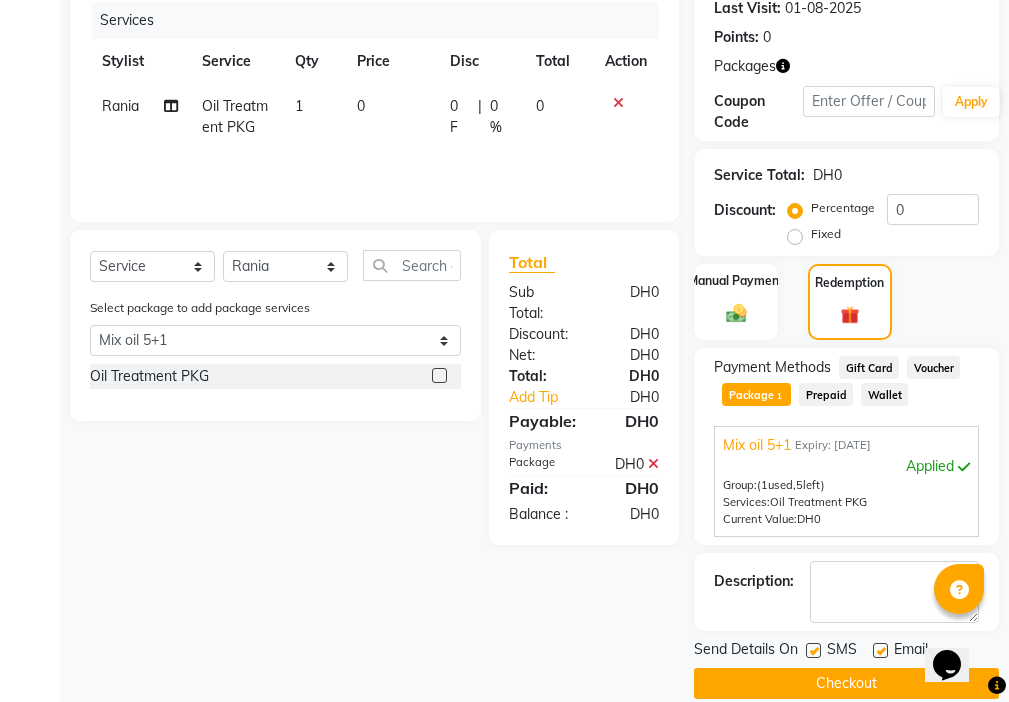 scroll, scrollTop: 338, scrollLeft: 0, axis: vertical 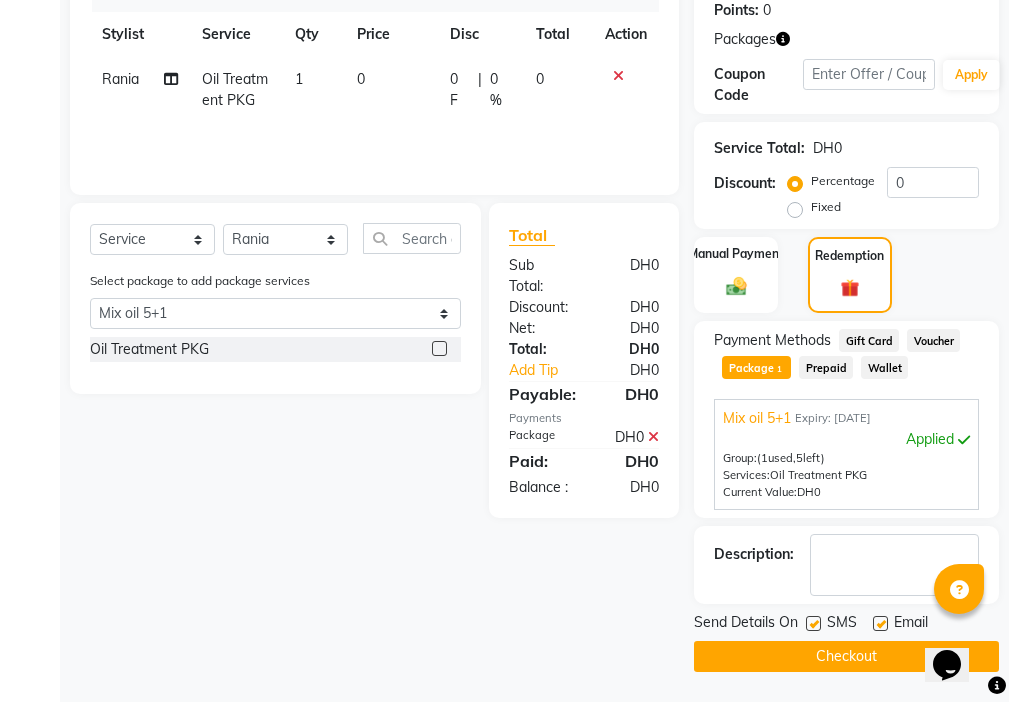 click 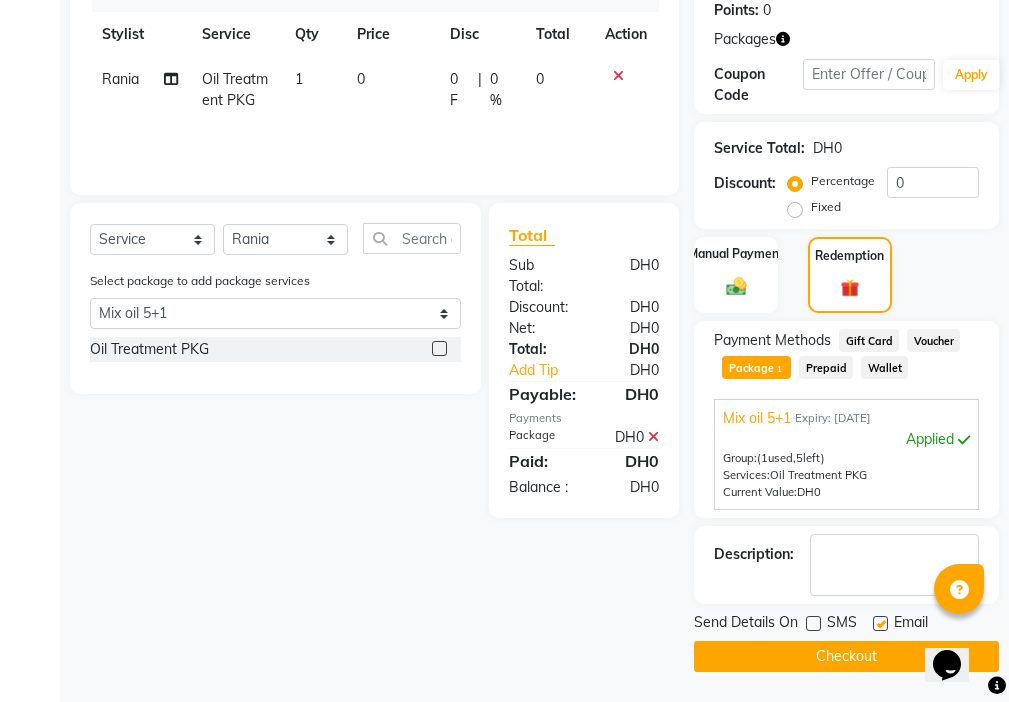 click 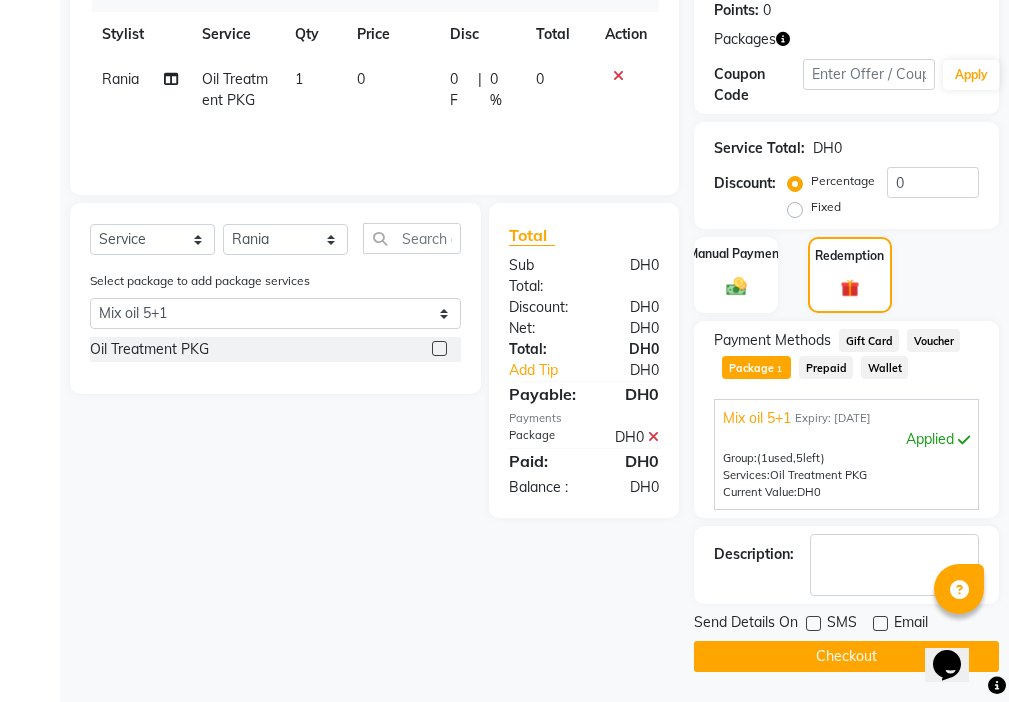 click on "Checkout" 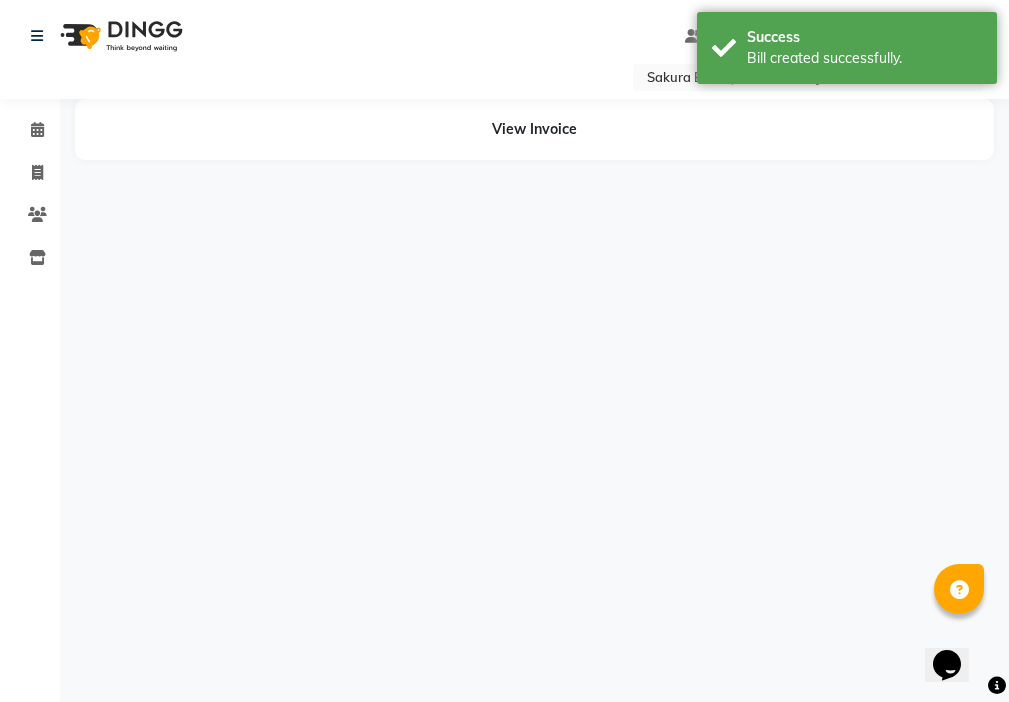 scroll, scrollTop: 0, scrollLeft: 0, axis: both 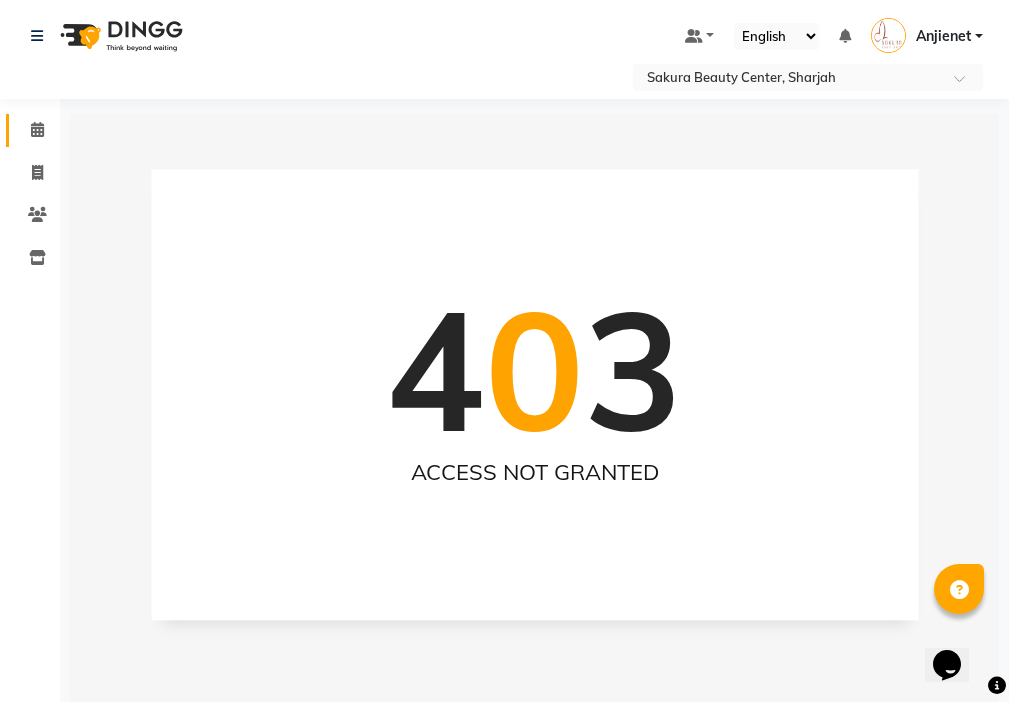 click 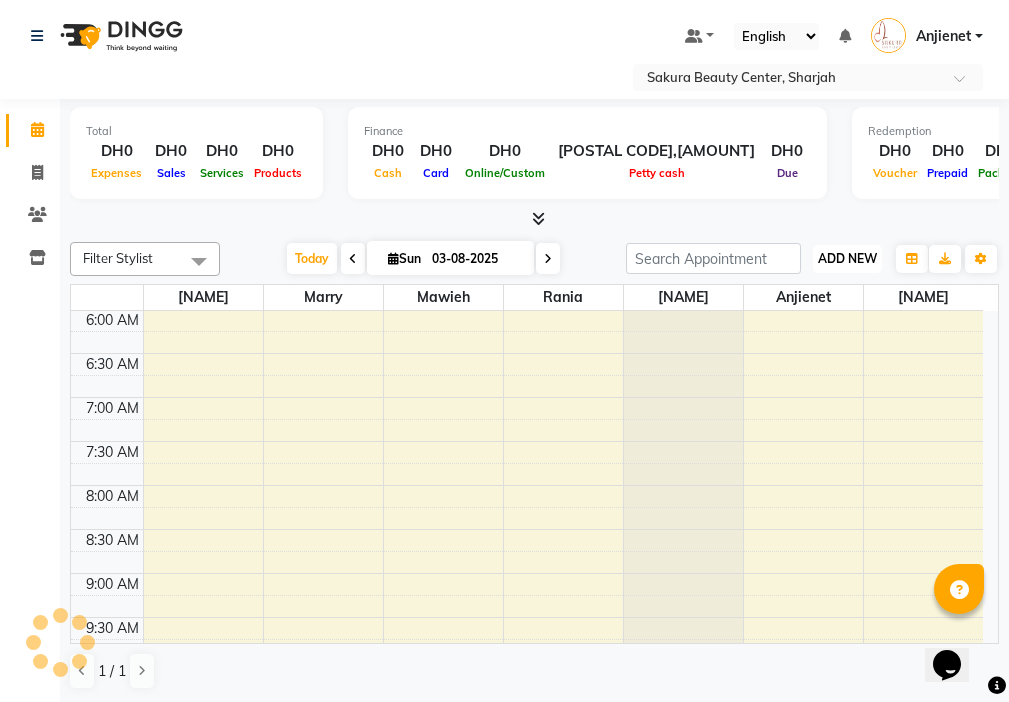click on "ADD NEW" at bounding box center (847, 258) 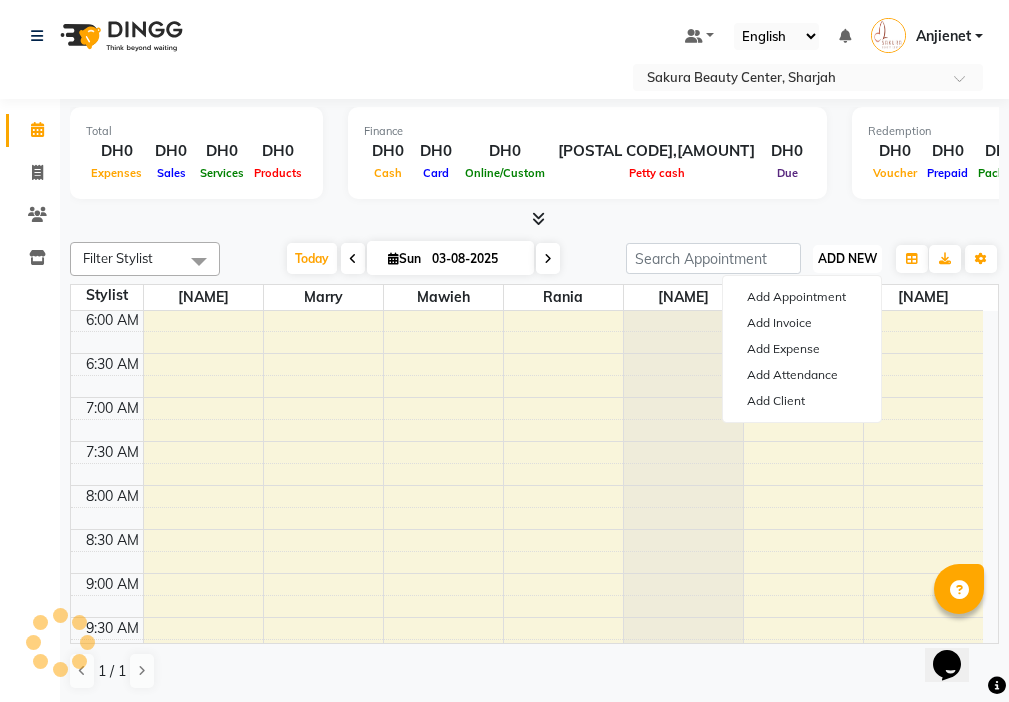 scroll, scrollTop: 529, scrollLeft: 0, axis: vertical 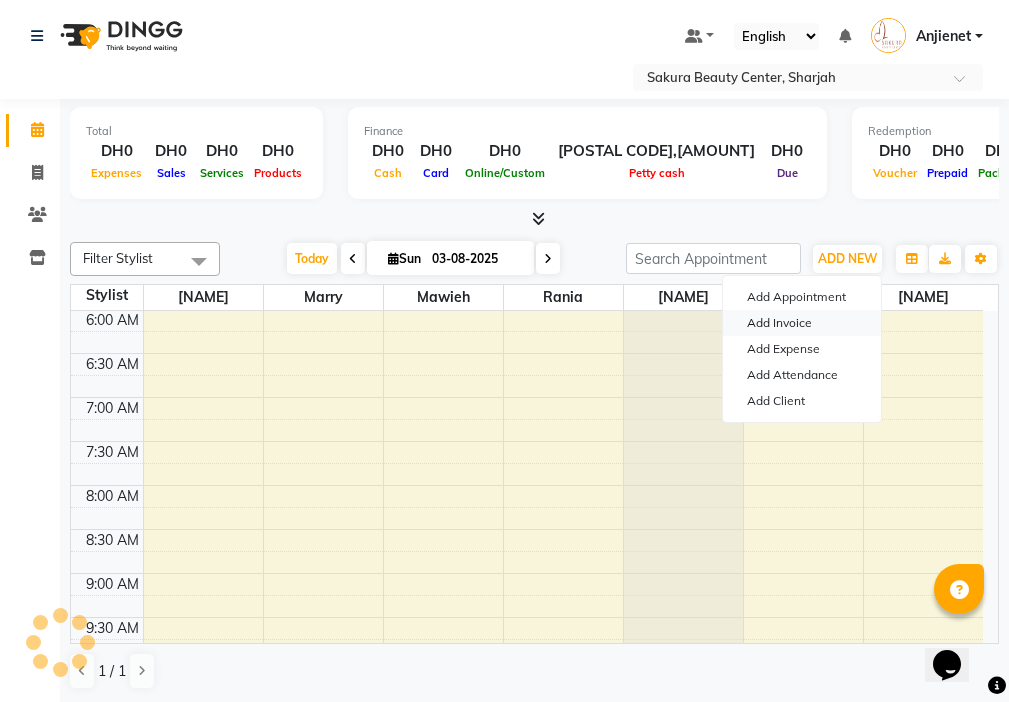 click on "Add Invoice" at bounding box center [802, 323] 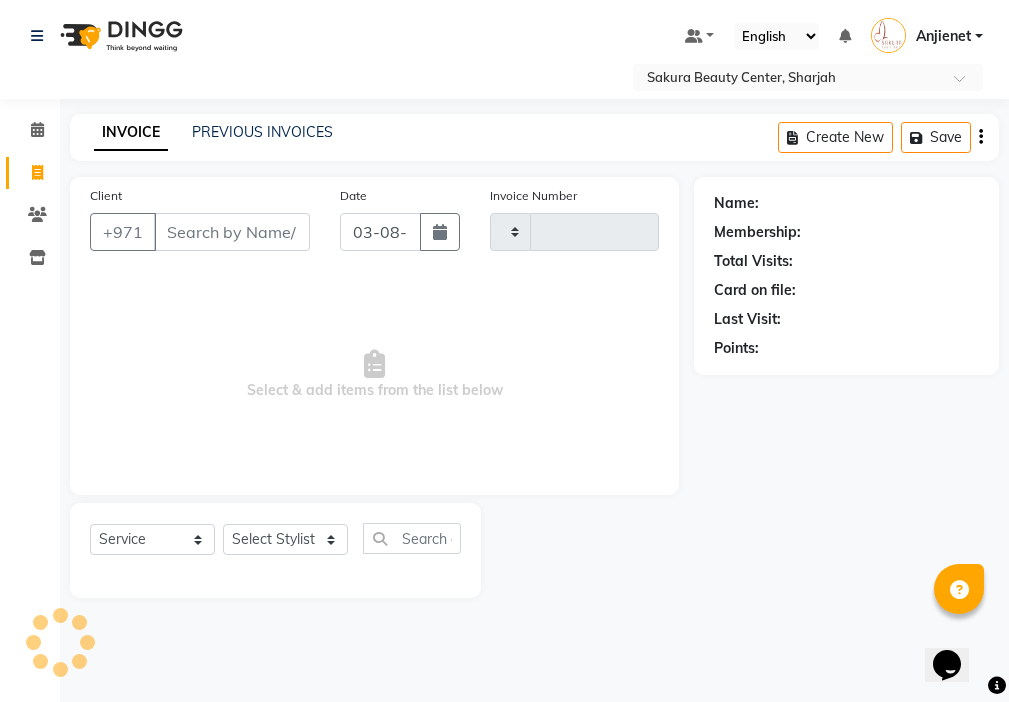 type on "[INVOICE NUMBER]" 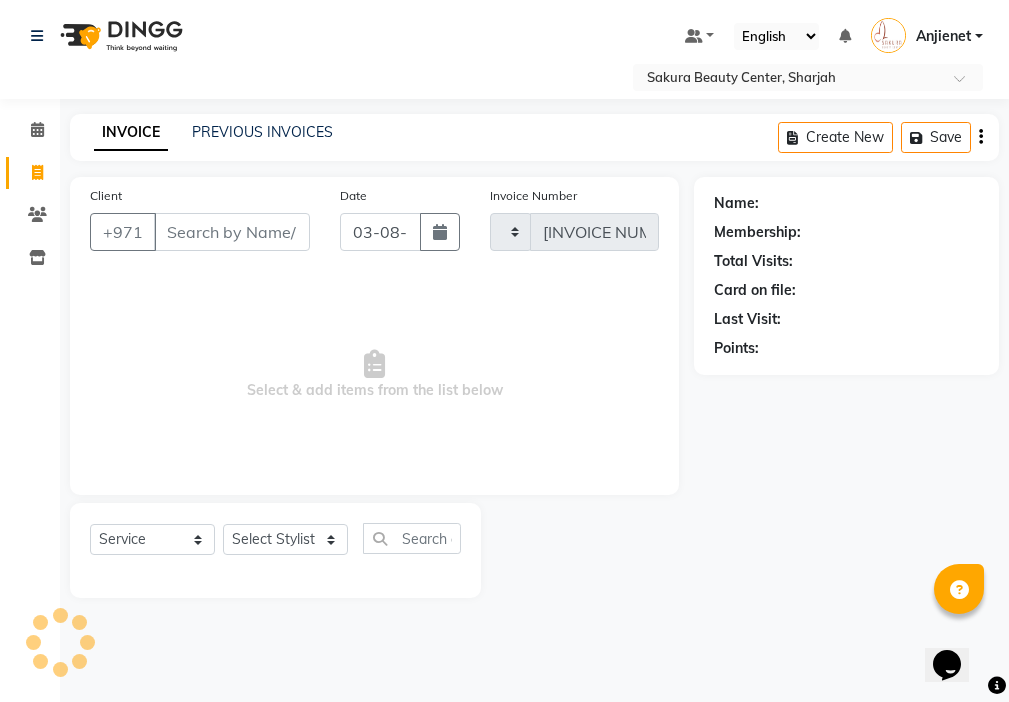 select on "3691" 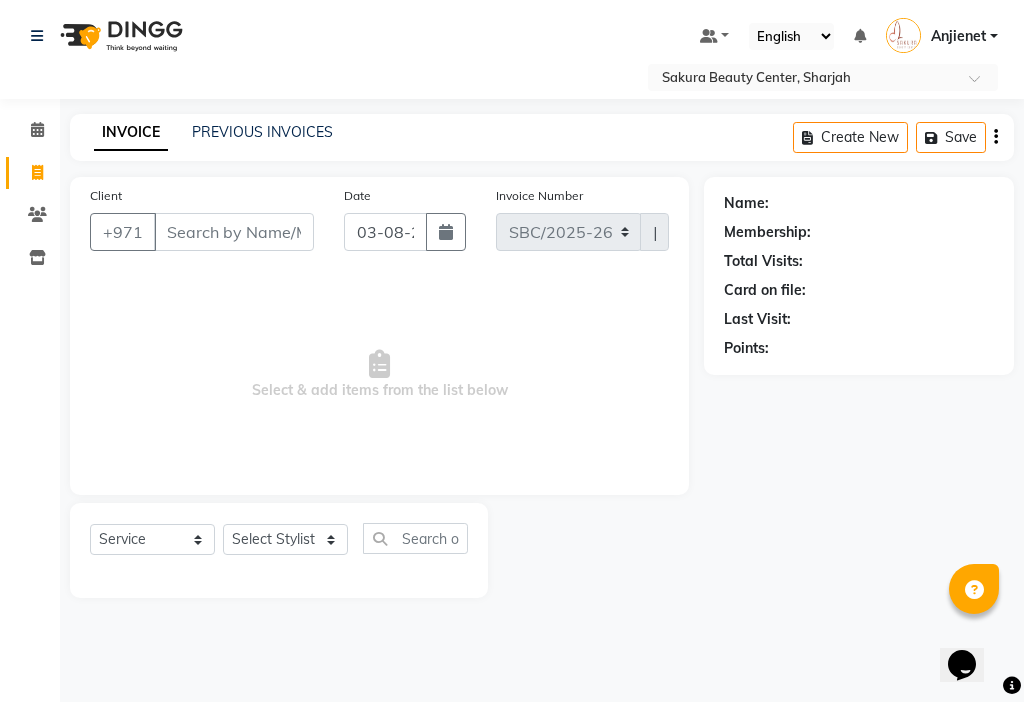 click on "Client" at bounding box center [234, 232] 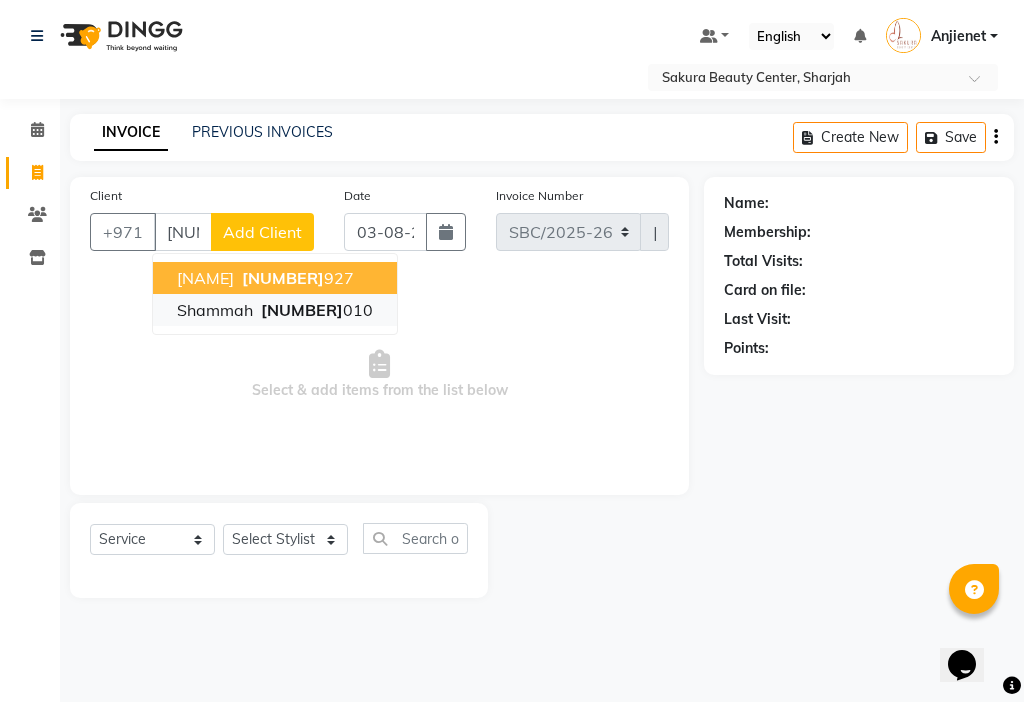 click on "[PHONE]" at bounding box center [315, 310] 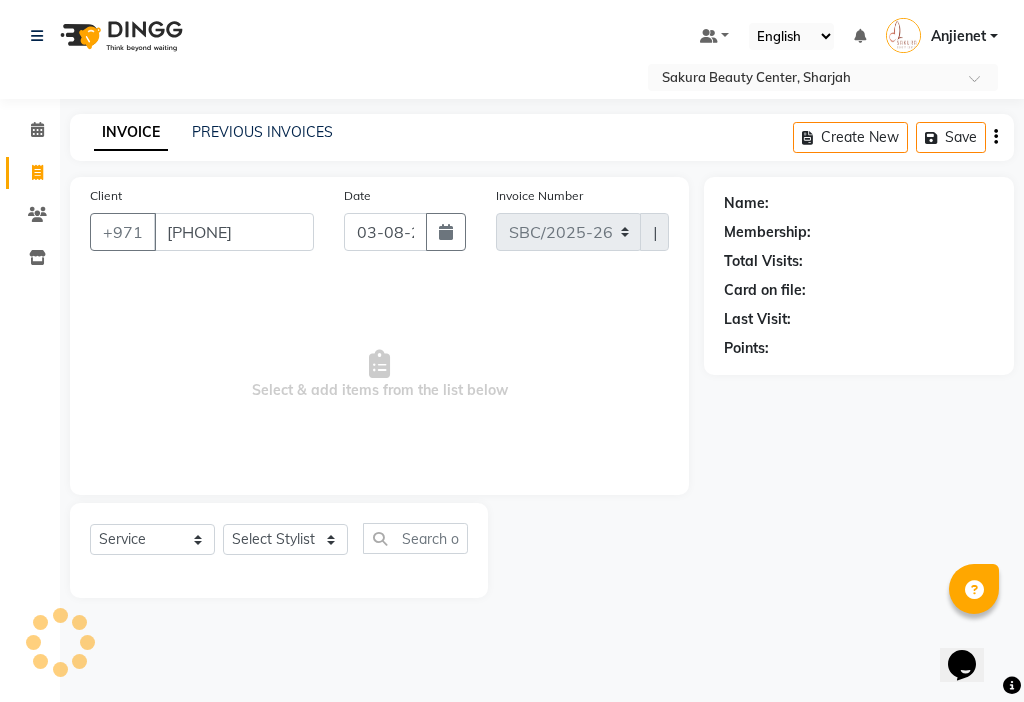 type on "[PHONE]" 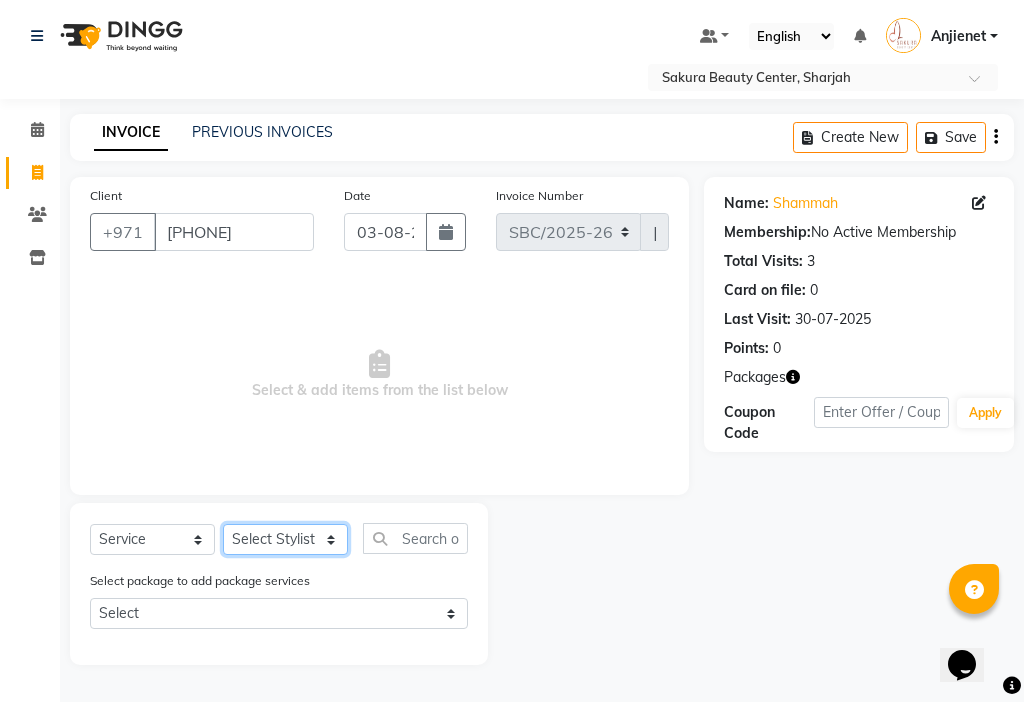 click on "Select Stylist [NAME] [NAME] [NAME] [NAME] [NAME] [NAME] [NAME] [NAME]" 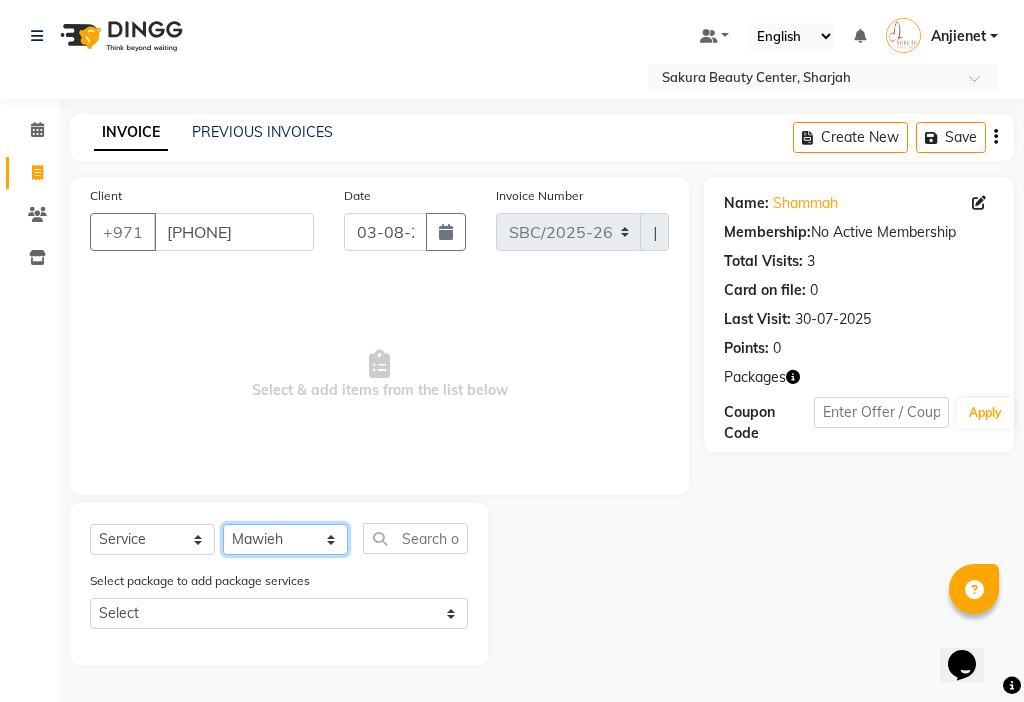 click on "Select Stylist [NAME] [NAME] [NAME] [NAME] [NAME] [NAME] [NAME] [NAME]" 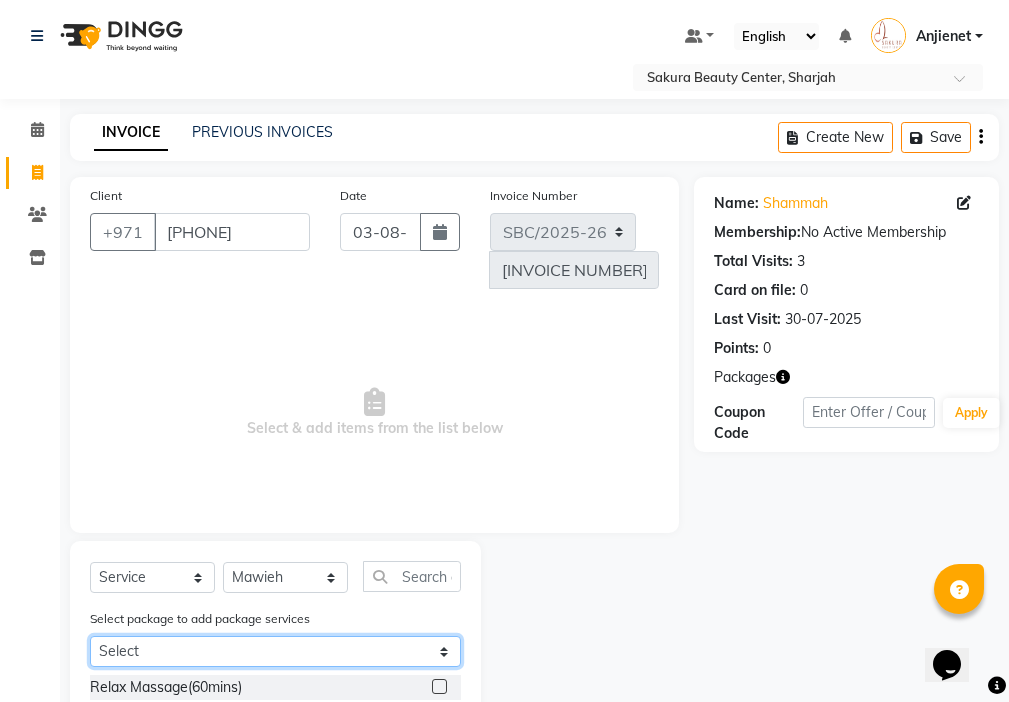 click on "Select Mix oil 5+1" 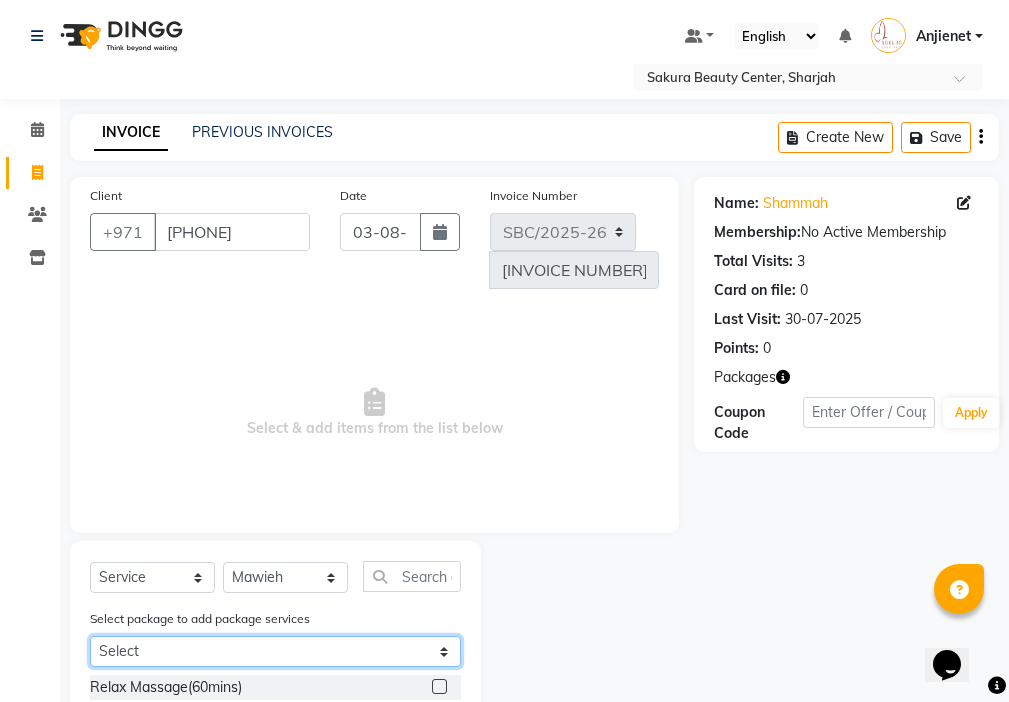 select on "1: Object" 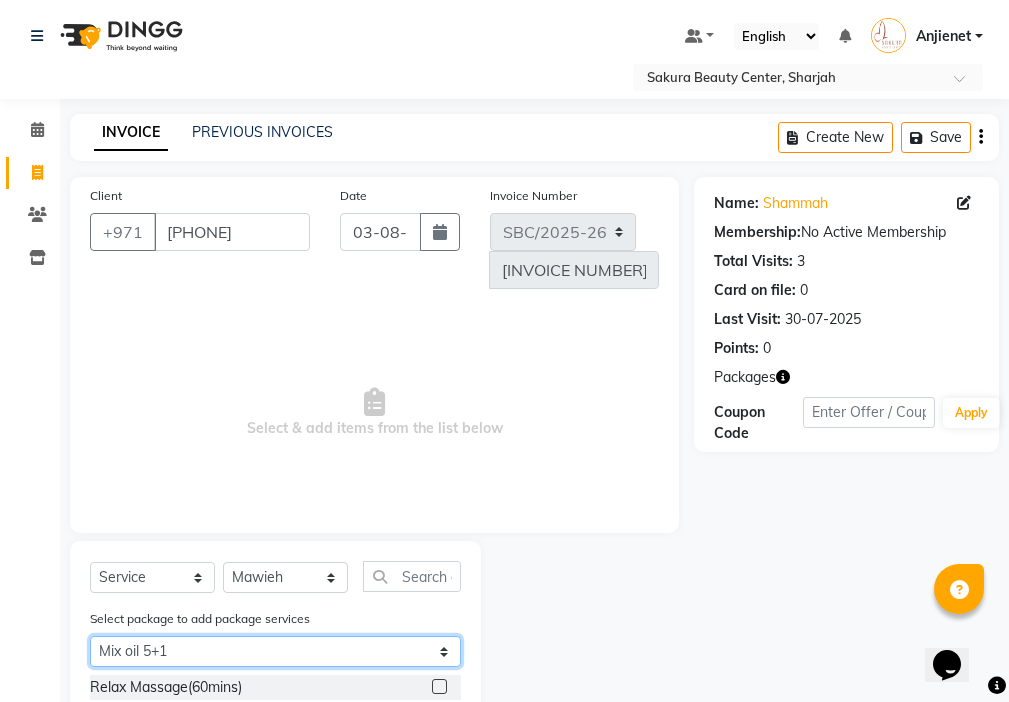 click on "Select Mix oil 5+1" 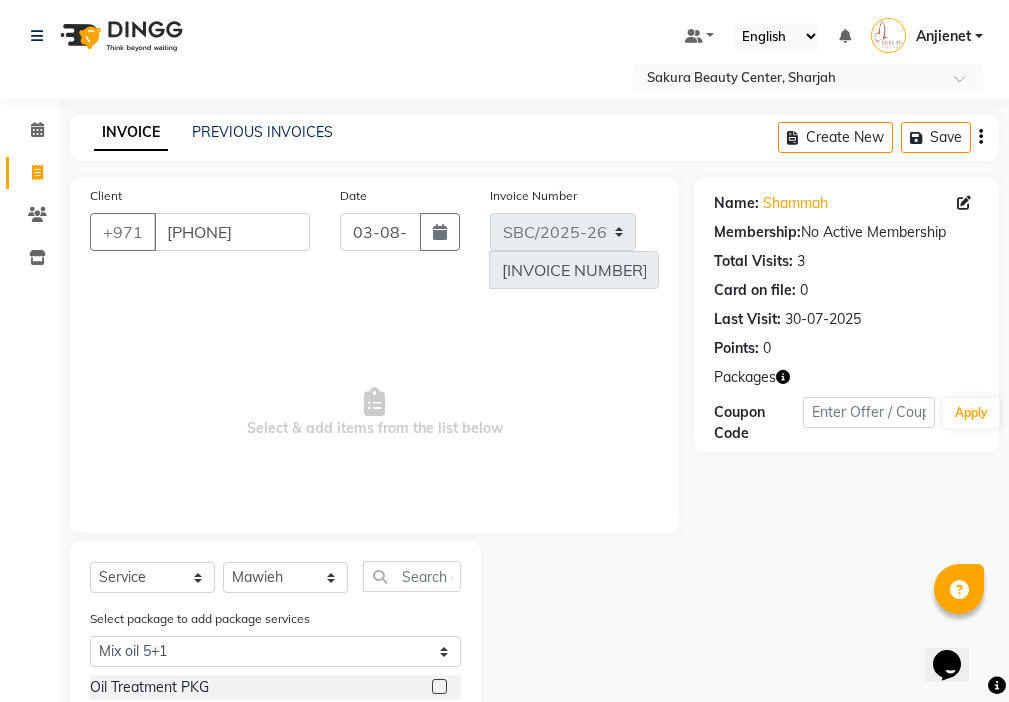 click 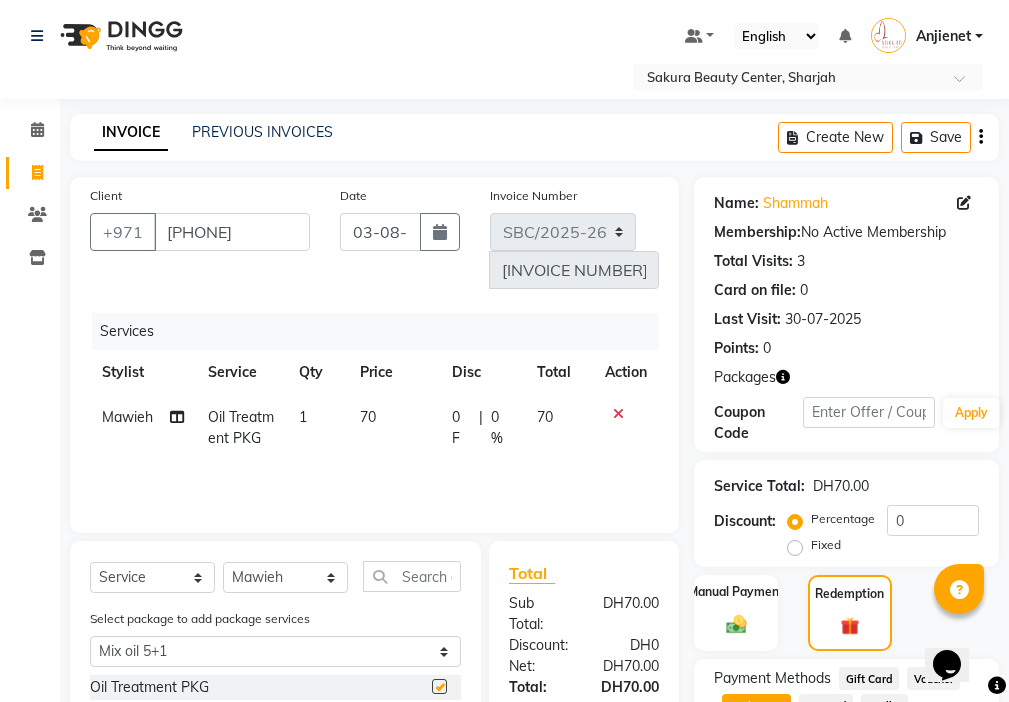 checkbox on "false" 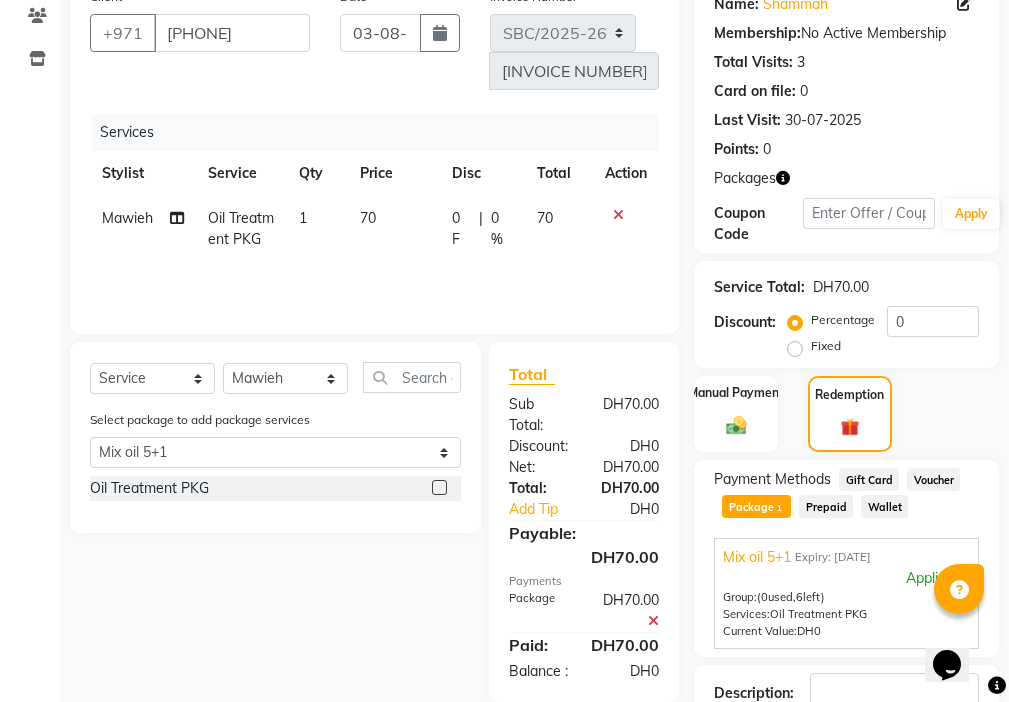 scroll, scrollTop: 203, scrollLeft: 0, axis: vertical 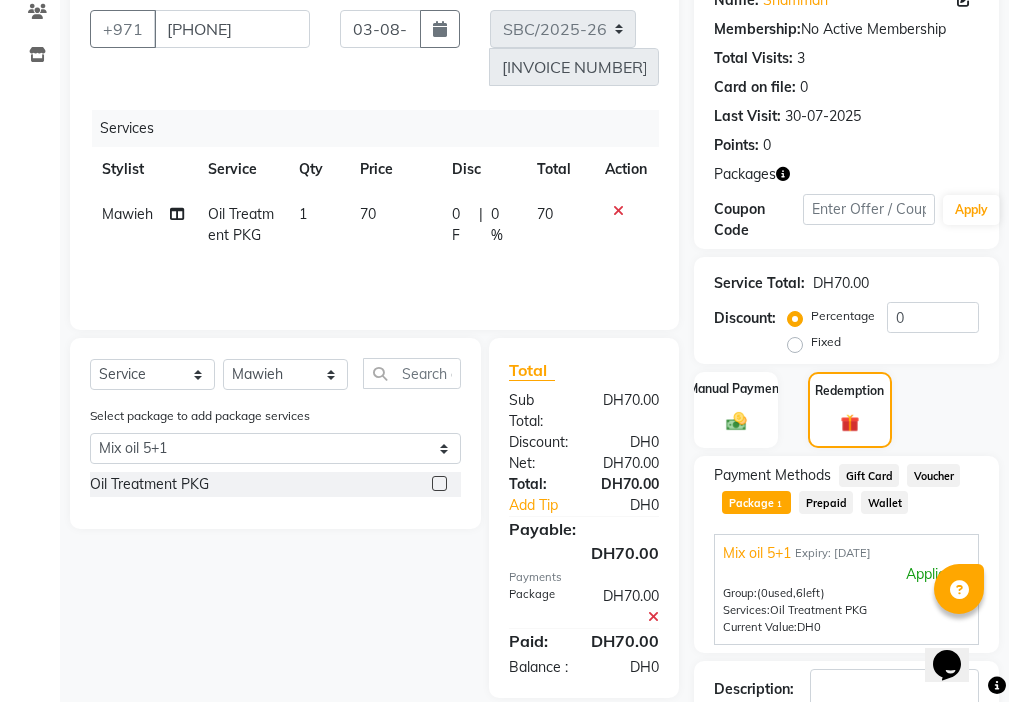click on "0 F | 0 %" 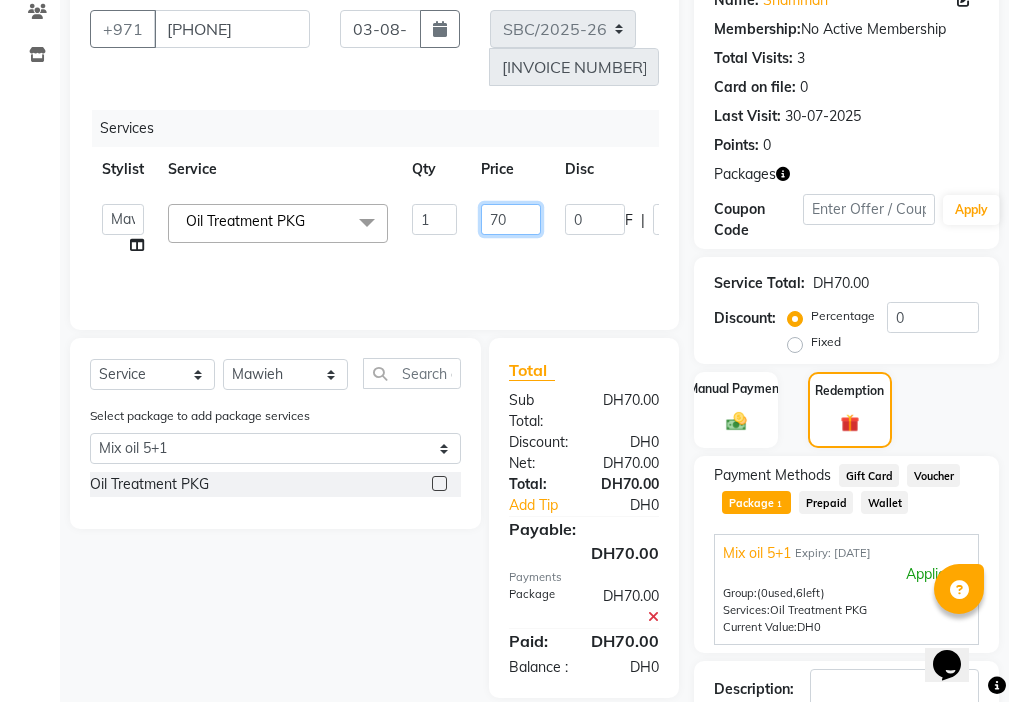 click on "70" 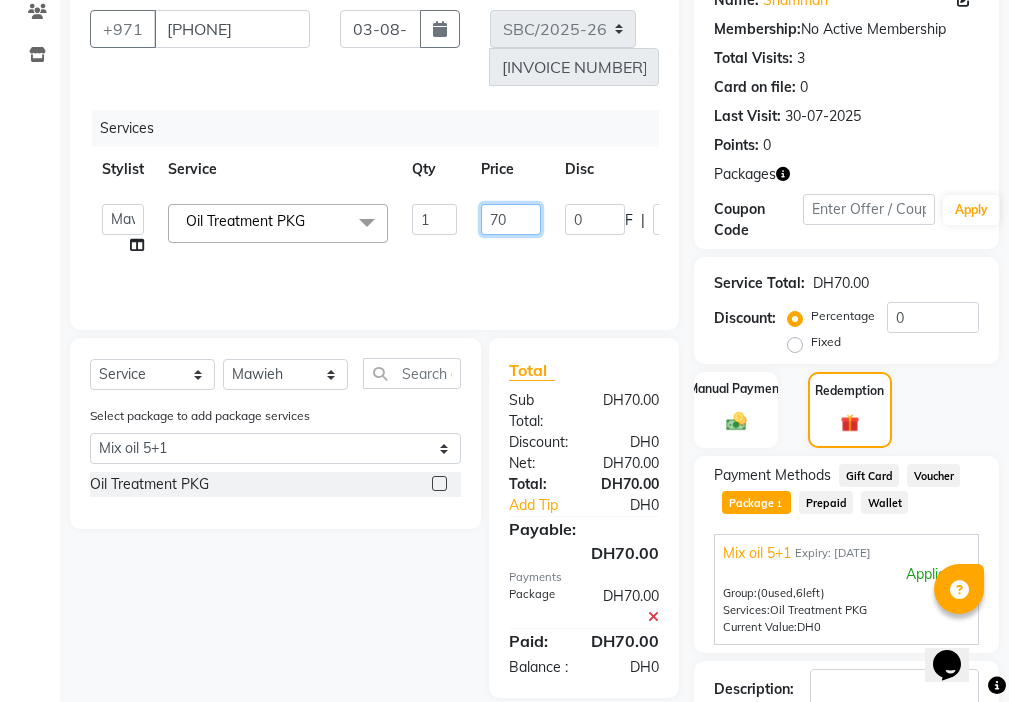 type on "7" 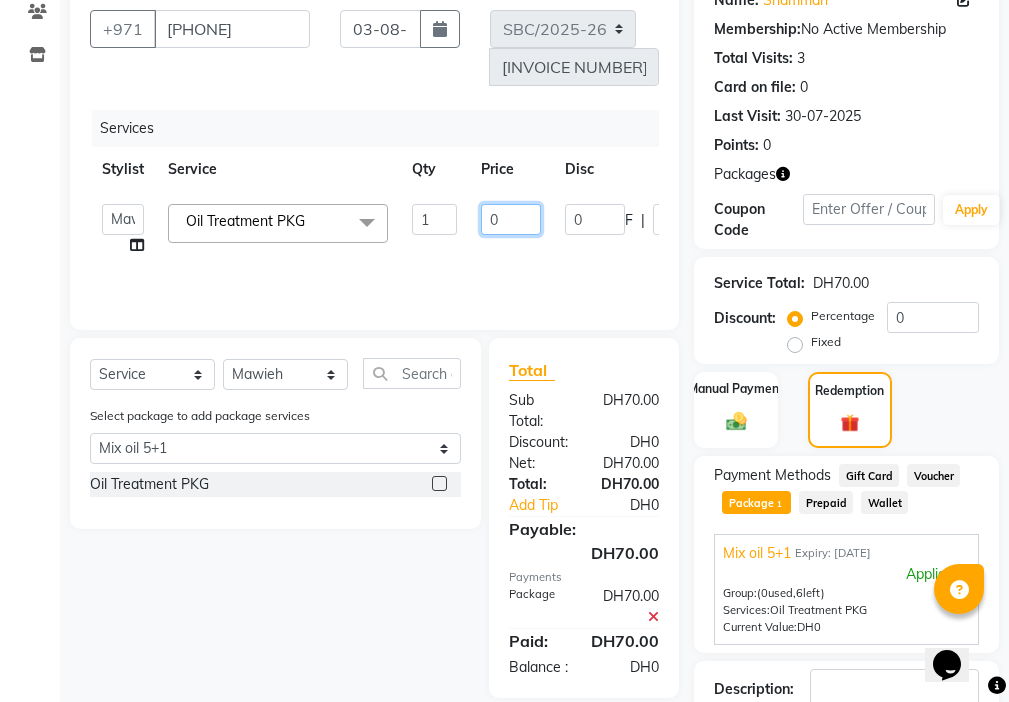 type on "00" 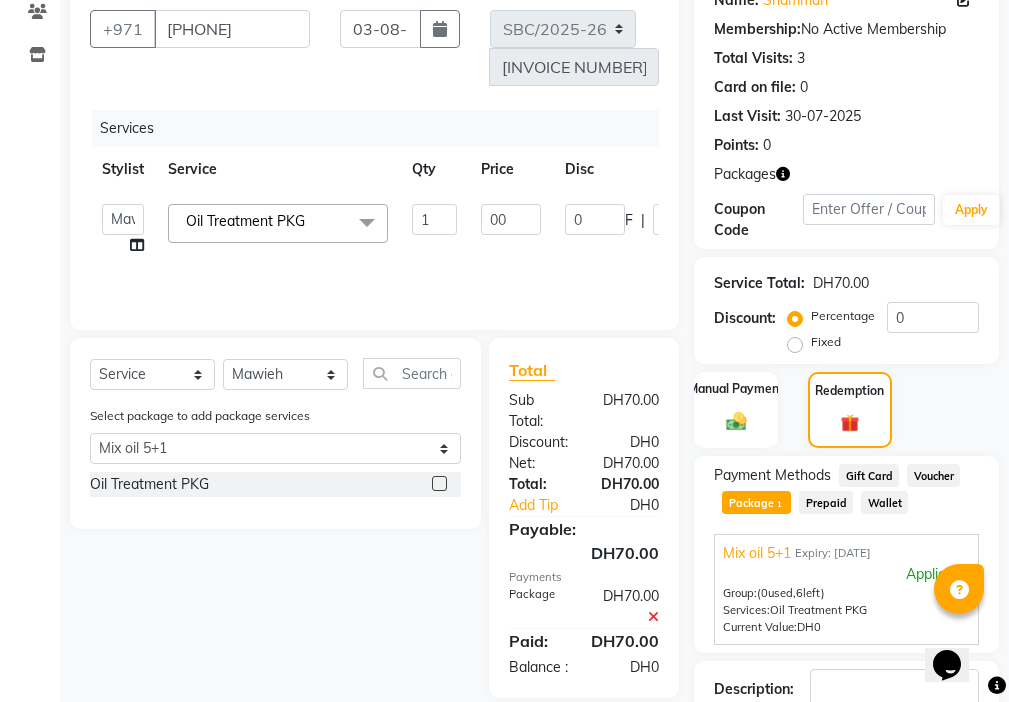 click on "Select Service Product Membership Package Voucher Prepaid Gift Card Select Stylist Anjienet Davina Gladys marry Mawieh Moza Rania Starla Select package to add package services Select Mix oil 5+1 Oil Treatment PKG" 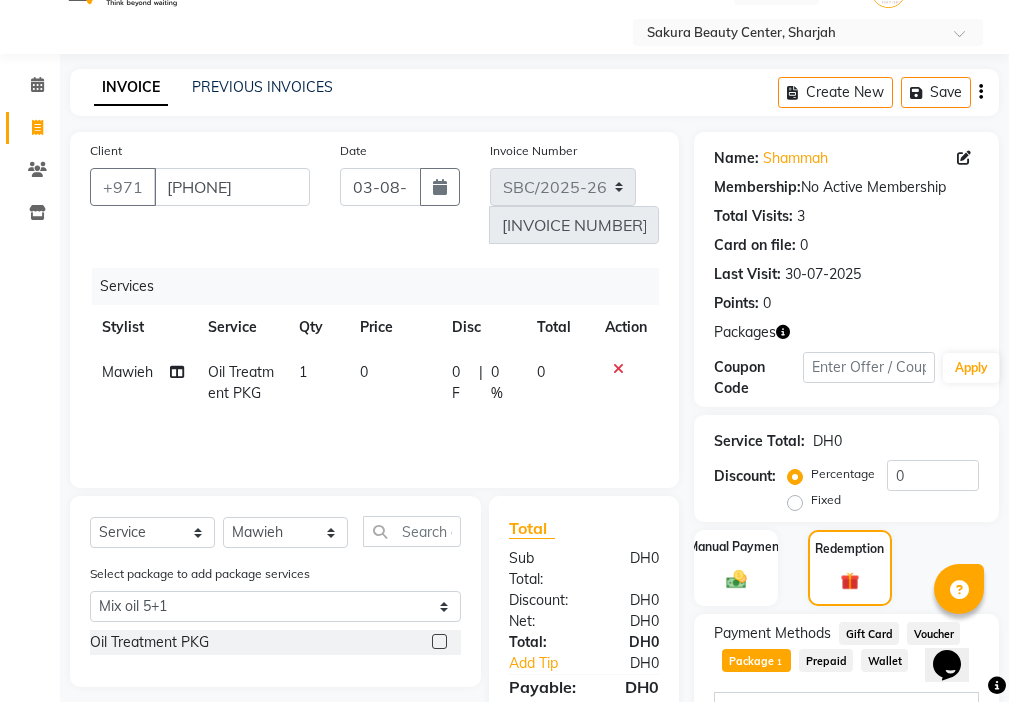 scroll, scrollTop: 44, scrollLeft: 0, axis: vertical 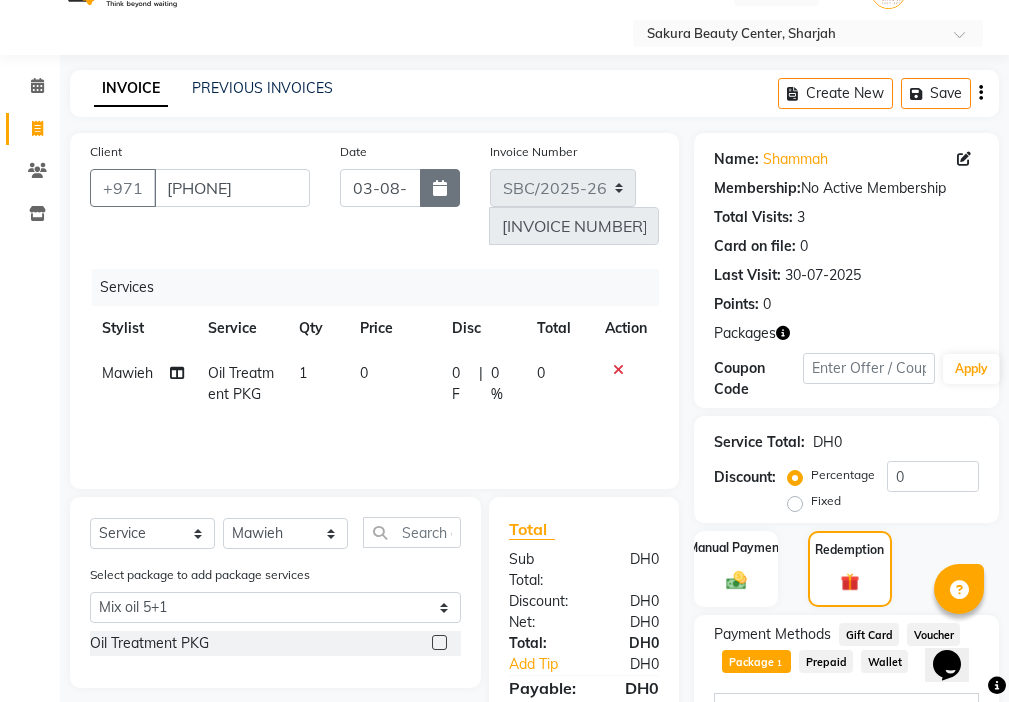 click 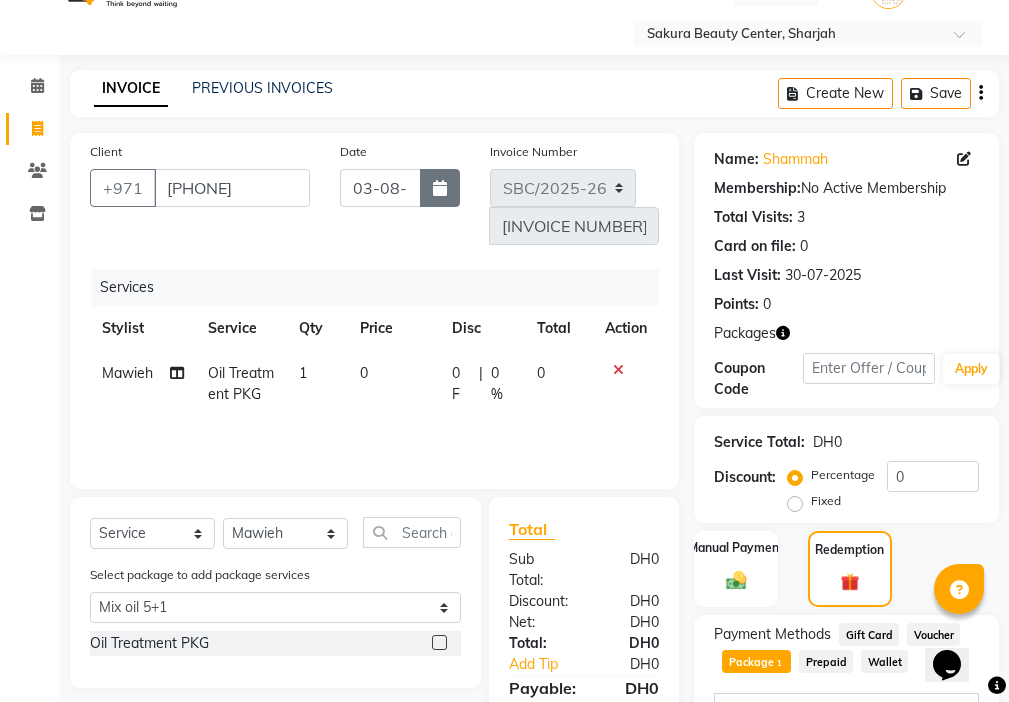 select on "8" 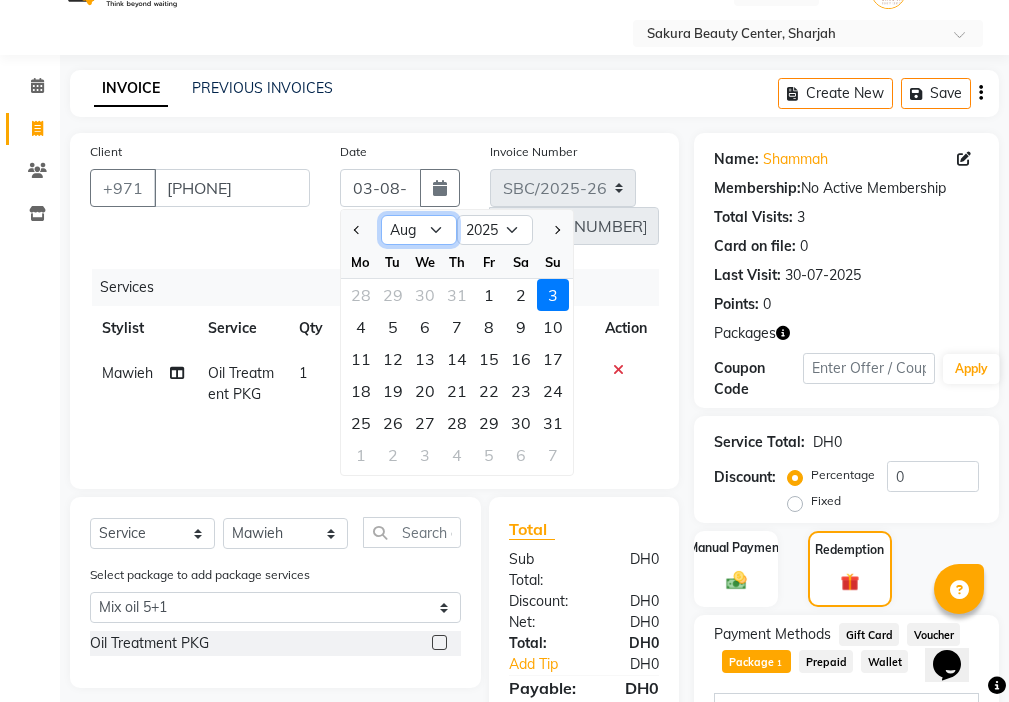click on "Jan Feb Mar Apr May Jun Jul Aug Sep Oct Nov Dec" 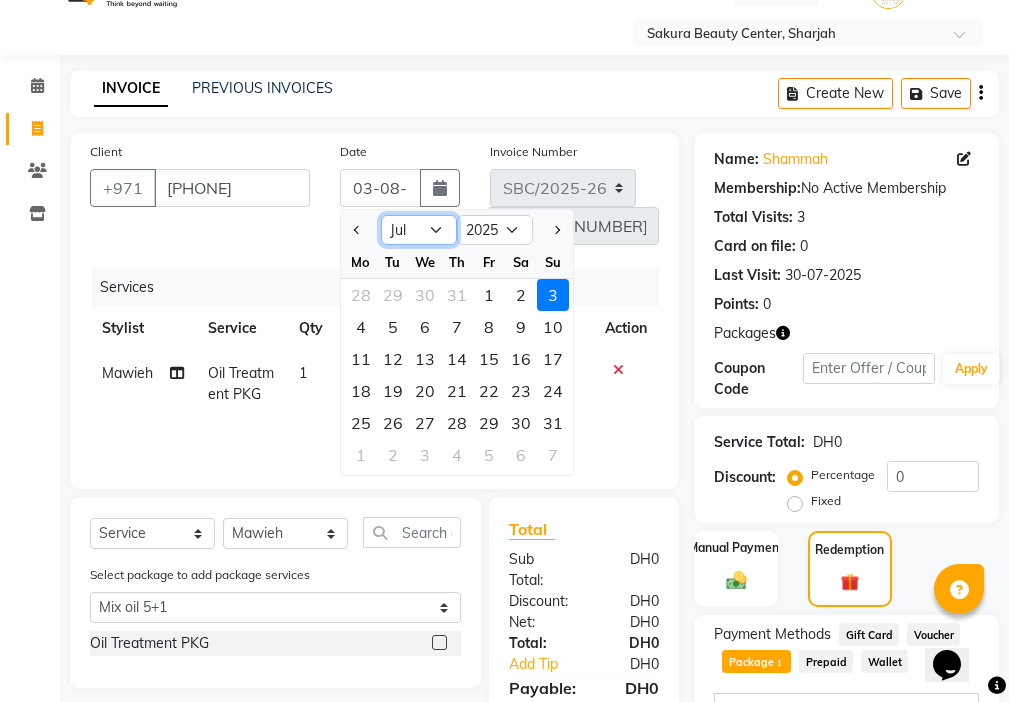 click on "Jan Feb Mar Apr May Jun Jul Aug Sep Oct Nov Dec" 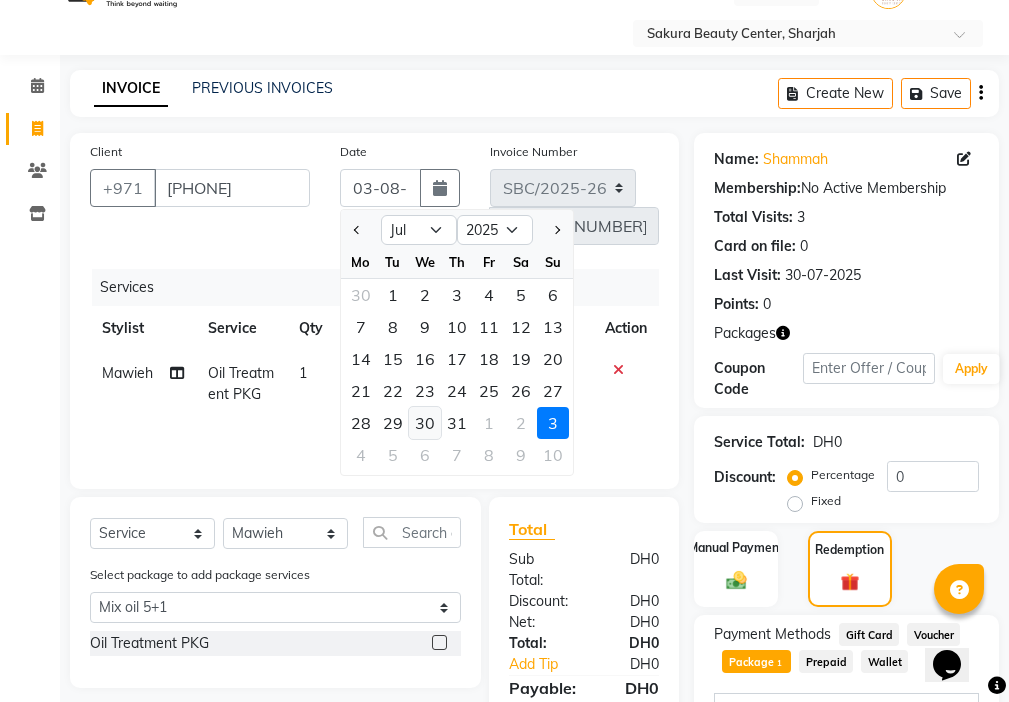 click on "30" 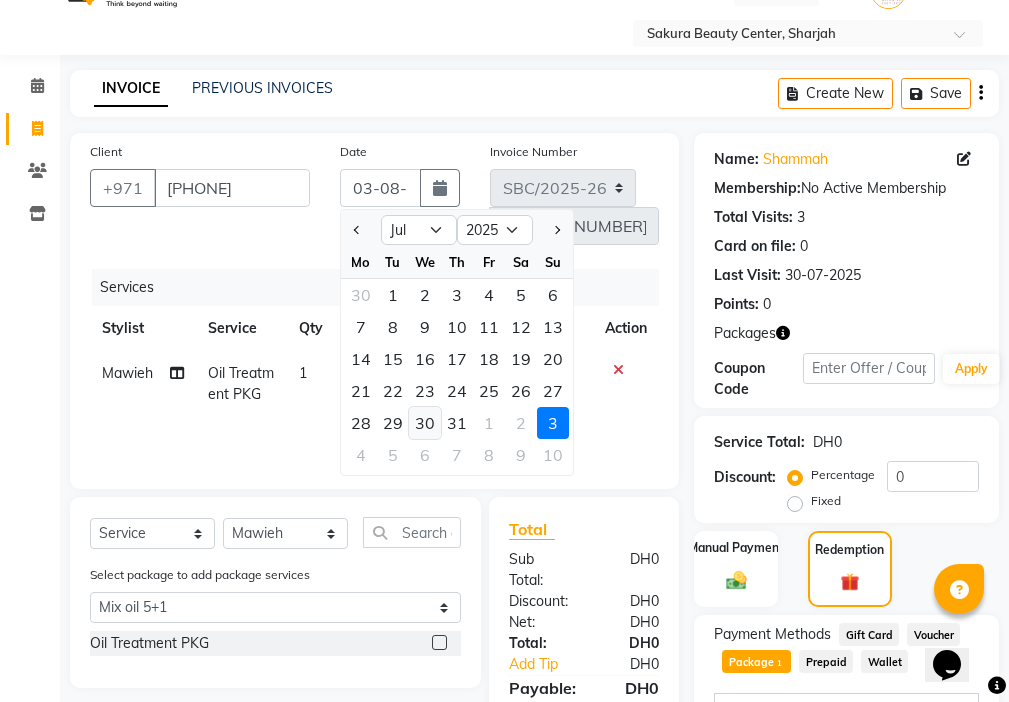 type on "30-07-2025" 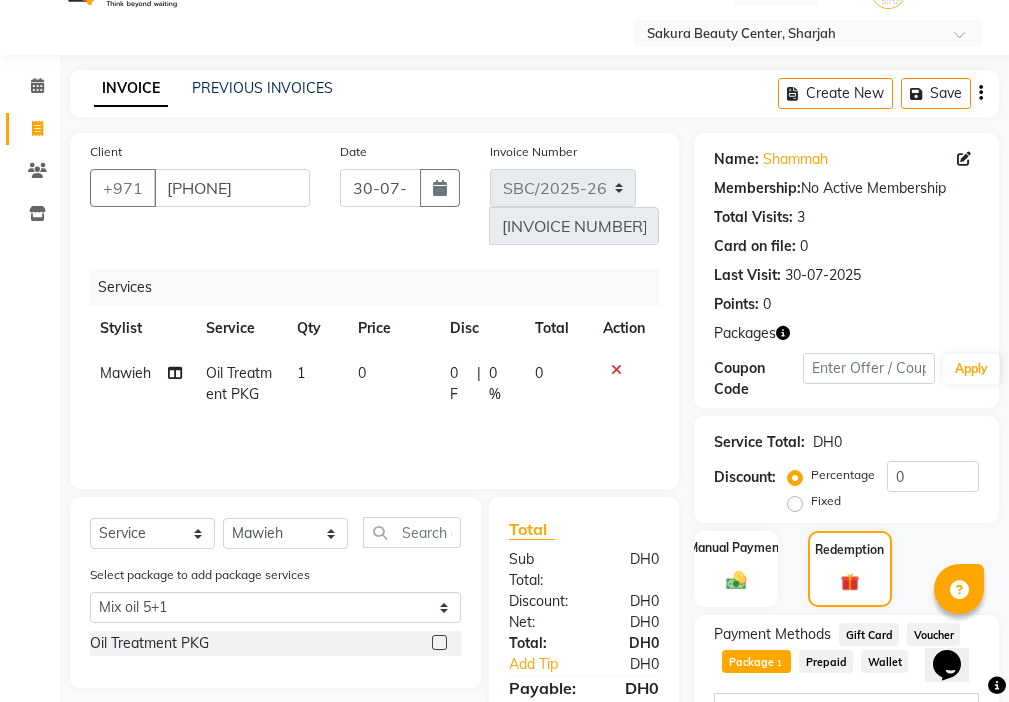 scroll, scrollTop: 0, scrollLeft: 0, axis: both 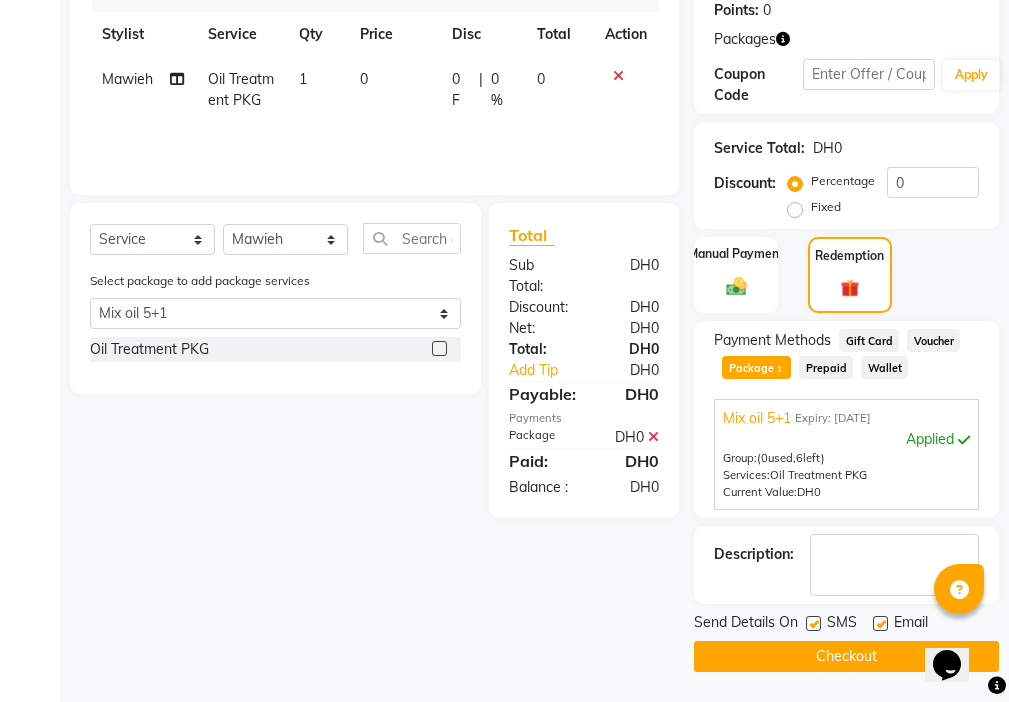 click 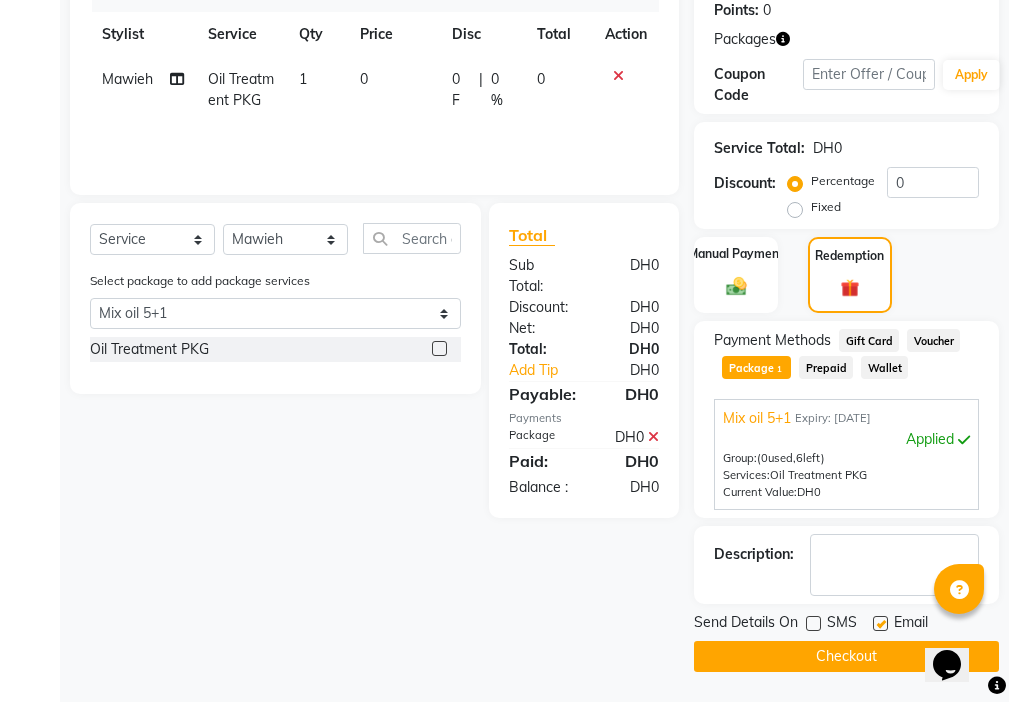 click 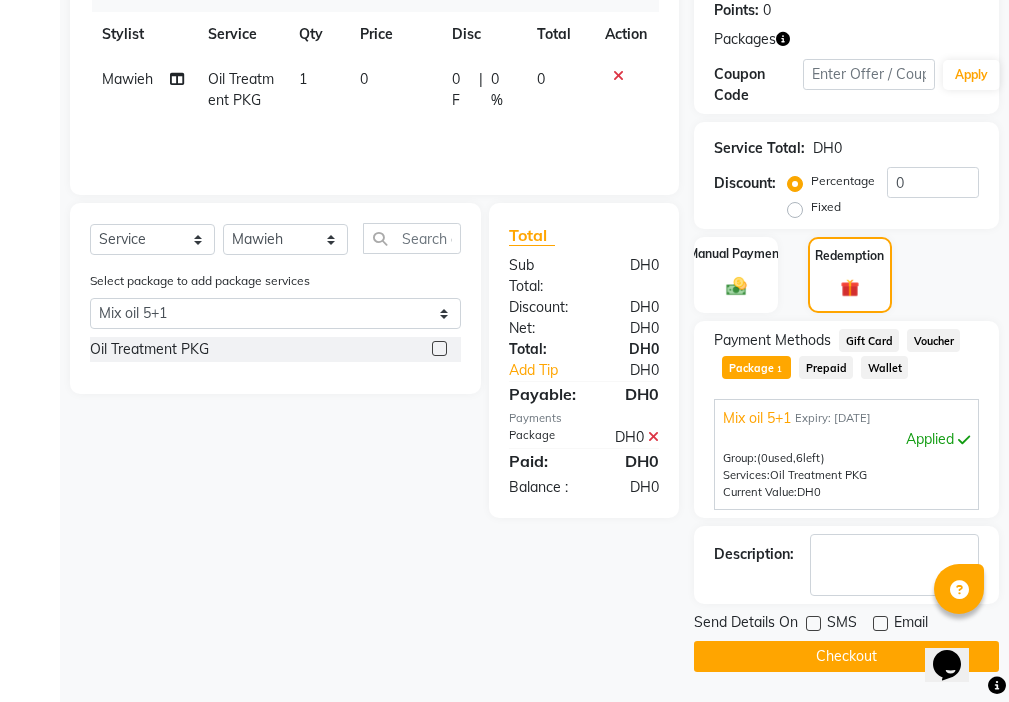 click on "Checkout" 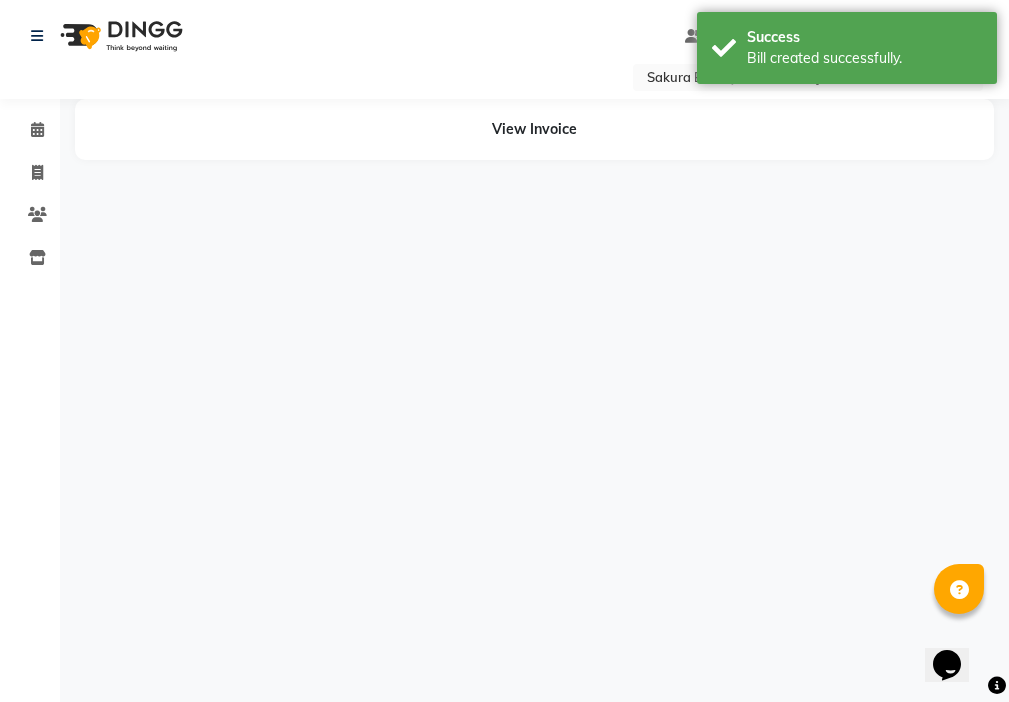 scroll, scrollTop: 0, scrollLeft: 0, axis: both 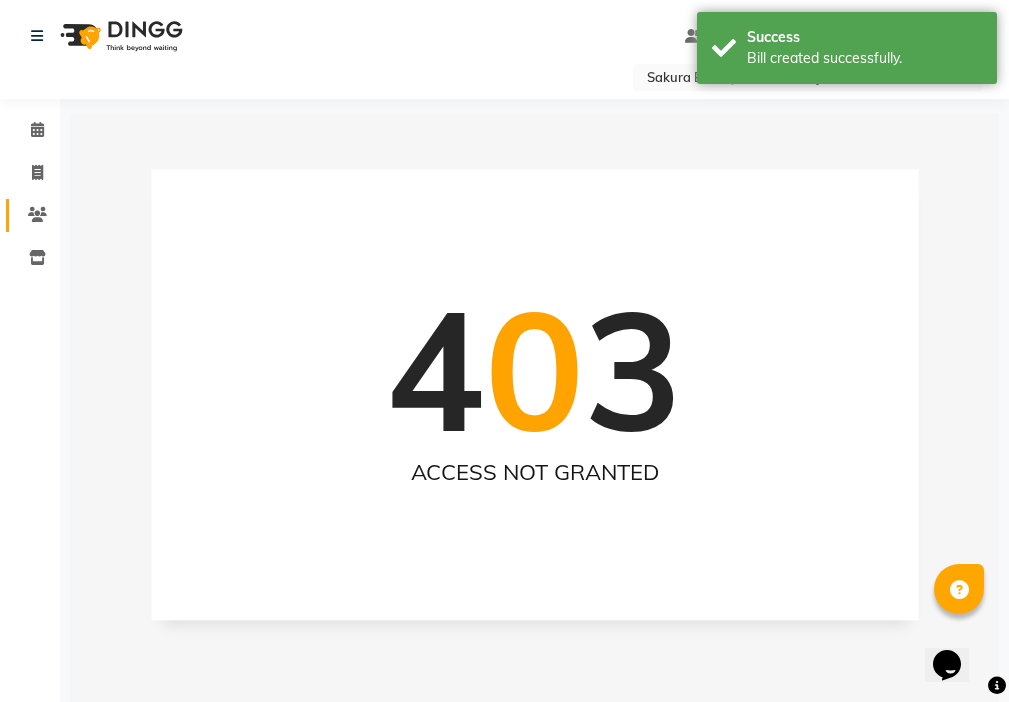 click 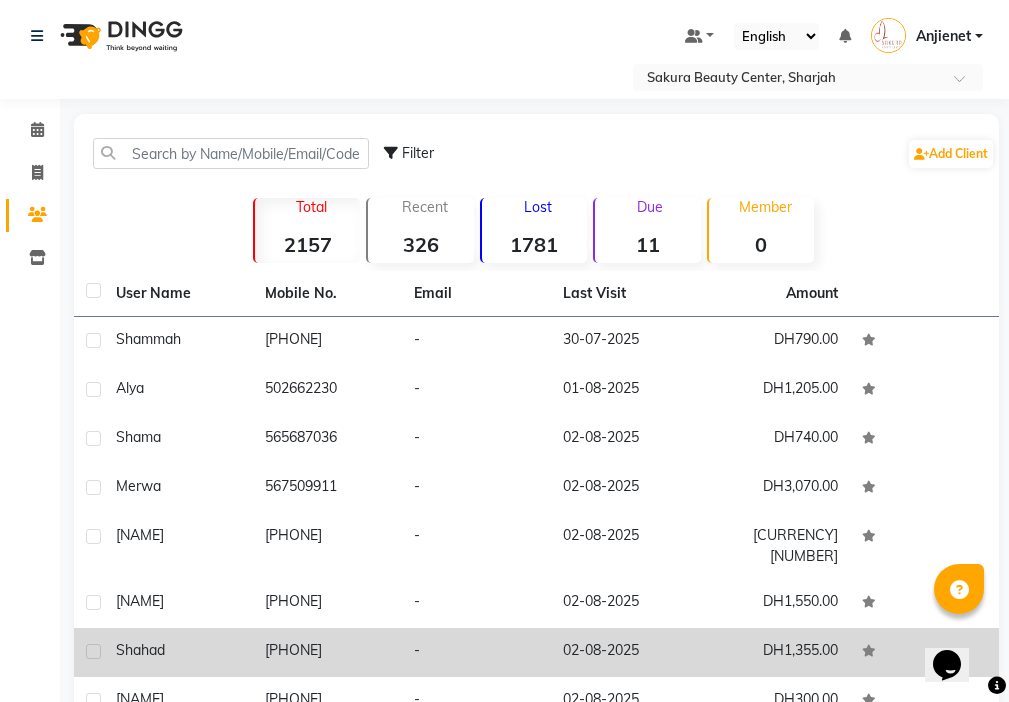 click 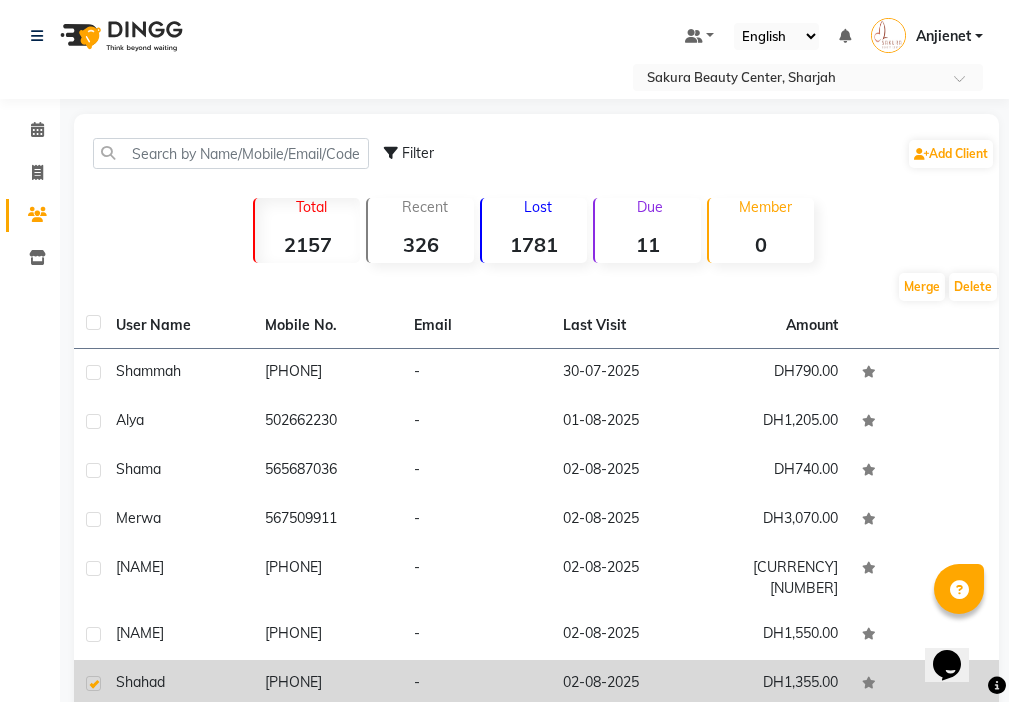 click on "02-08-2025" 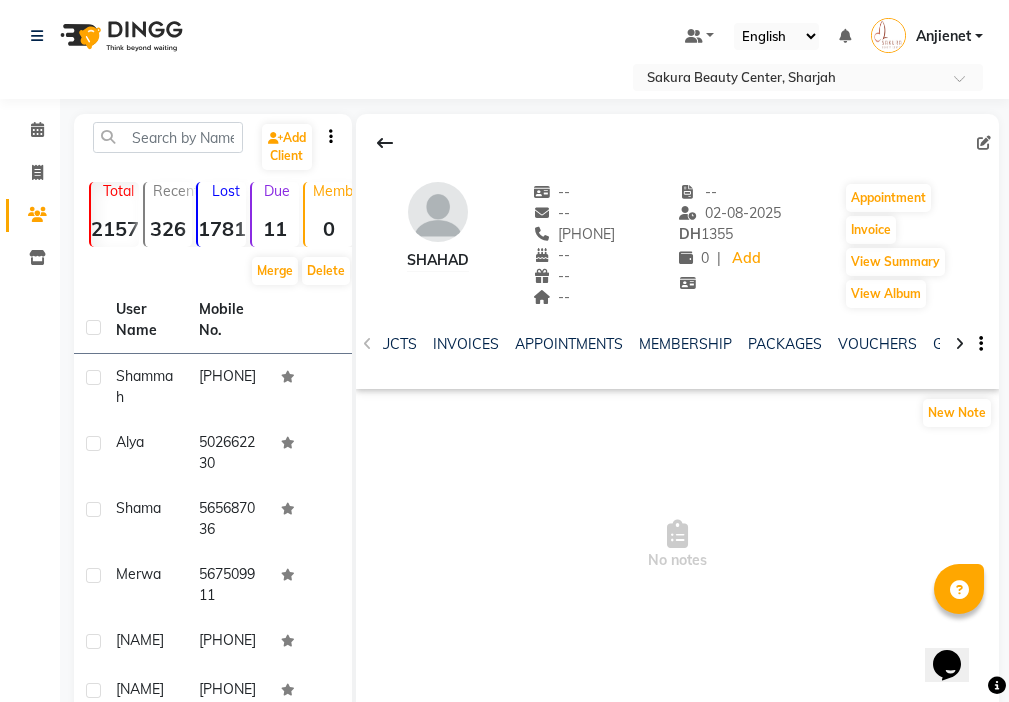 scroll, scrollTop: 0, scrollLeft: 308, axis: horizontal 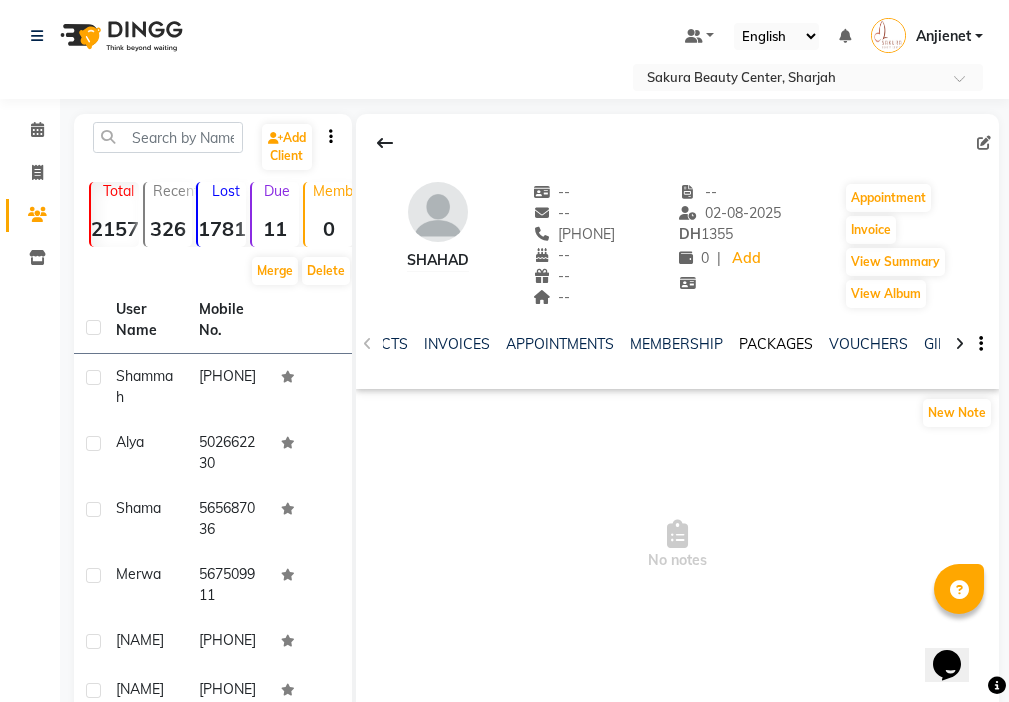 click on "PACKAGES" 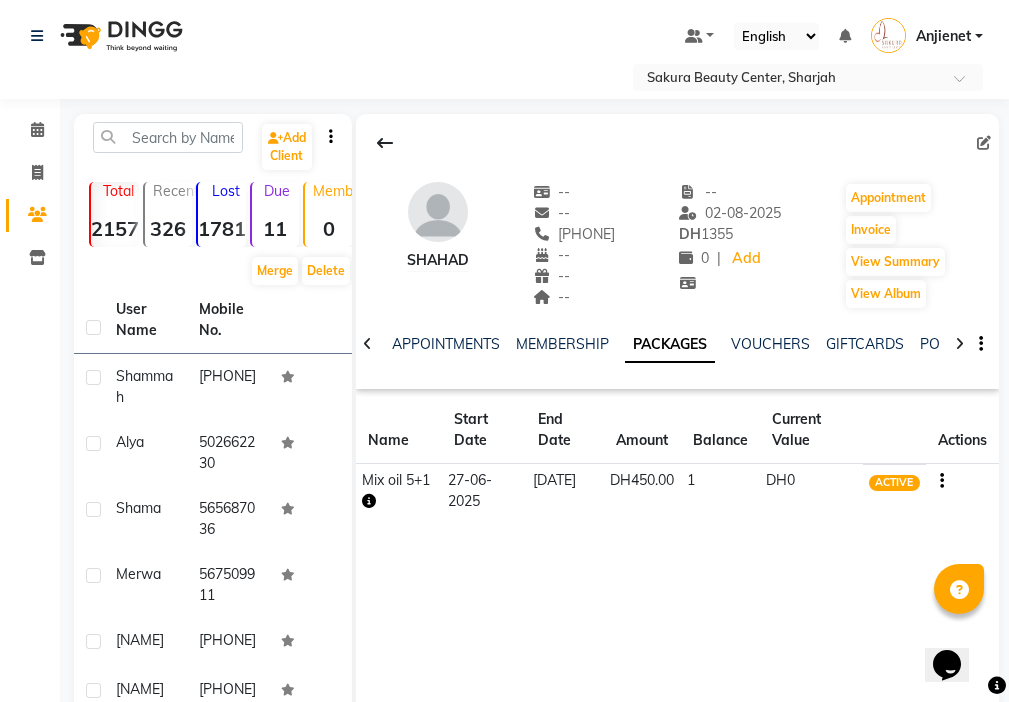 click on "DH450.00" 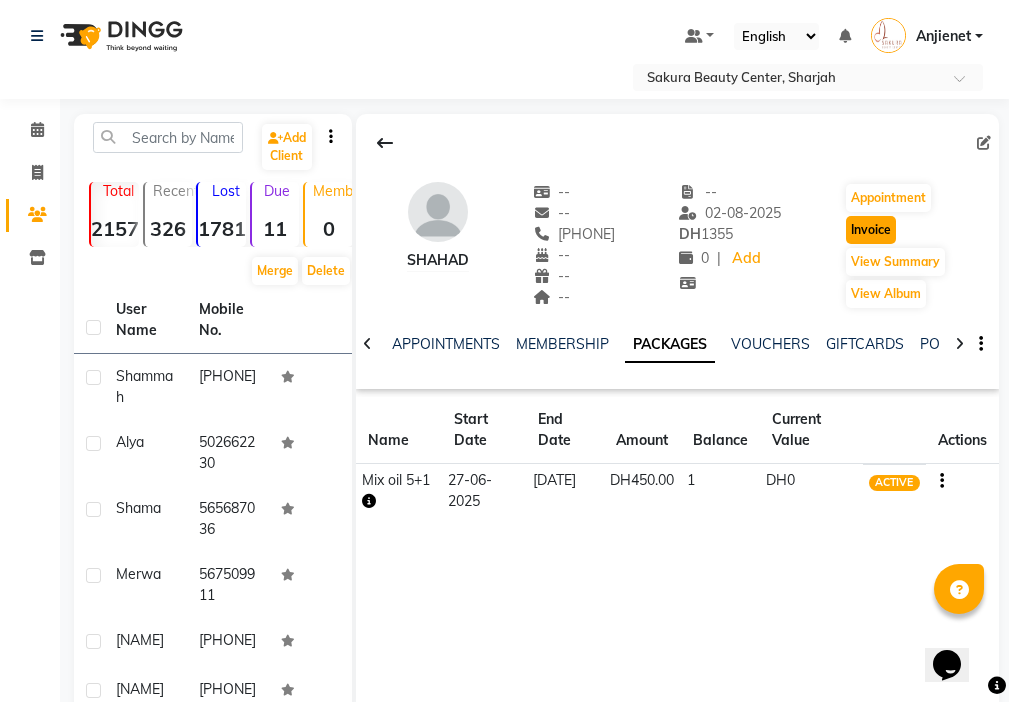 click on "Invoice" 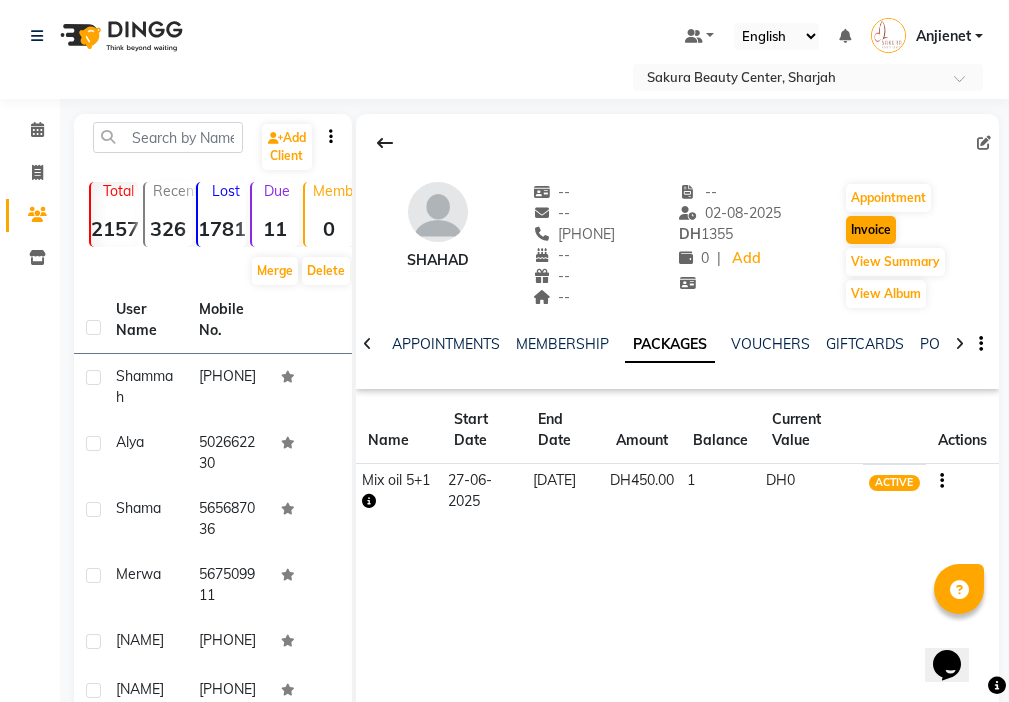 select on "service" 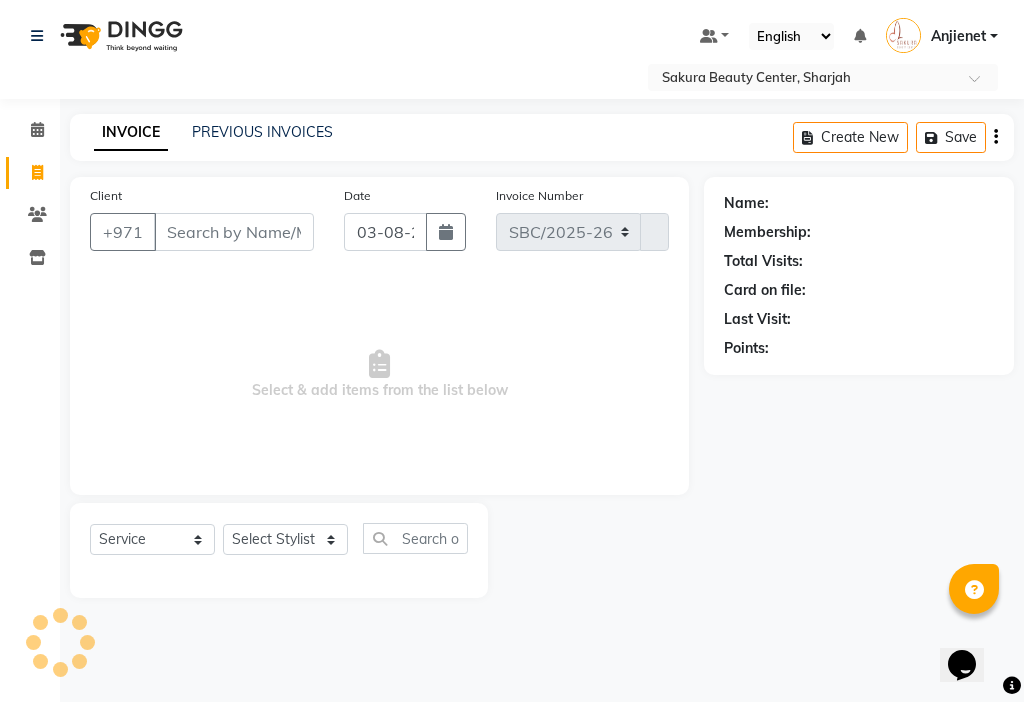 select on "3691" 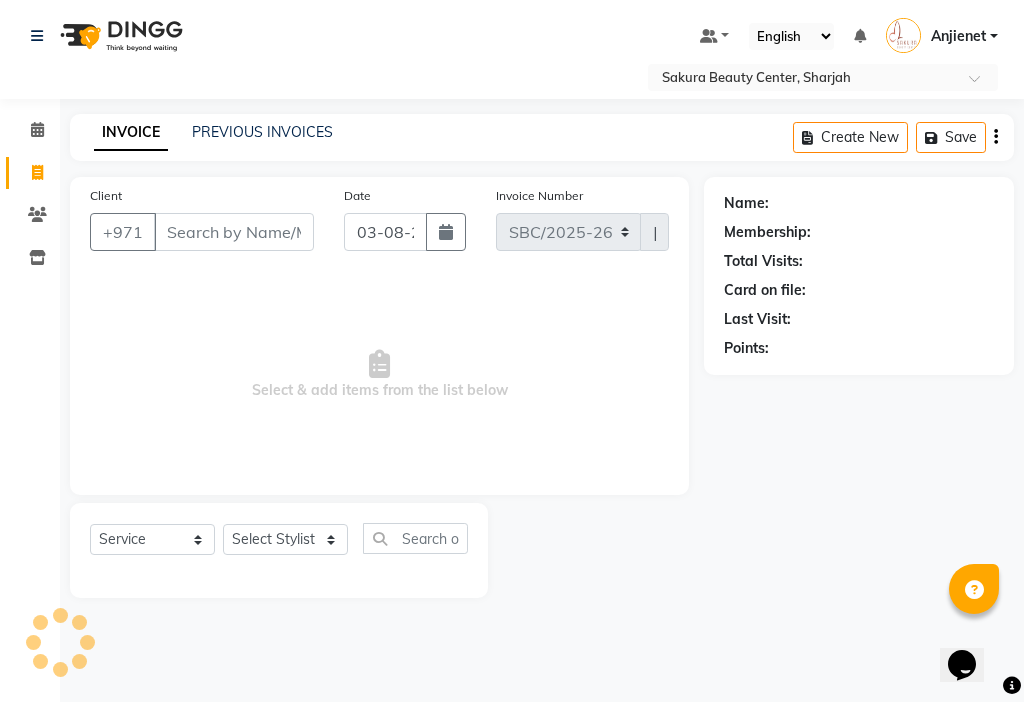 type on "[PHONE]" 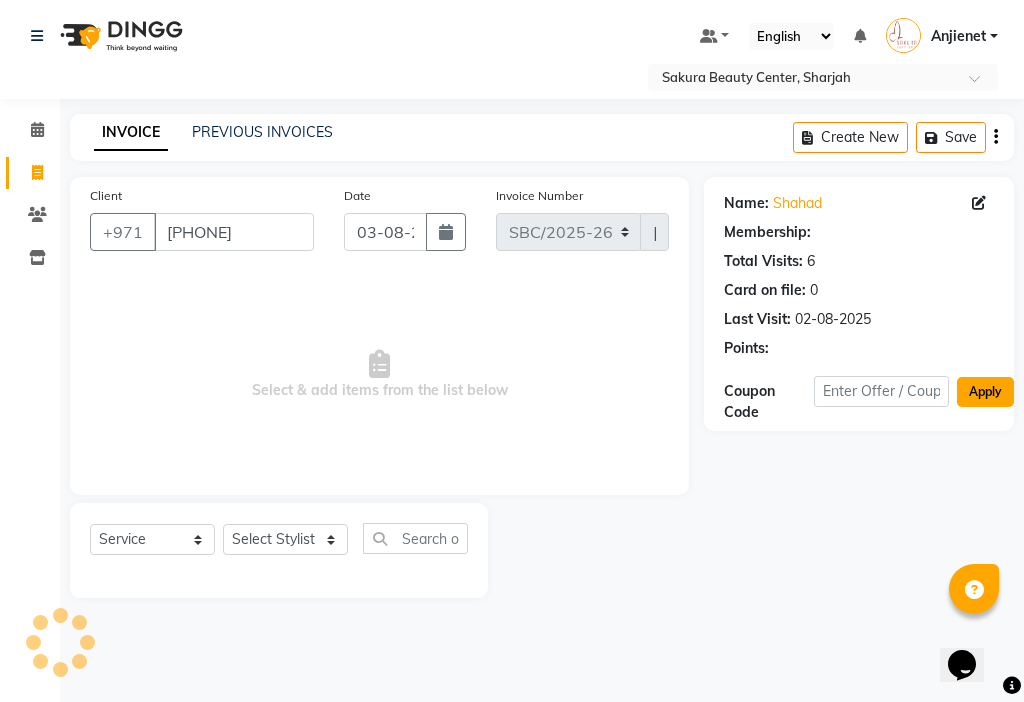 click on "Apply" 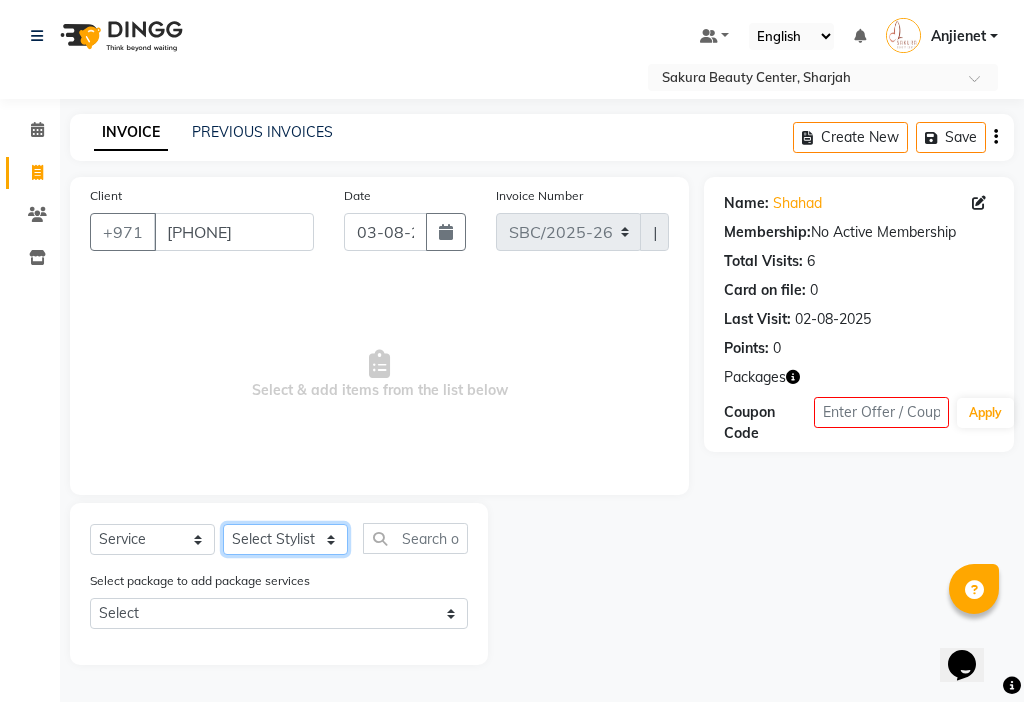click on "Select Stylist [NAME] [NAME] [NAME] [NAME] [NAME] [NAME] [NAME] [NAME]" 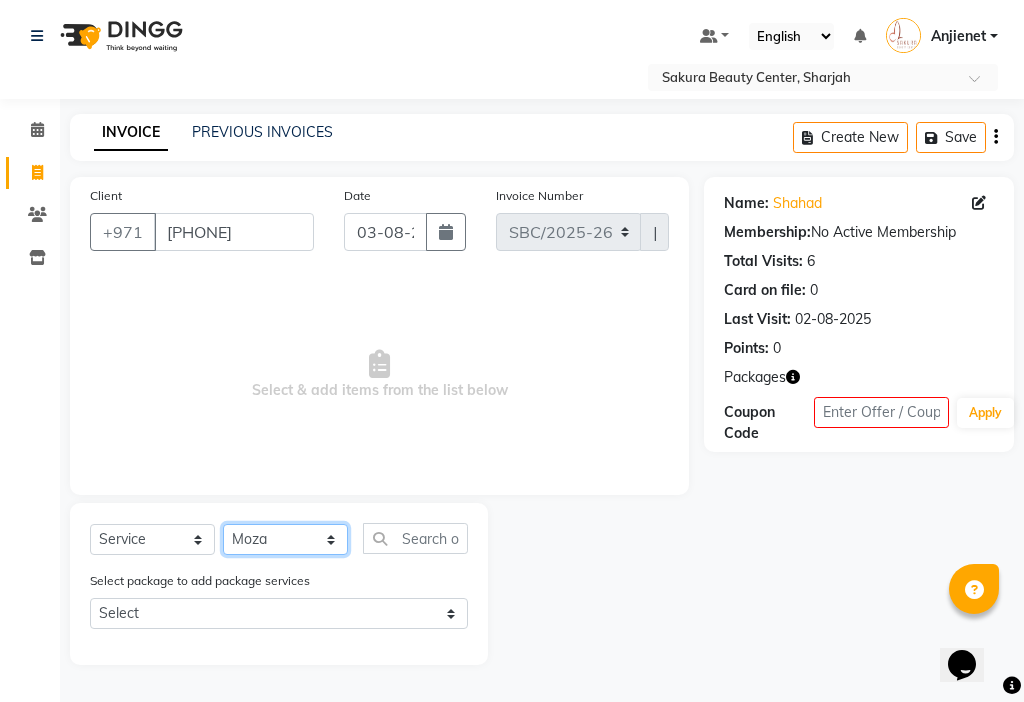 click on "Select Stylist [NAME] [NAME] [NAME] [NAME] [NAME] [NAME] [NAME] [NAME]" 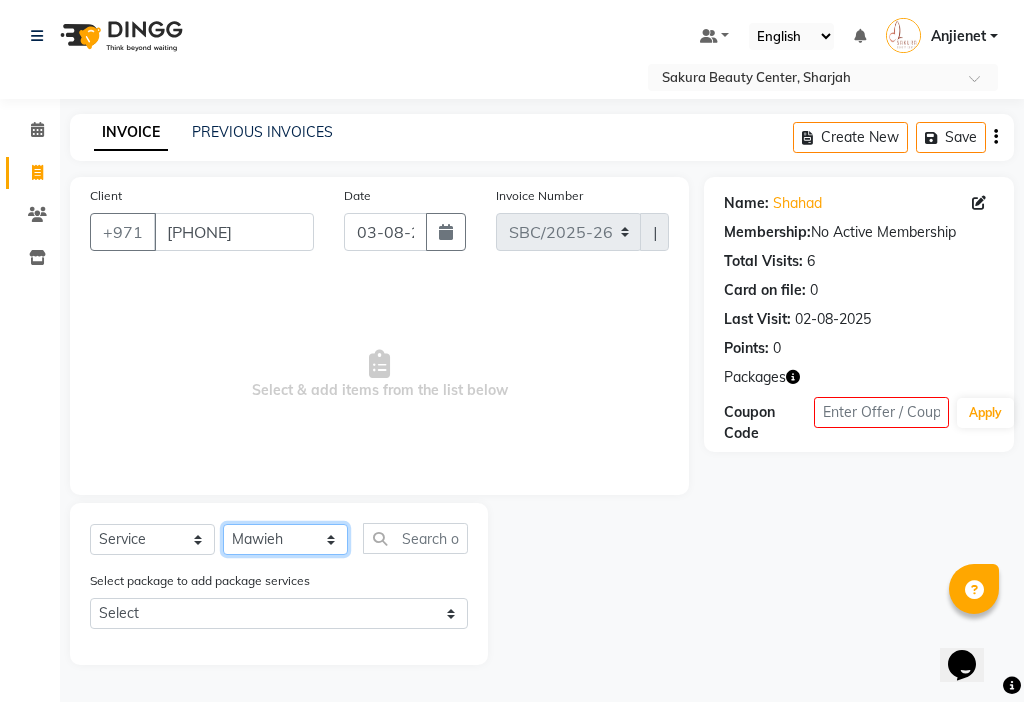 click on "Select Stylist [NAME] [NAME] [NAME] [NAME] [NAME] [NAME] [NAME] [NAME]" 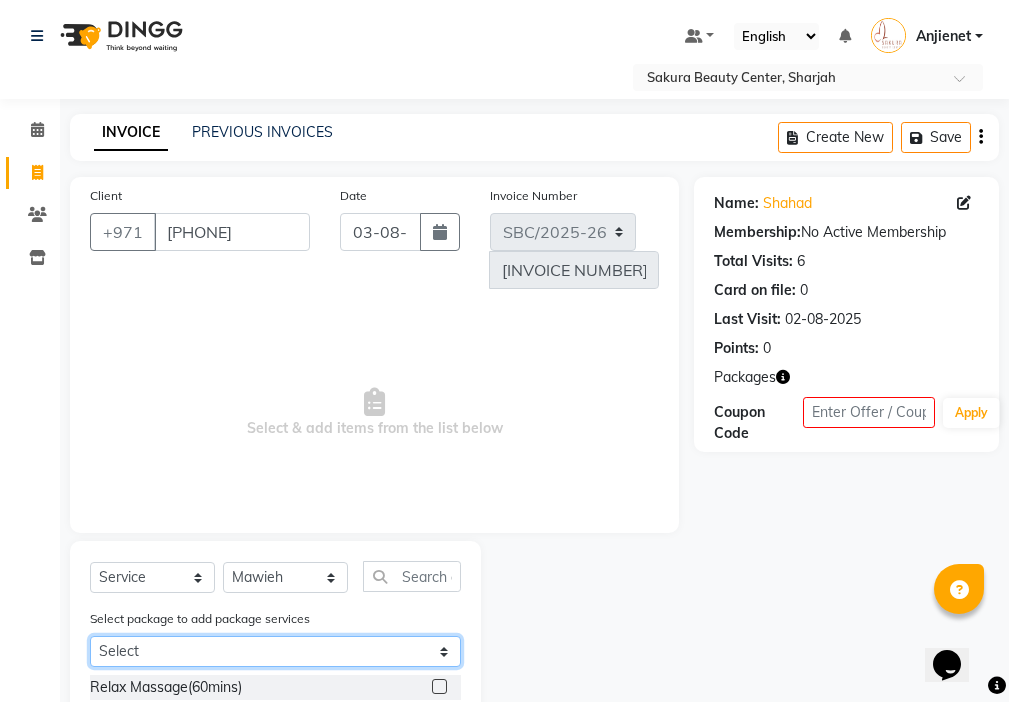 click on "Select Mix oil 5+1" 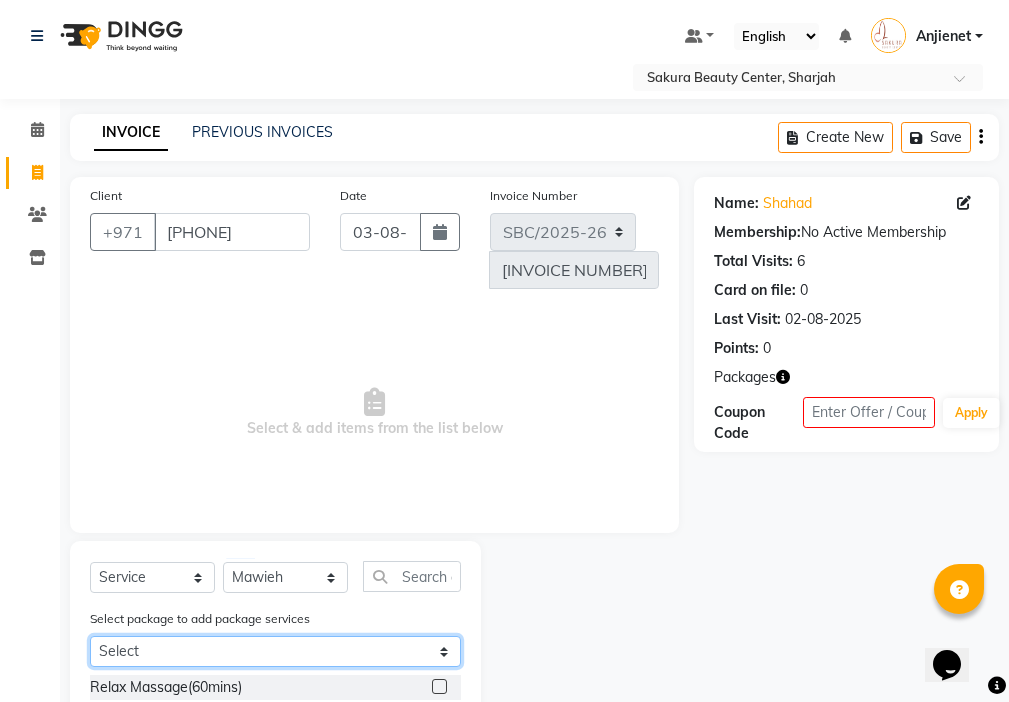 select on "1: Object" 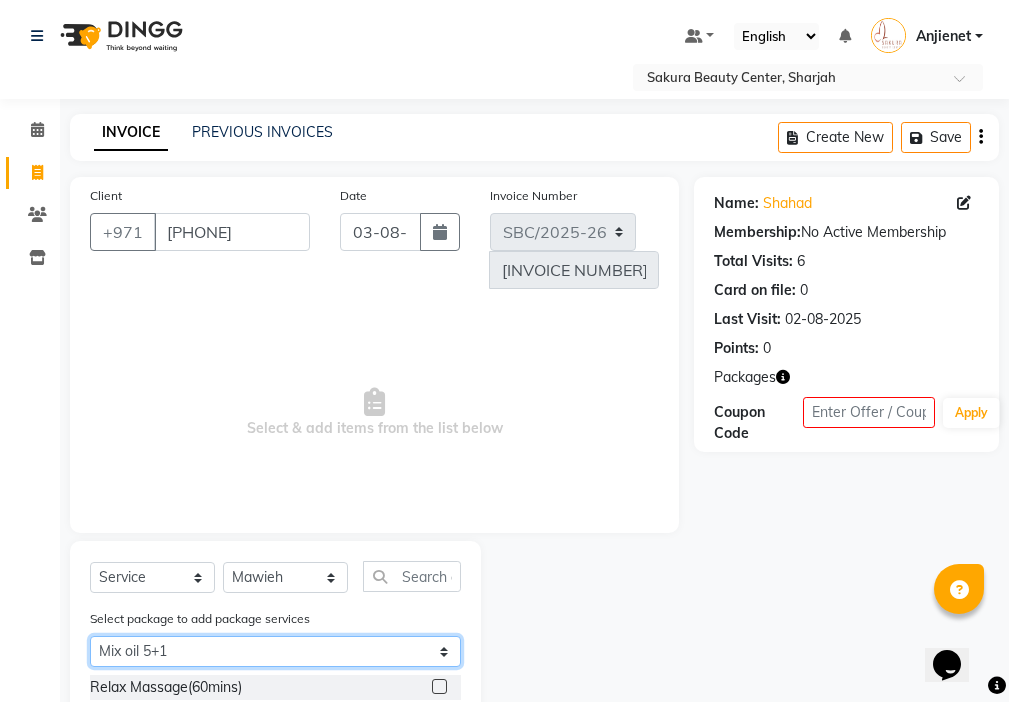 click on "Select Mix oil 5+1" 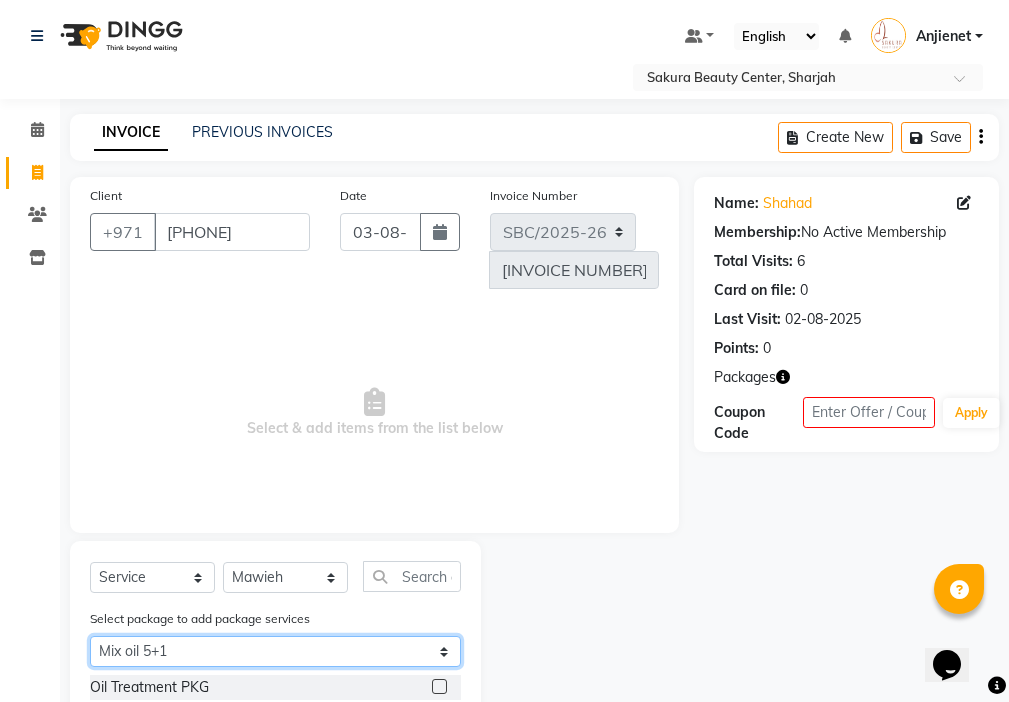 scroll, scrollTop: 22, scrollLeft: 0, axis: vertical 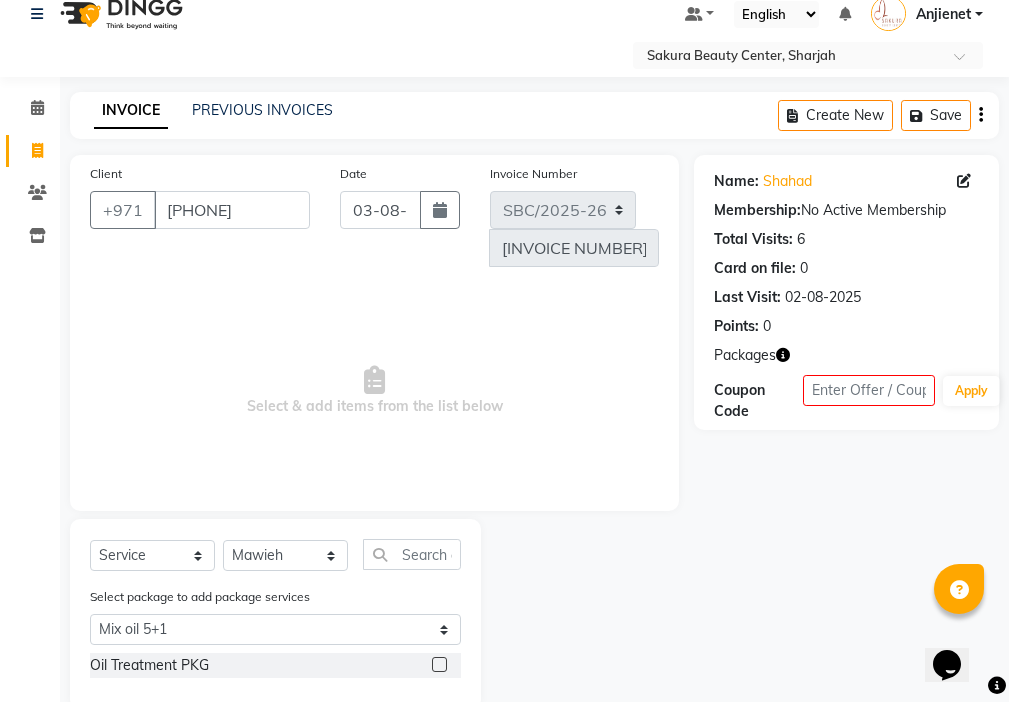 click 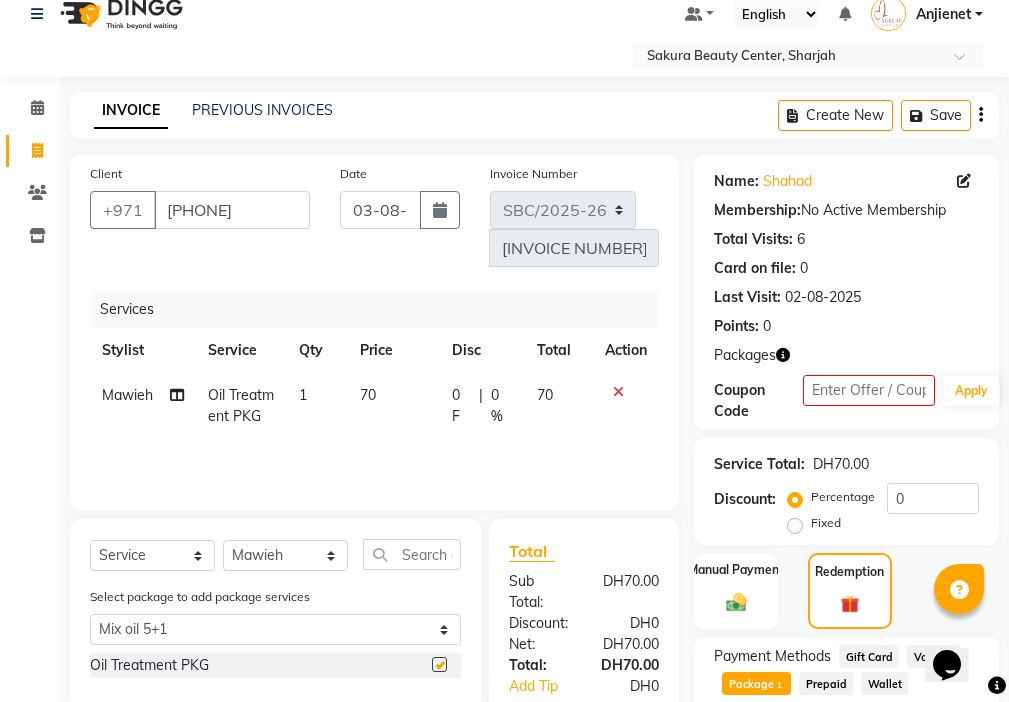 checkbox on "false" 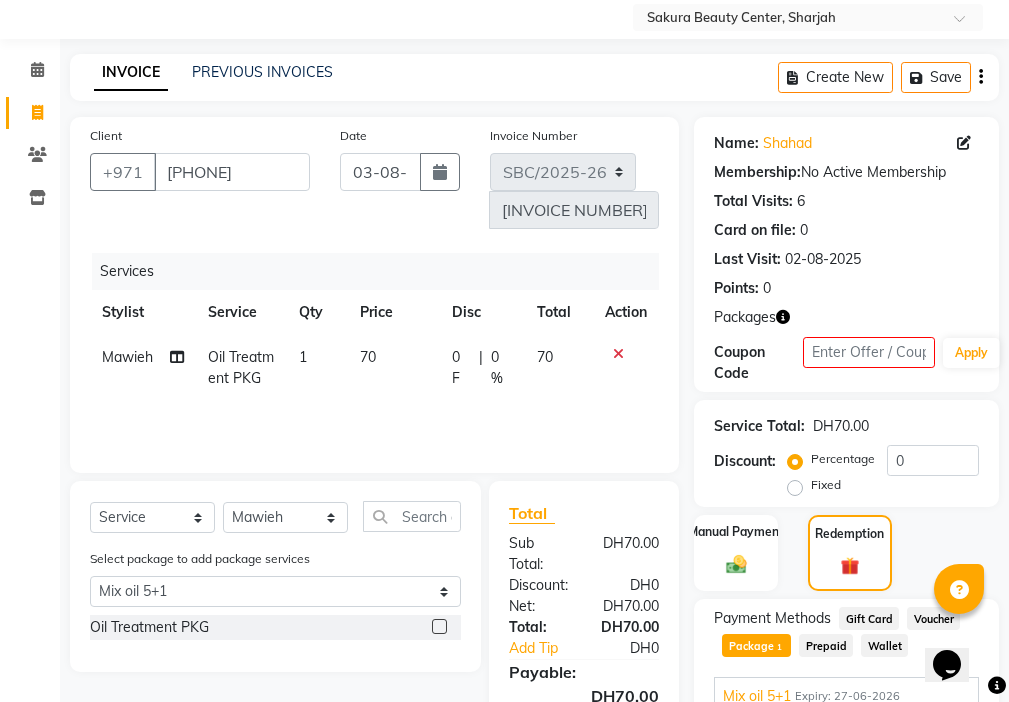 scroll, scrollTop: 0, scrollLeft: 0, axis: both 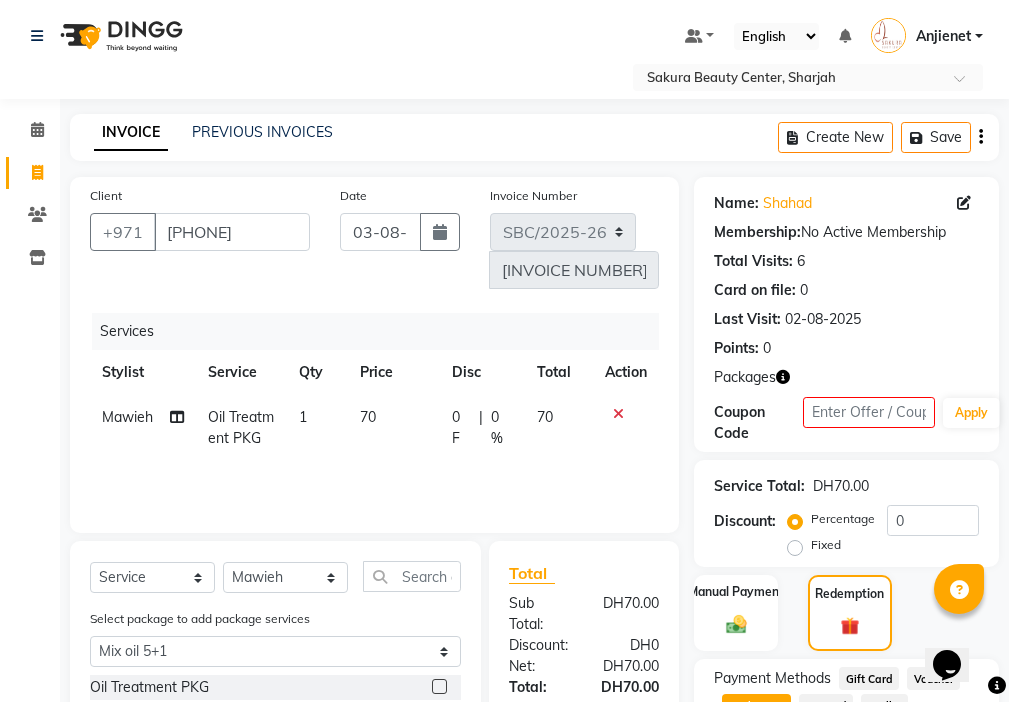 click 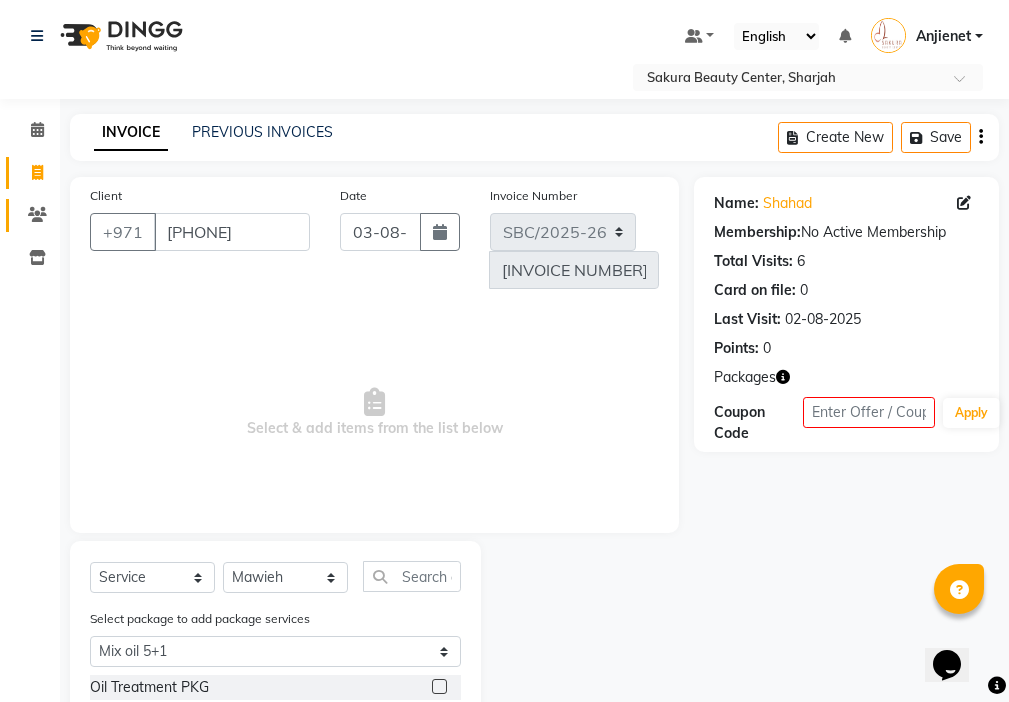 click on "Clients" 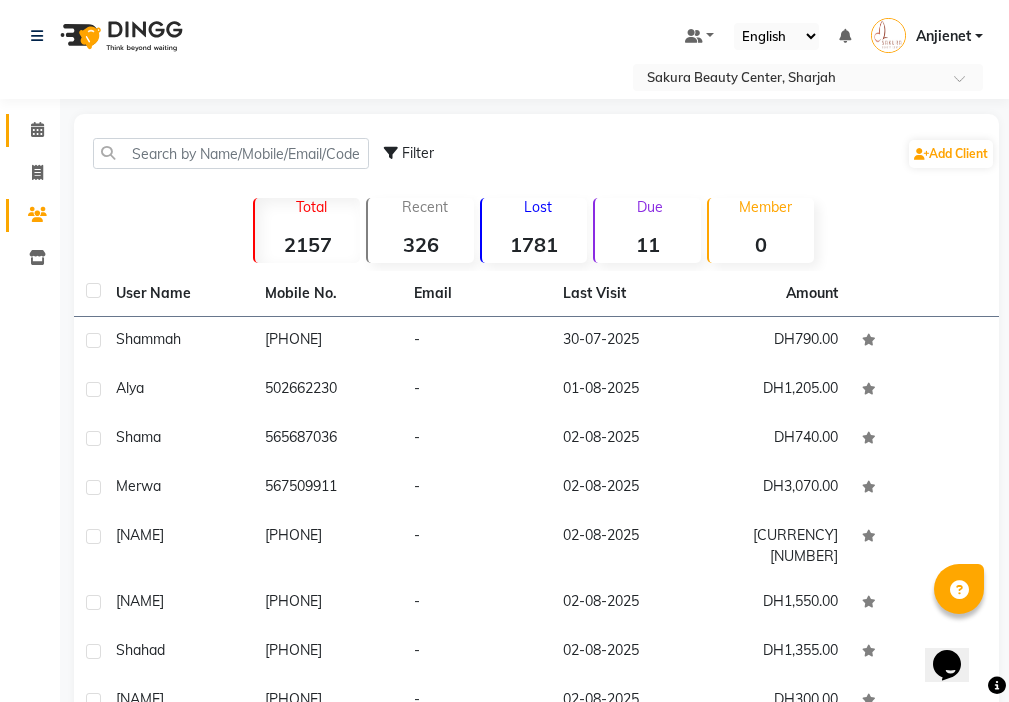 click 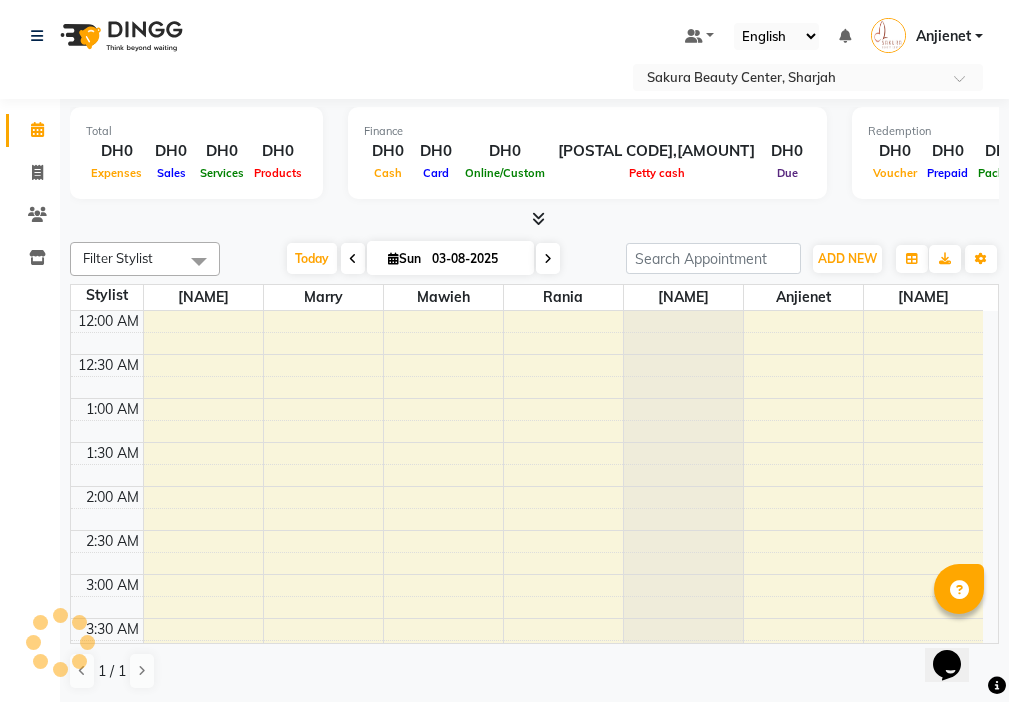 scroll, scrollTop: 529, scrollLeft: 0, axis: vertical 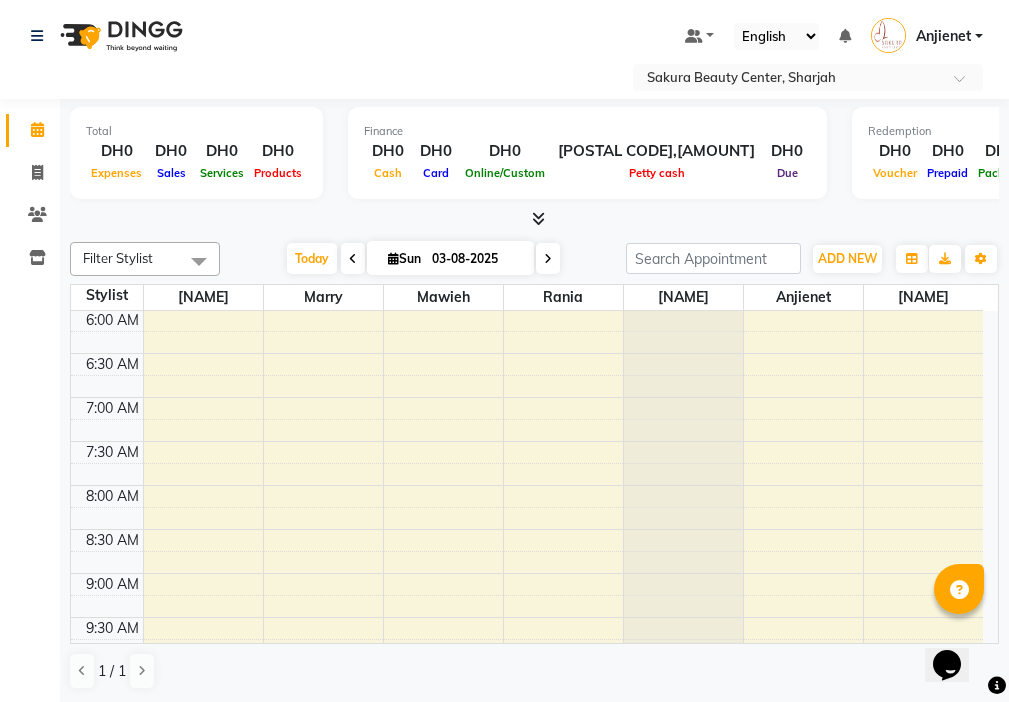 click at bounding box center (563, 342) 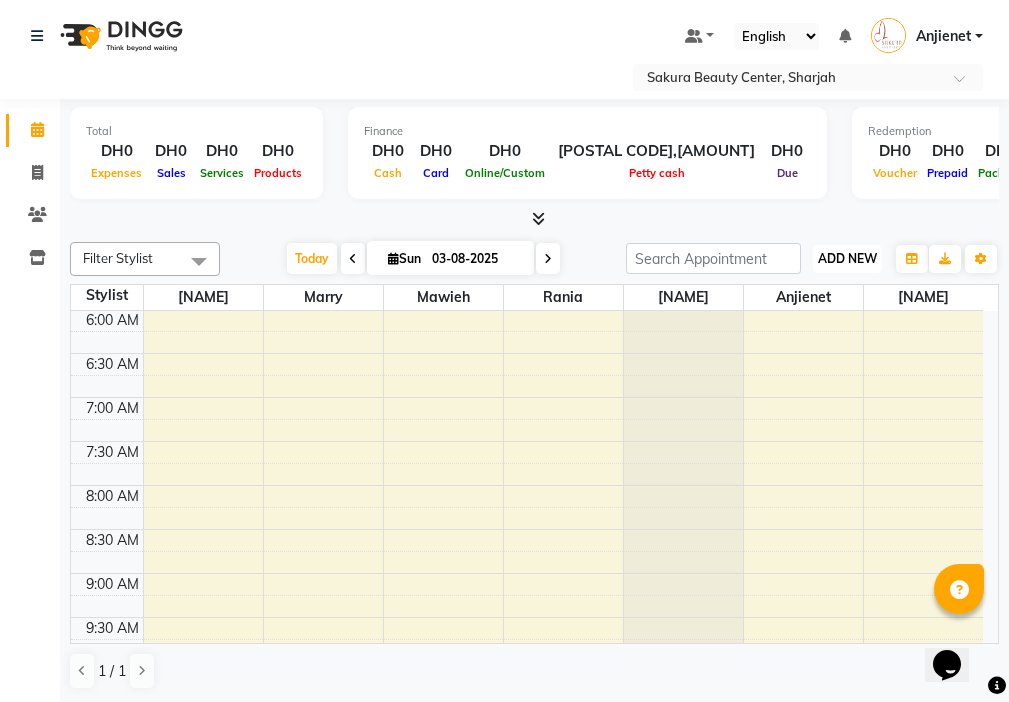 click on "ADD NEW" at bounding box center [847, 258] 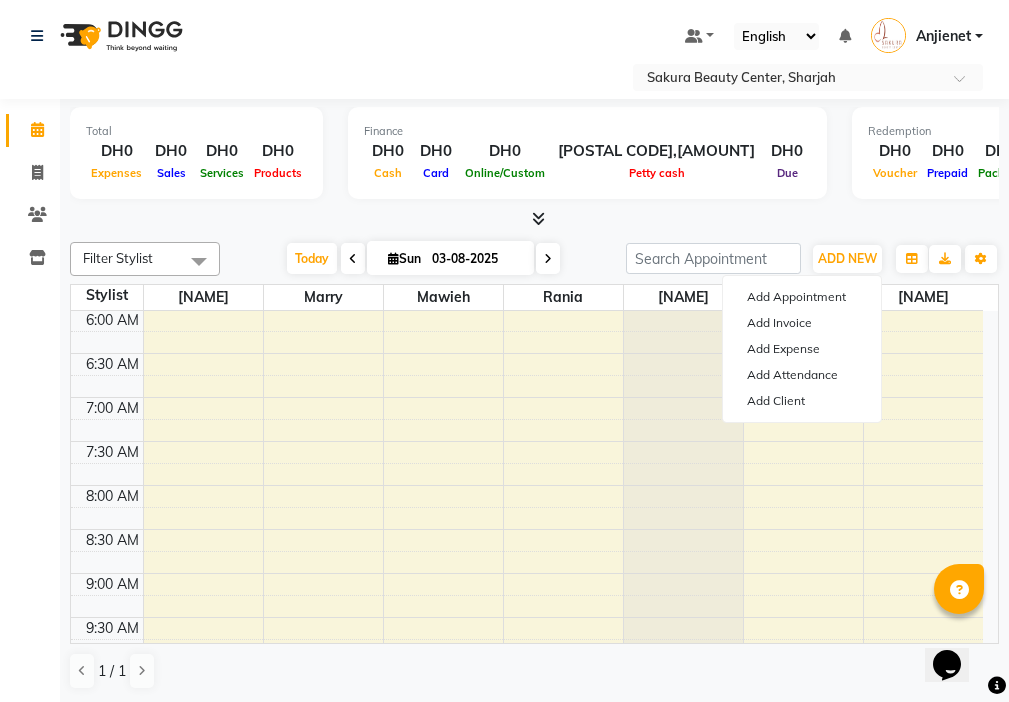 click at bounding box center [199, 261] 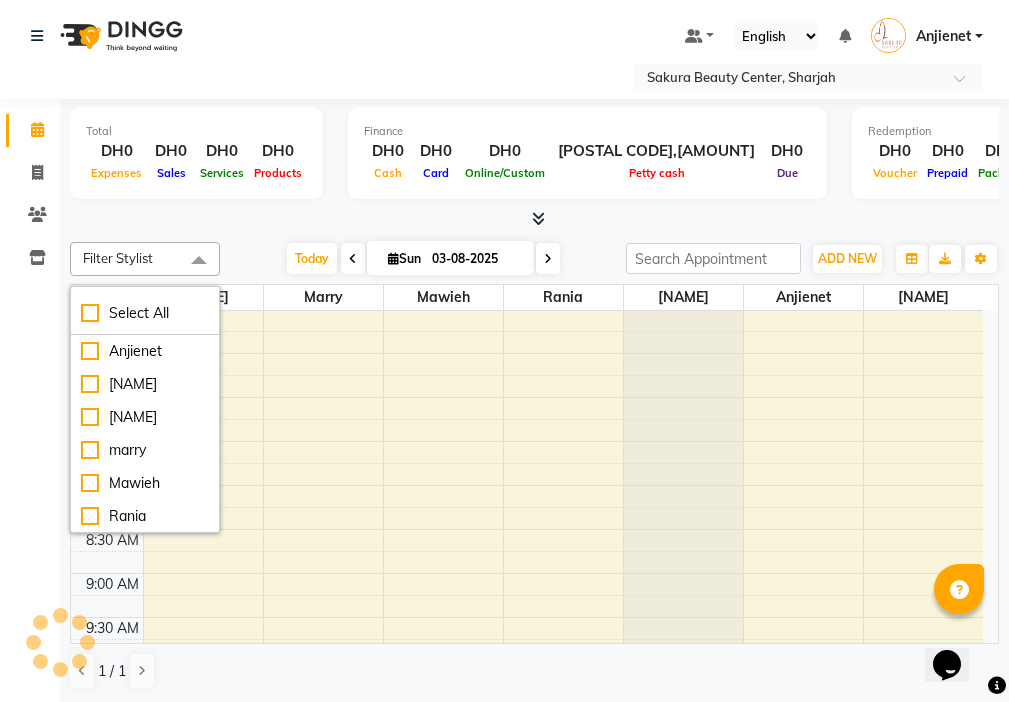 click at bounding box center [563, 474] 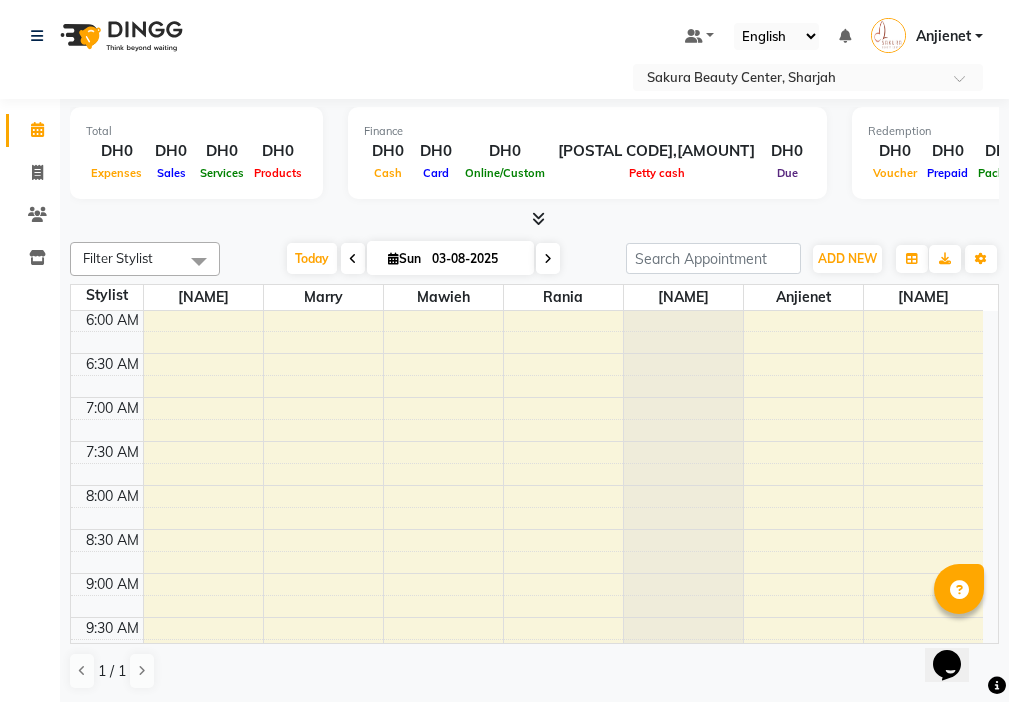 click on "8:30 AM" at bounding box center (112, 540) 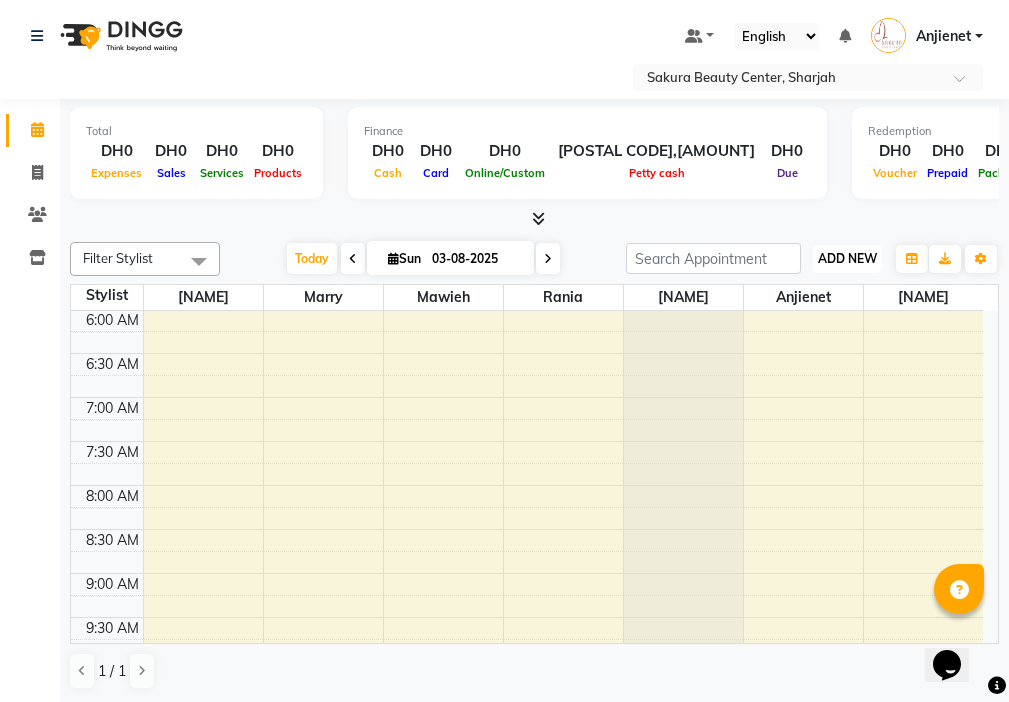 click on "ADD NEW" at bounding box center (847, 258) 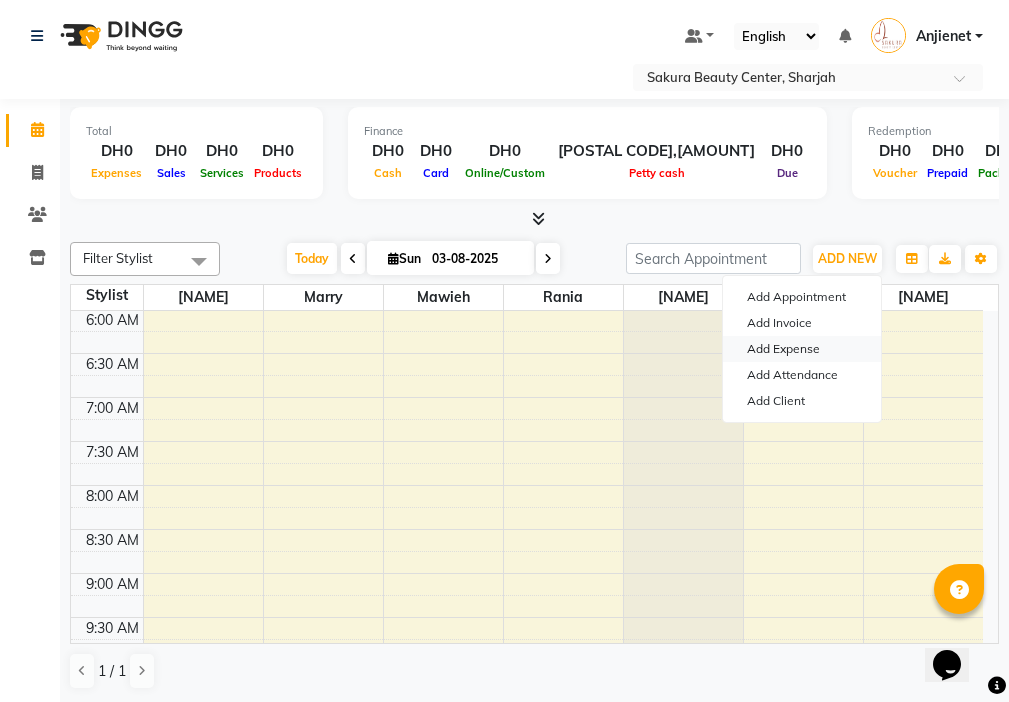 click on "Add Expense" at bounding box center [802, 349] 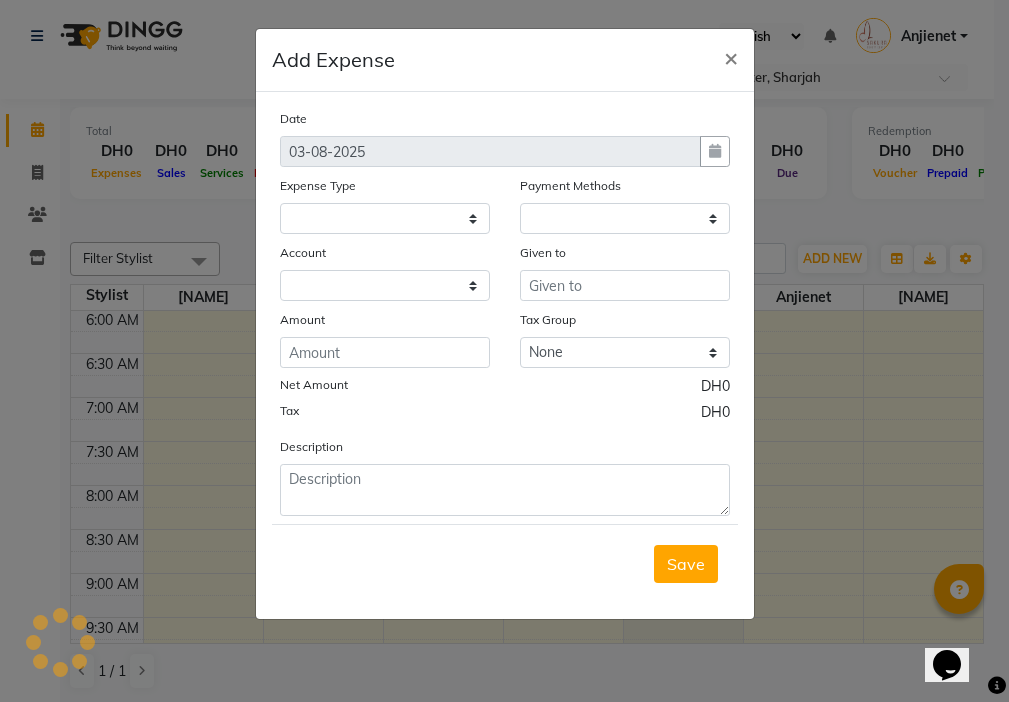 select 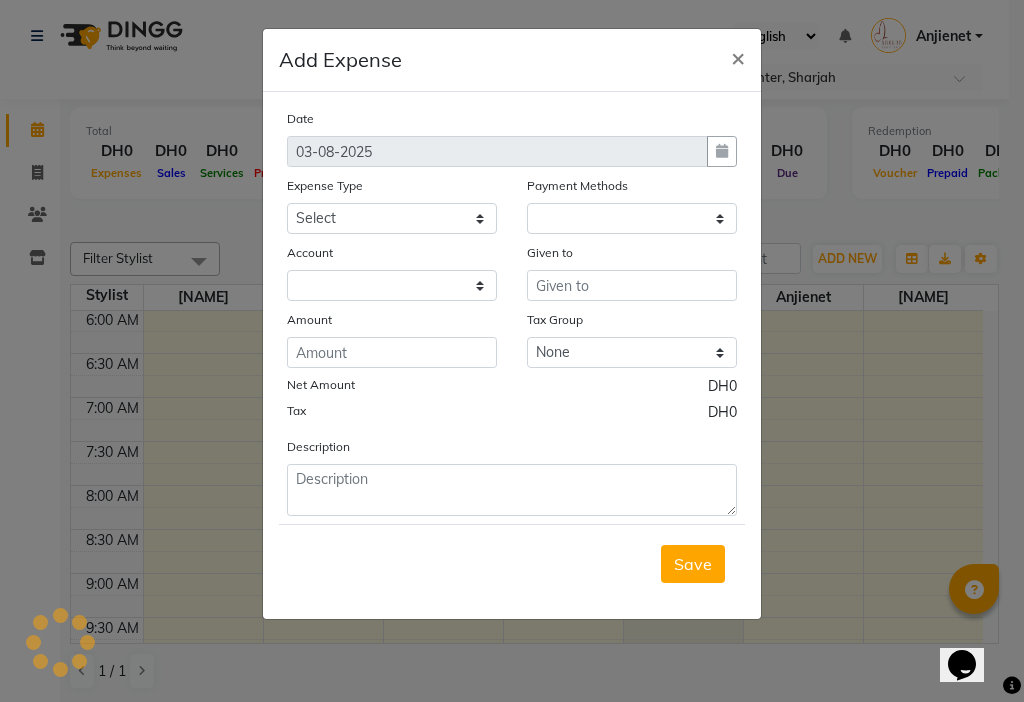 select on "1" 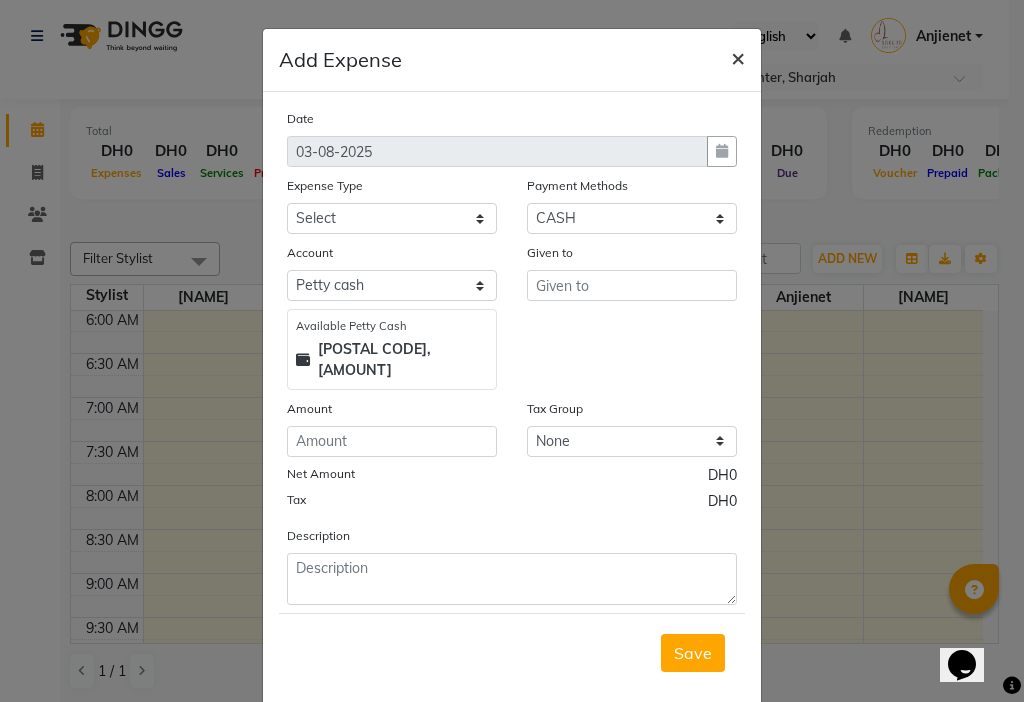 click on "×" 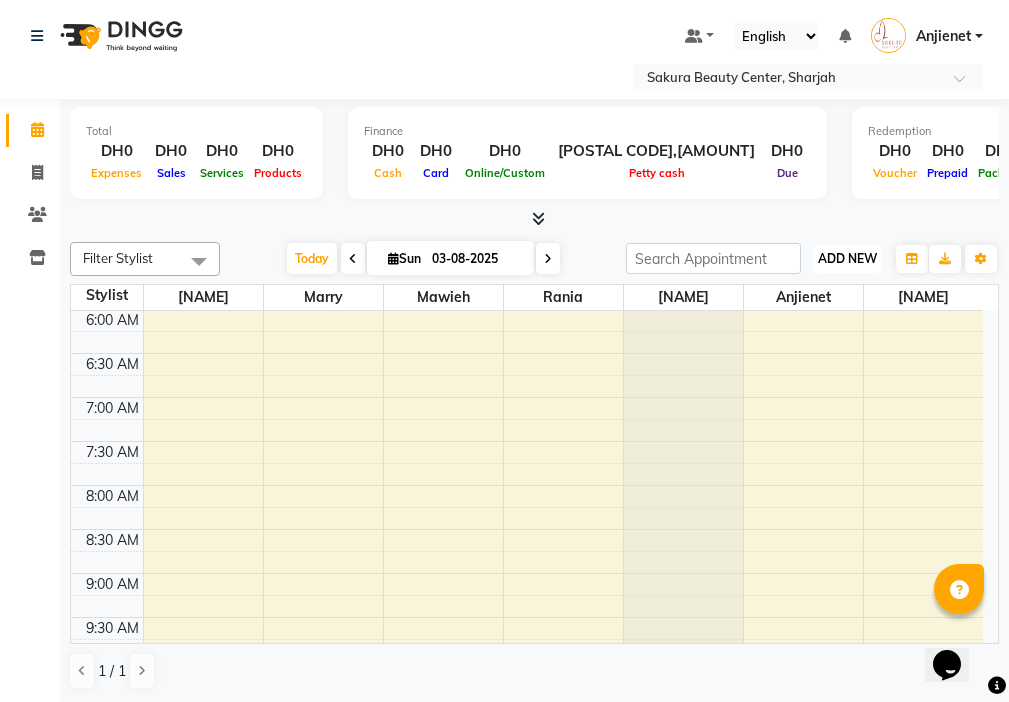 click on "ADD NEW" at bounding box center (847, 258) 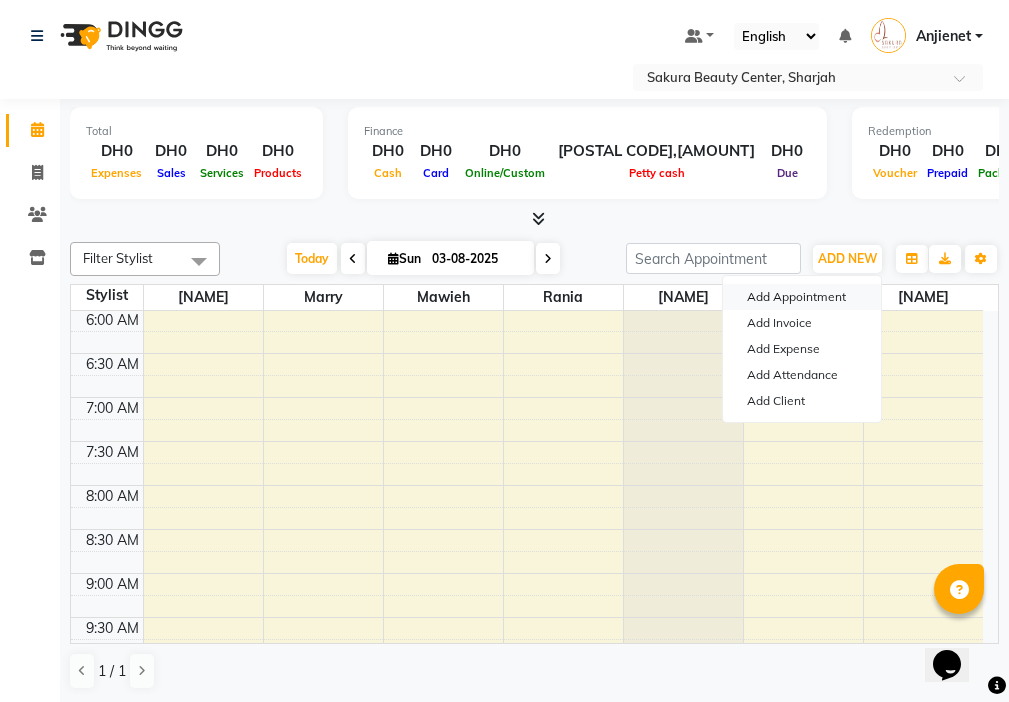 click on "Add Appointment" at bounding box center [802, 297] 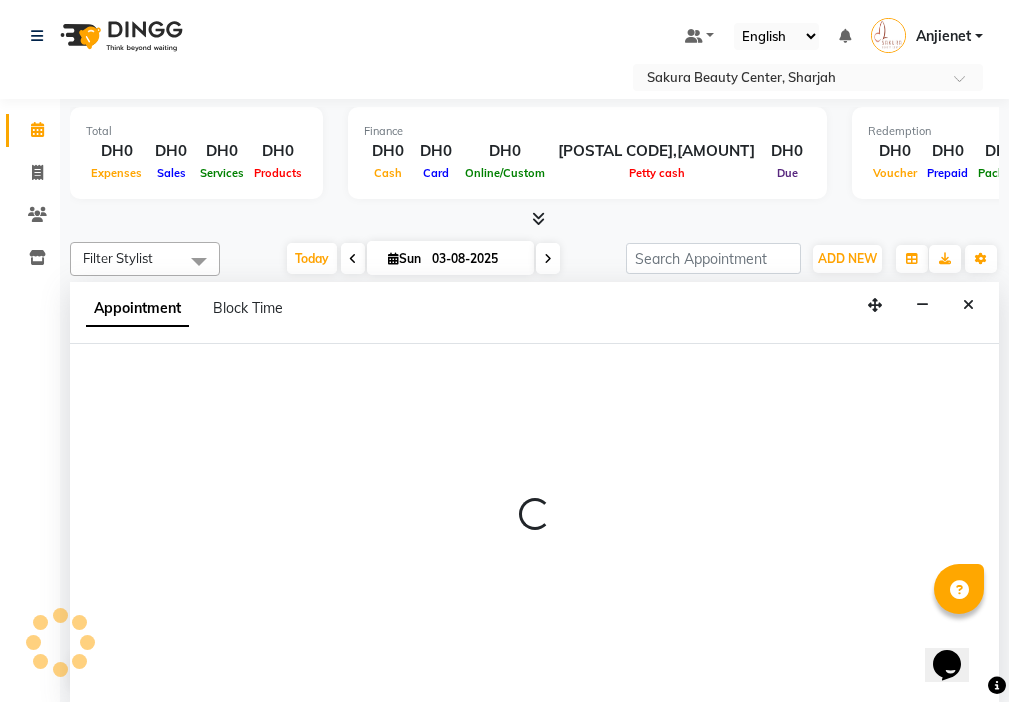 select on "tentative" 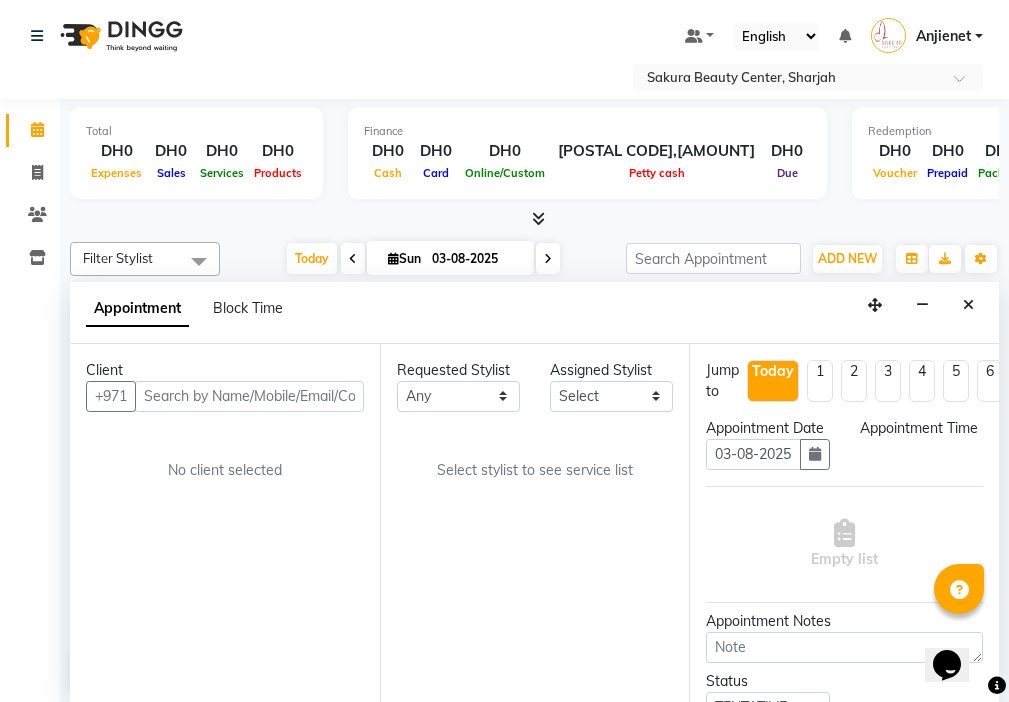 scroll, scrollTop: 1, scrollLeft: 0, axis: vertical 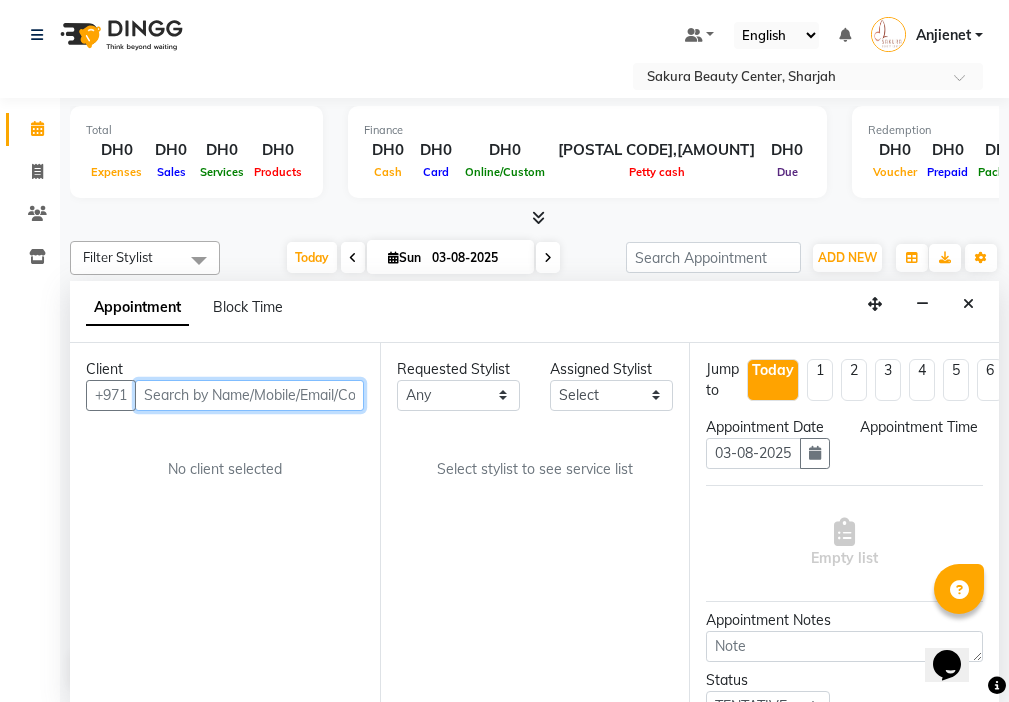 select on "0" 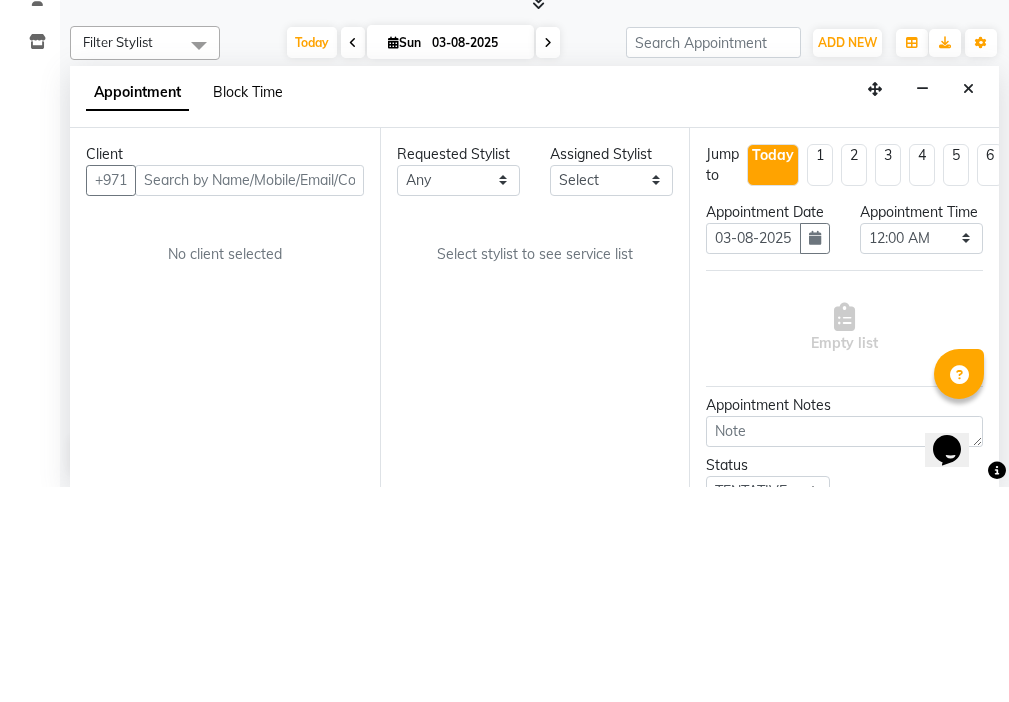 click on "Block Time" at bounding box center [248, 307] 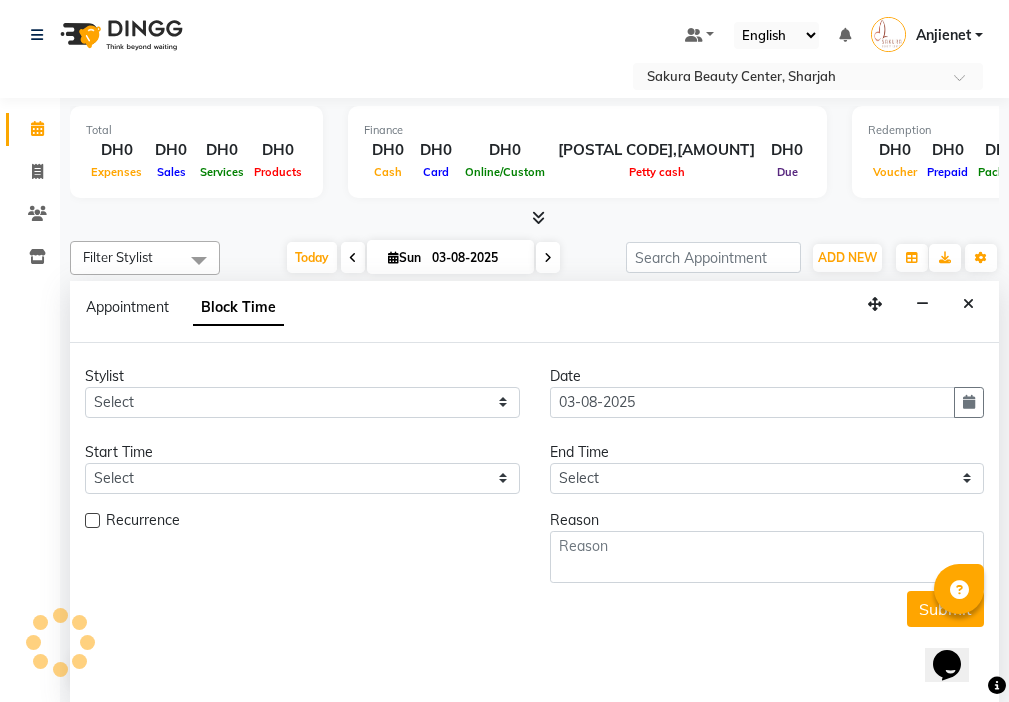 scroll, scrollTop: 1779, scrollLeft: 0, axis: vertical 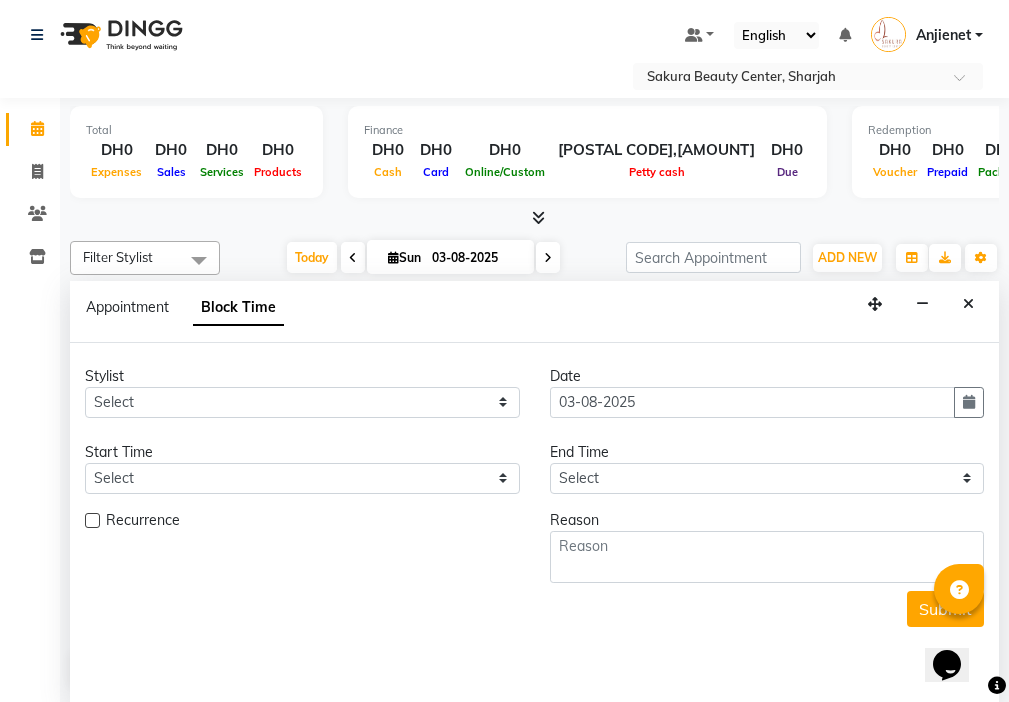 click on "Appointment Block Time" at bounding box center [534, 312] 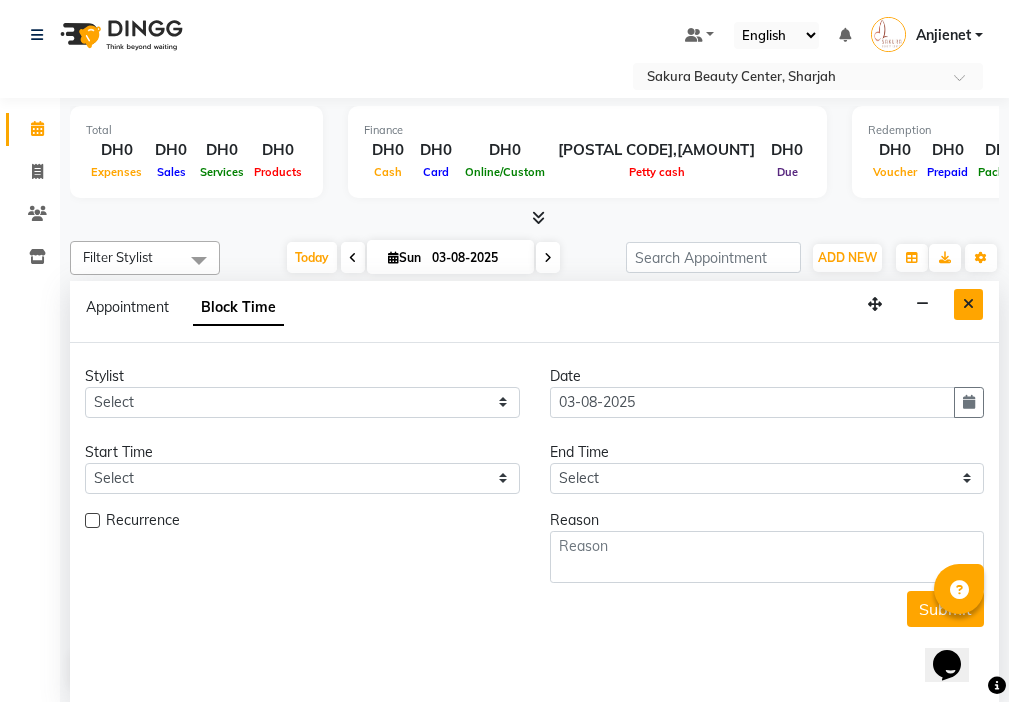 click at bounding box center (968, 304) 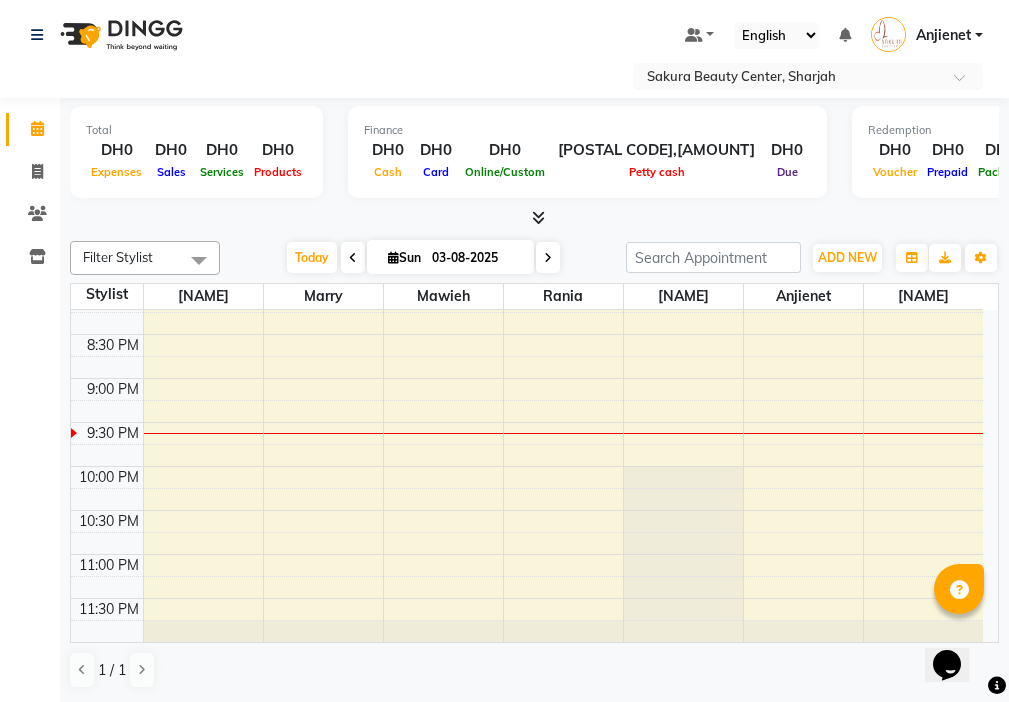 click 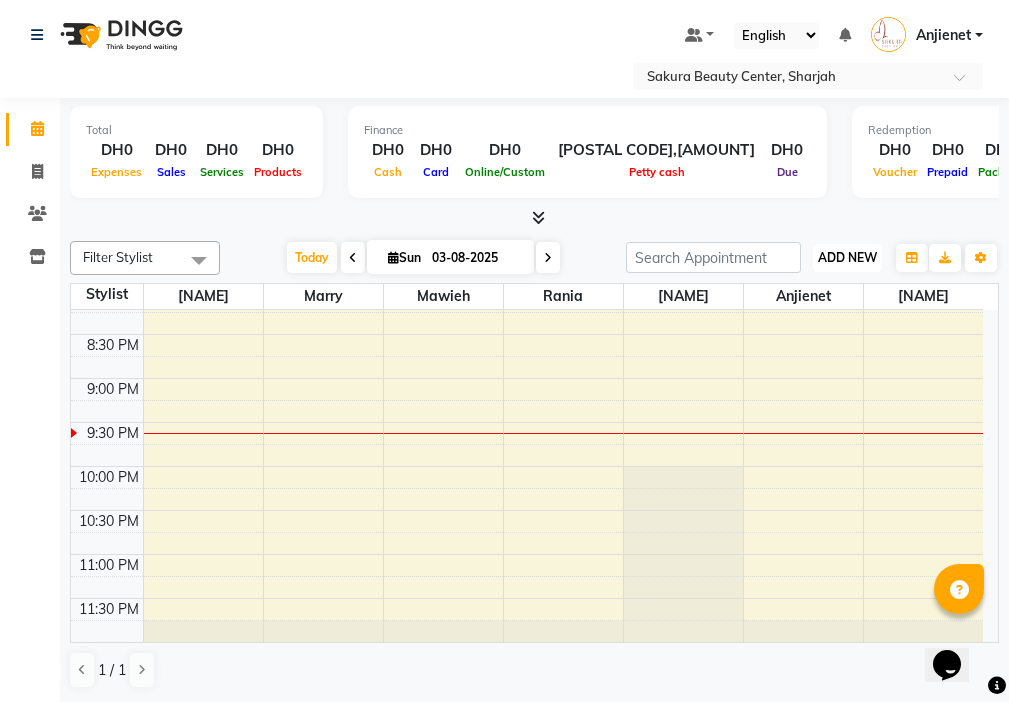 click on "ADD NEW" at bounding box center [847, 257] 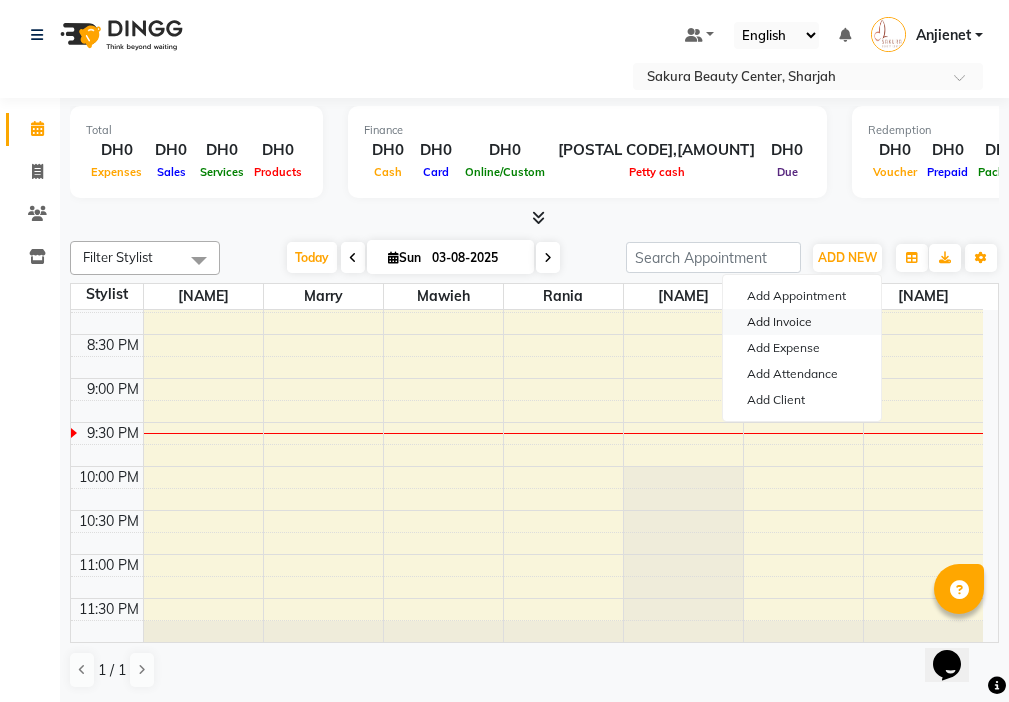 click on "Add Invoice" at bounding box center (802, 322) 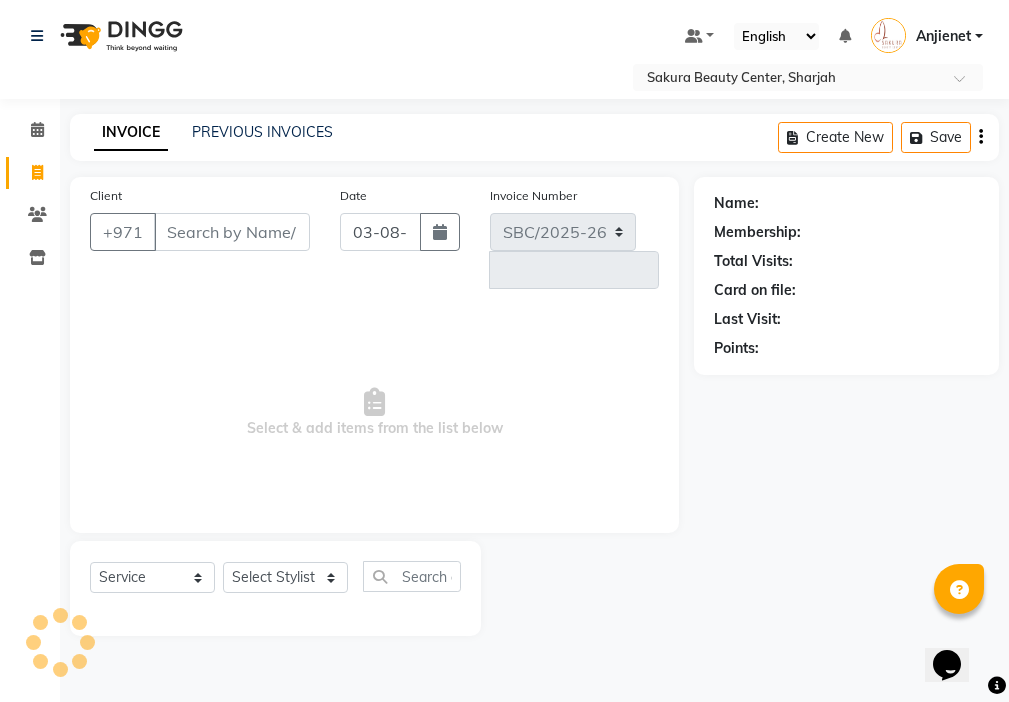 scroll, scrollTop: 0, scrollLeft: 0, axis: both 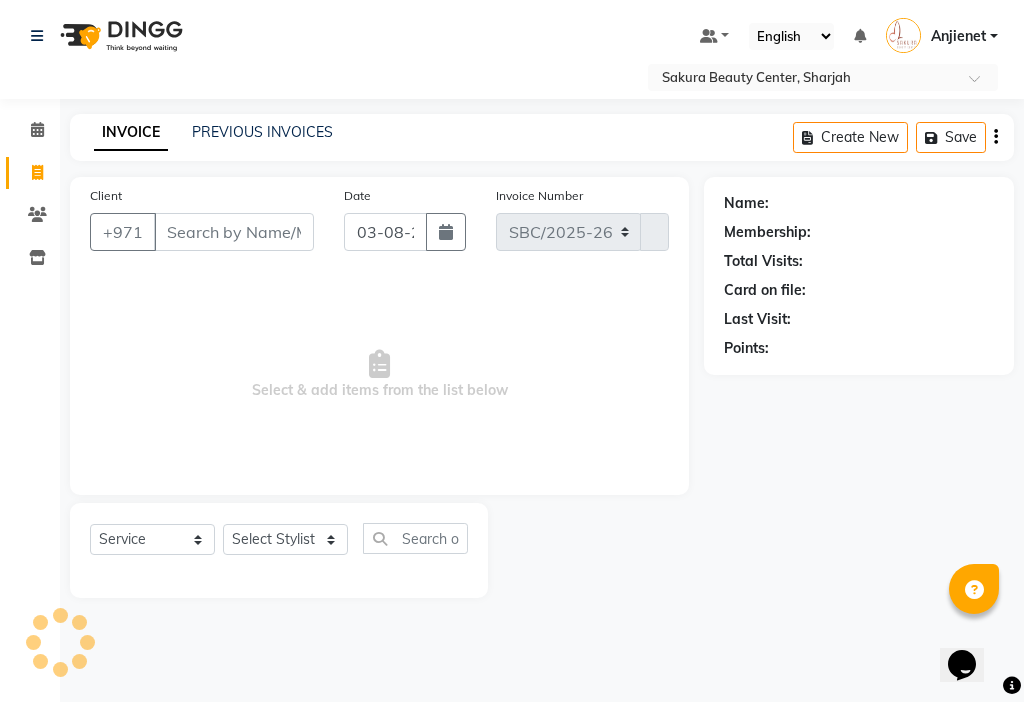 select on "3691" 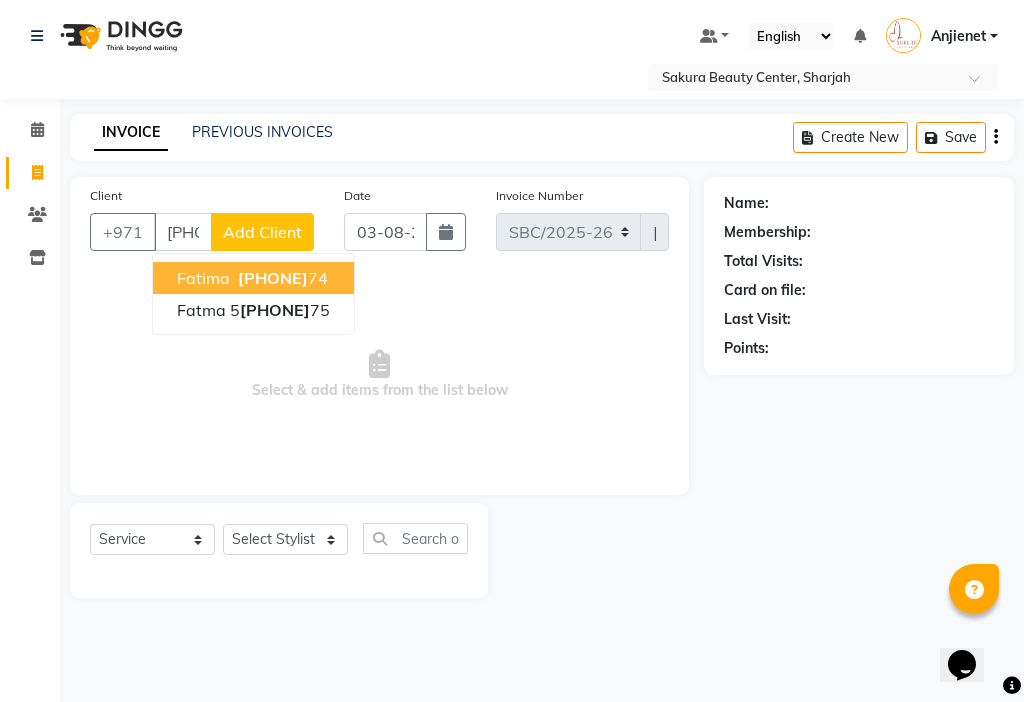 click on "[PHONE]" at bounding box center (273, 278) 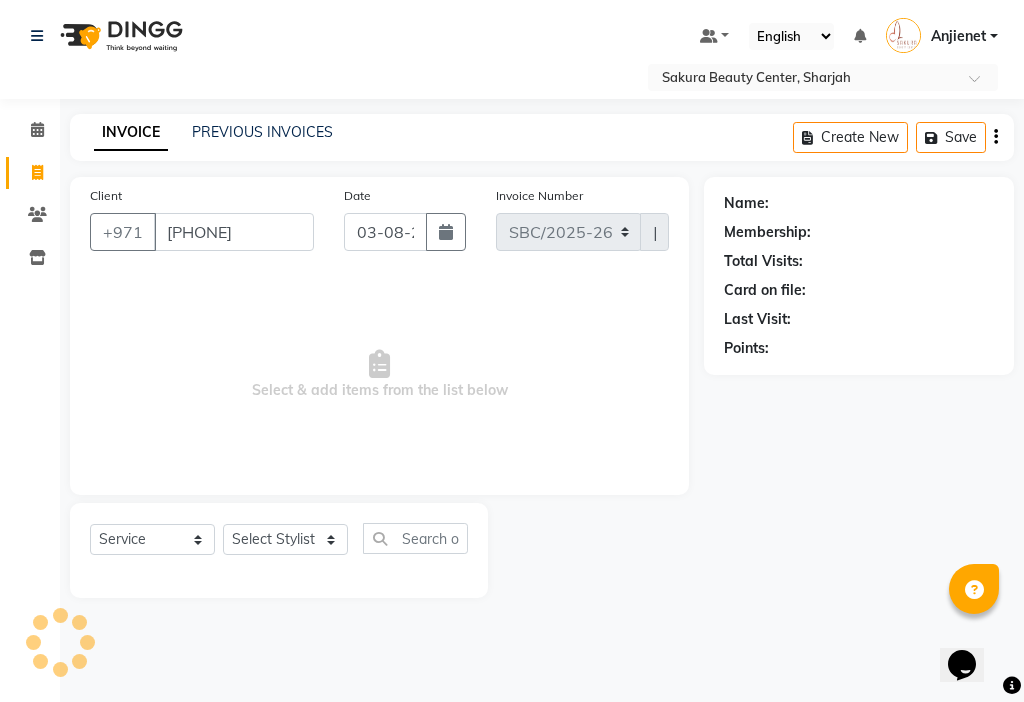 type on "[PHONE]" 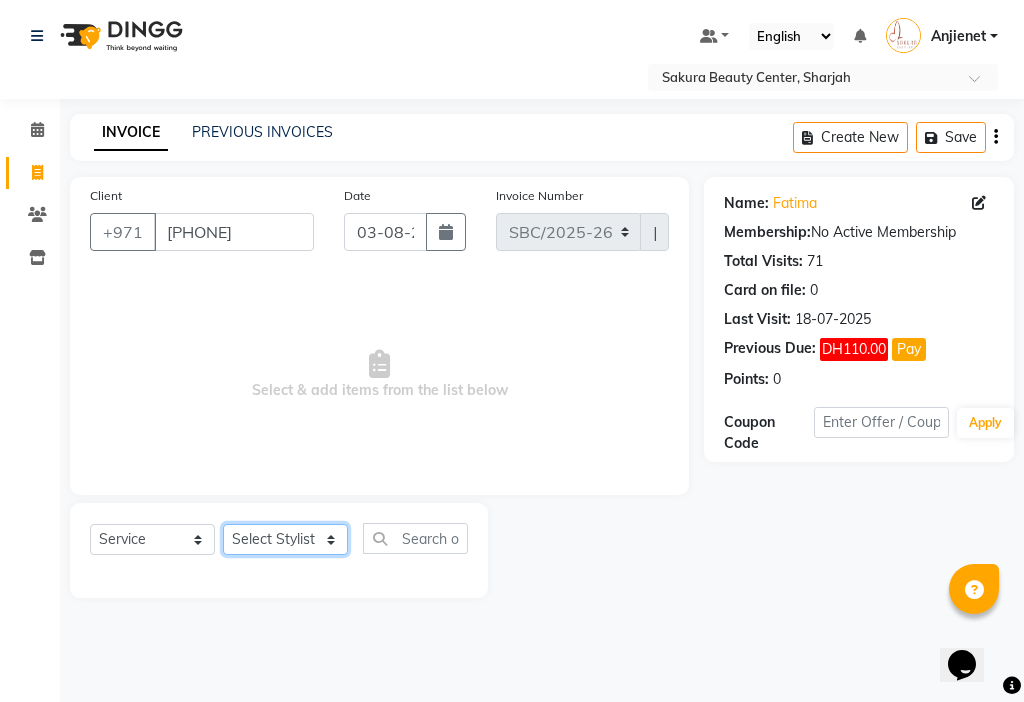 click on "Select Stylist [NAME] [NAME] [NAME] [NAME] [NAME] [NAME] [NAME] [NAME]" 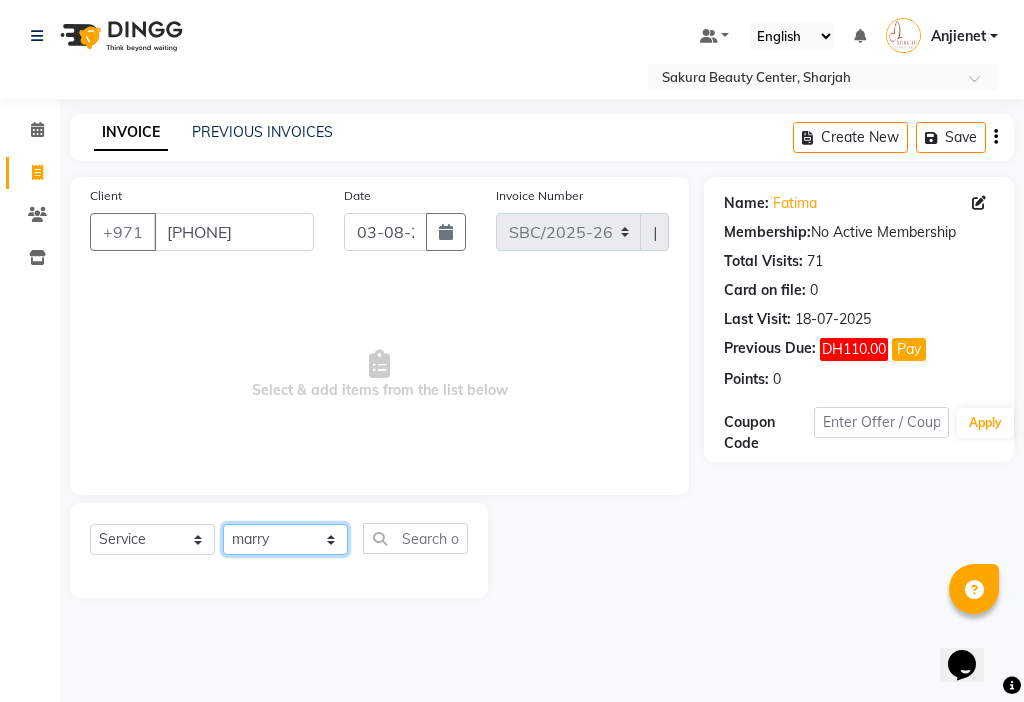 click on "Select Stylist [NAME] [NAME] [NAME] [NAME] [NAME] [NAME] [NAME] [NAME]" 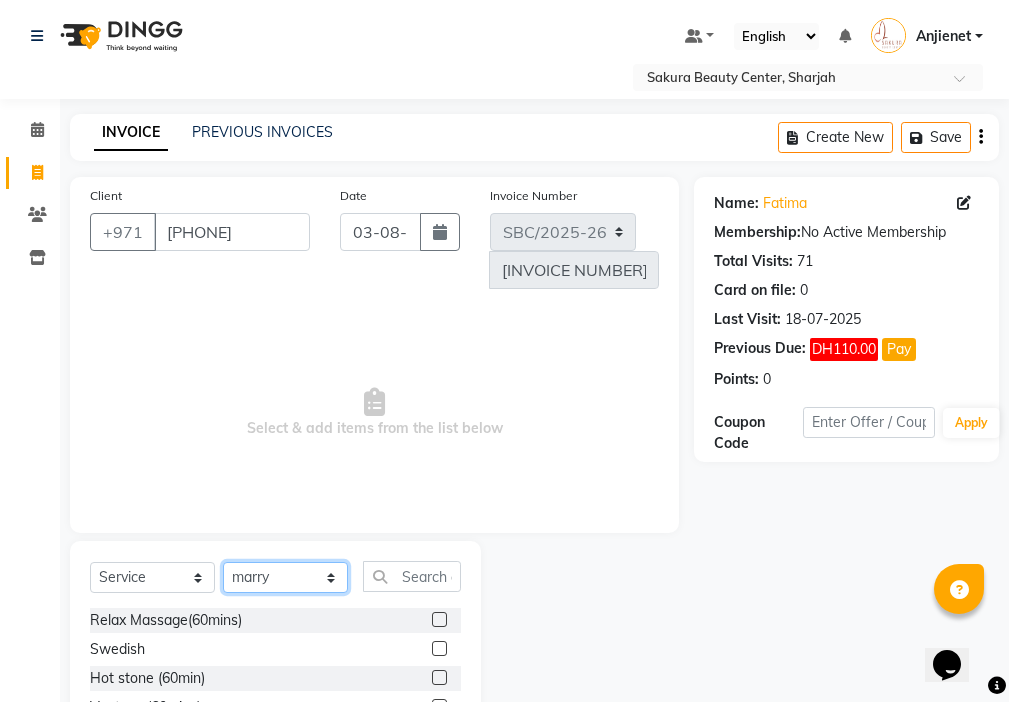 click on "Select Stylist [NAME] [NAME] [NAME] [NAME] [NAME] [NAME] [NAME] [NAME]" 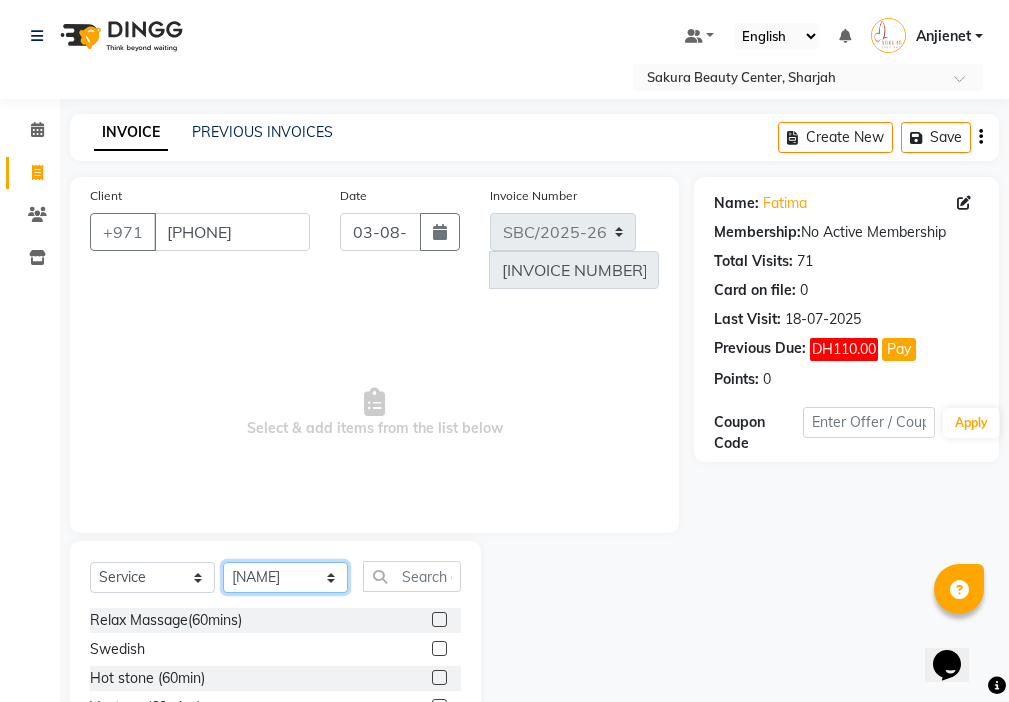 click on "Select Stylist [NAME] [NAME] [NAME] [NAME] [NAME] [NAME] [NAME] [NAME]" 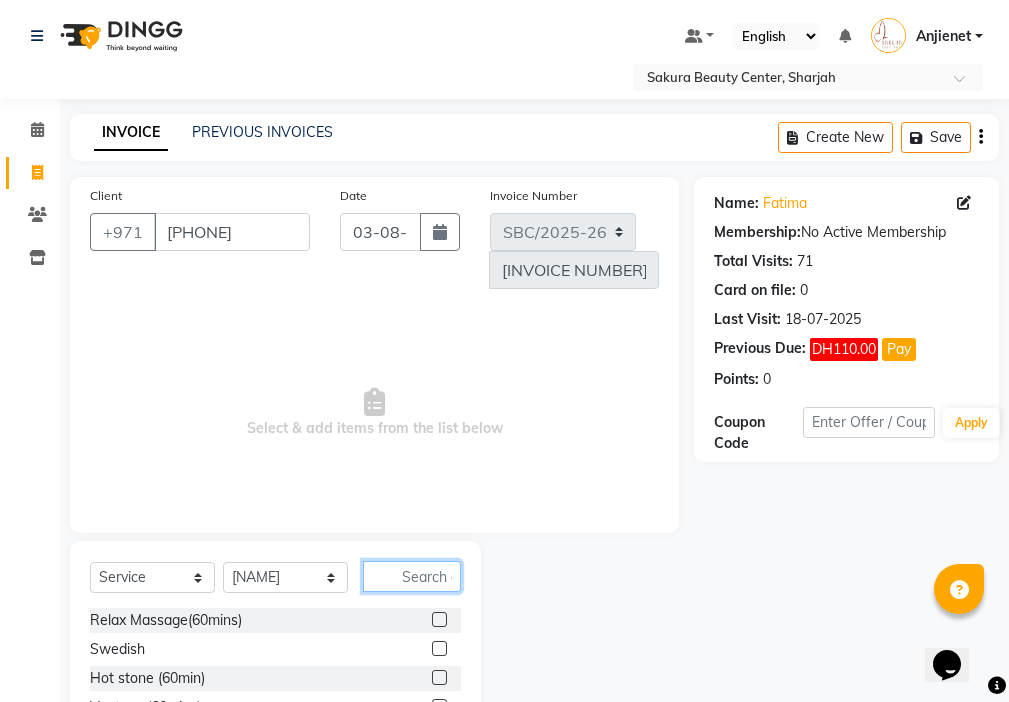 click 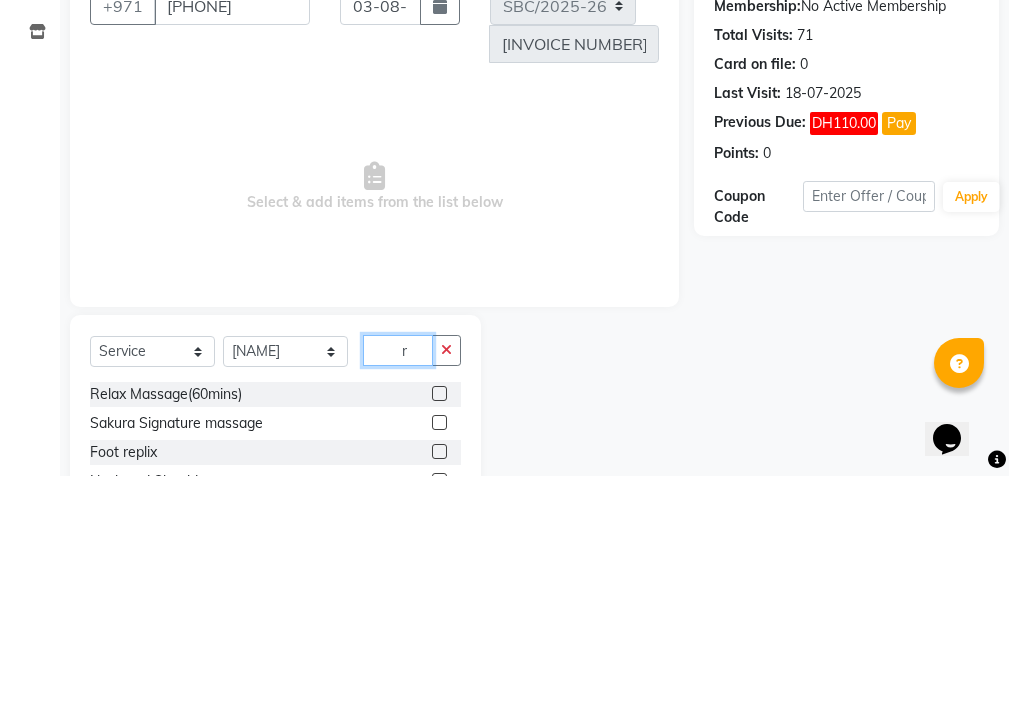 scroll, scrollTop: 16, scrollLeft: 0, axis: vertical 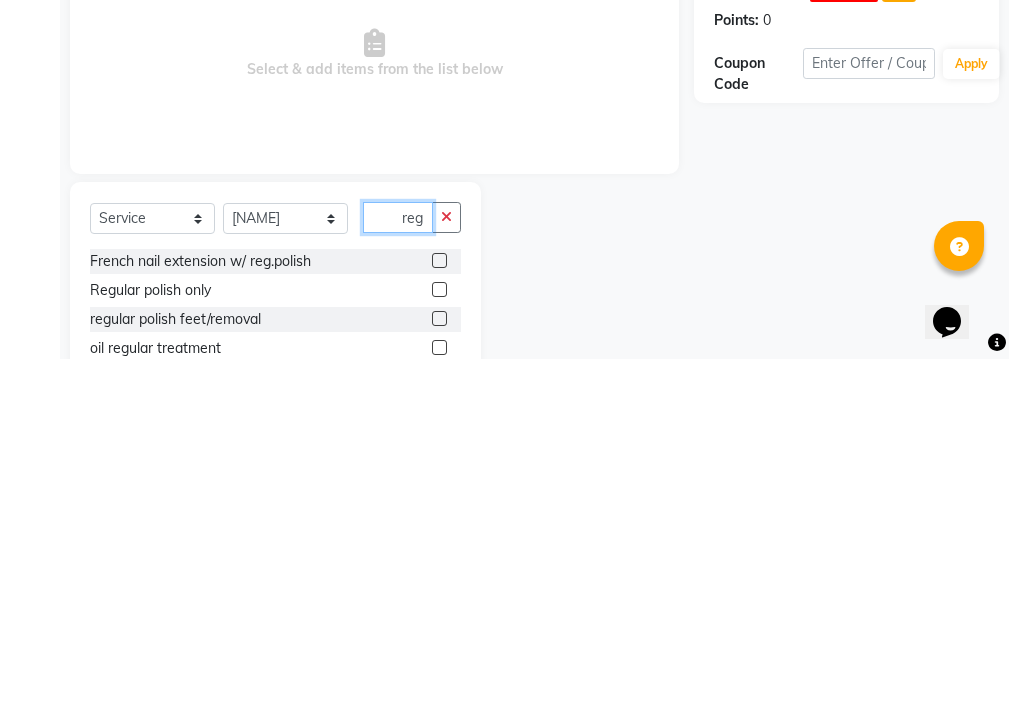 type on "reg" 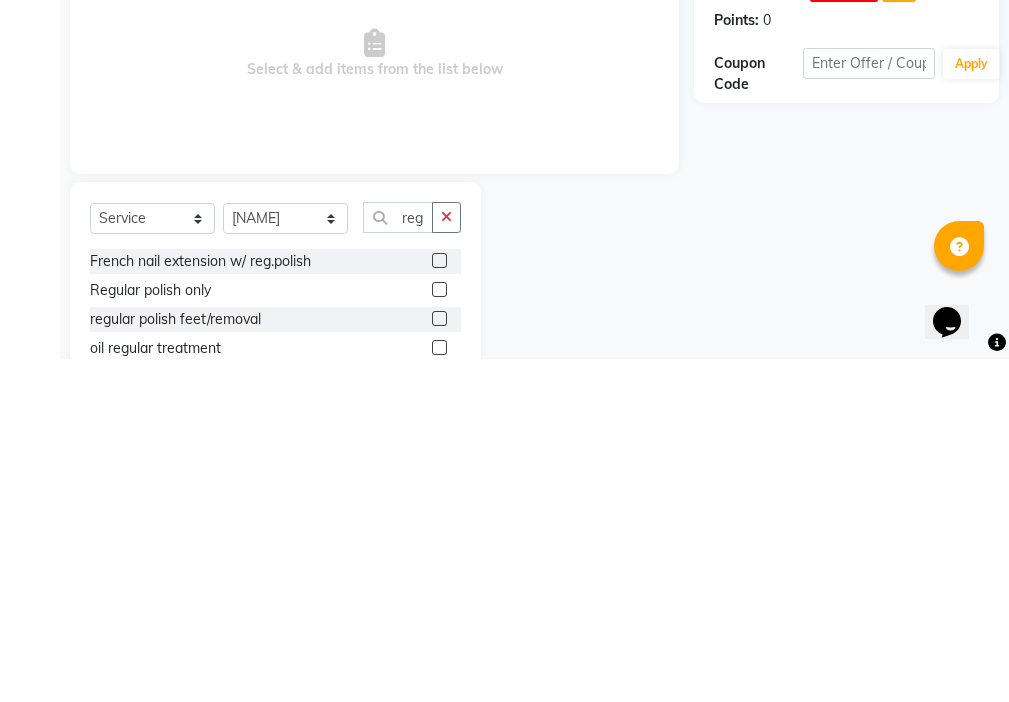 click 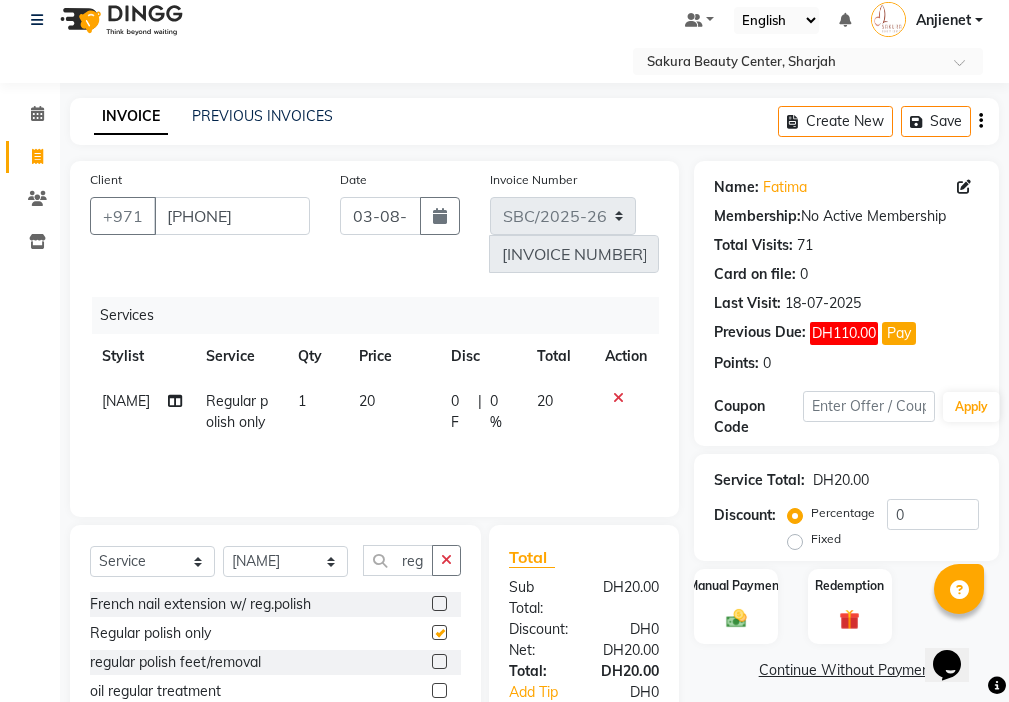 checkbox on "false" 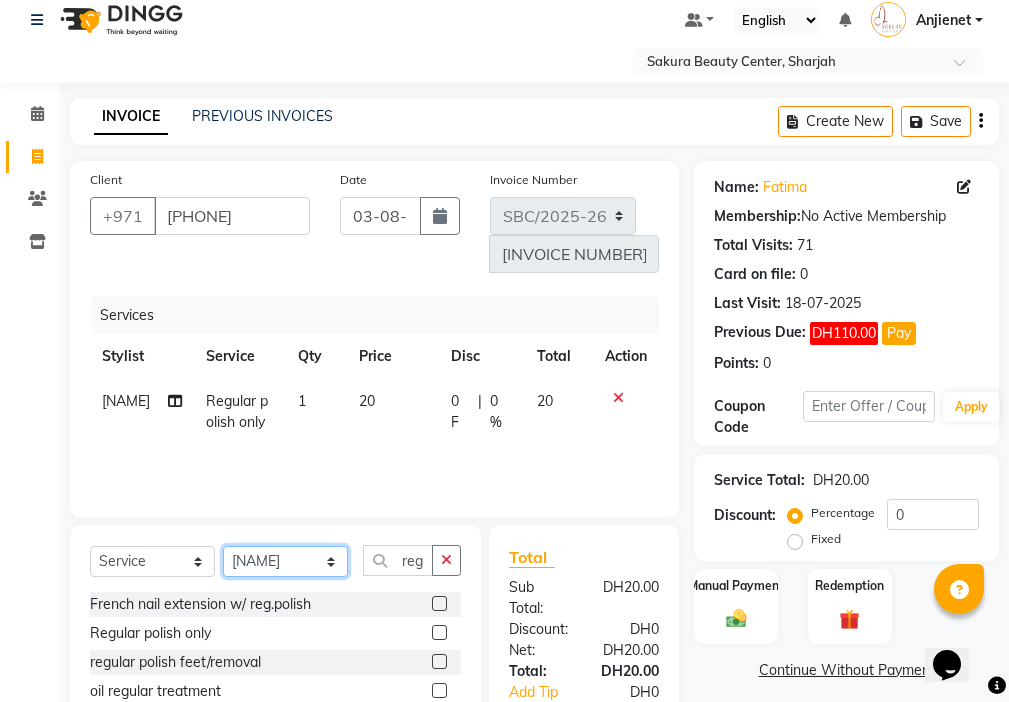 click on "Select Stylist [NAME] [NAME] [NAME] [NAME] [NAME] [NAME] [NAME] [NAME]" 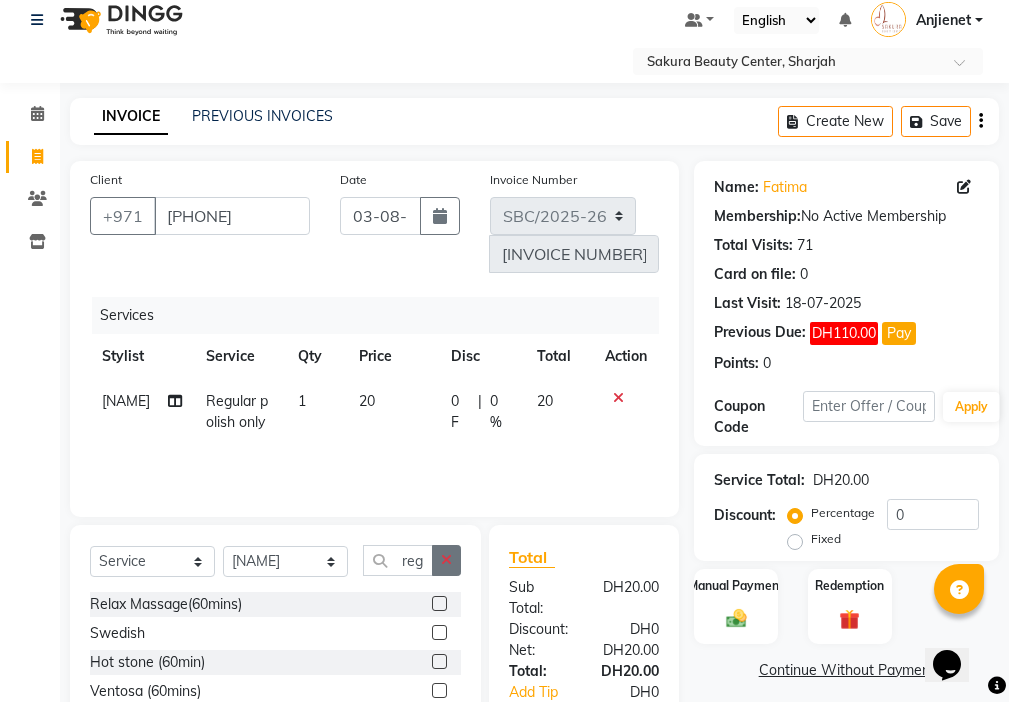 click 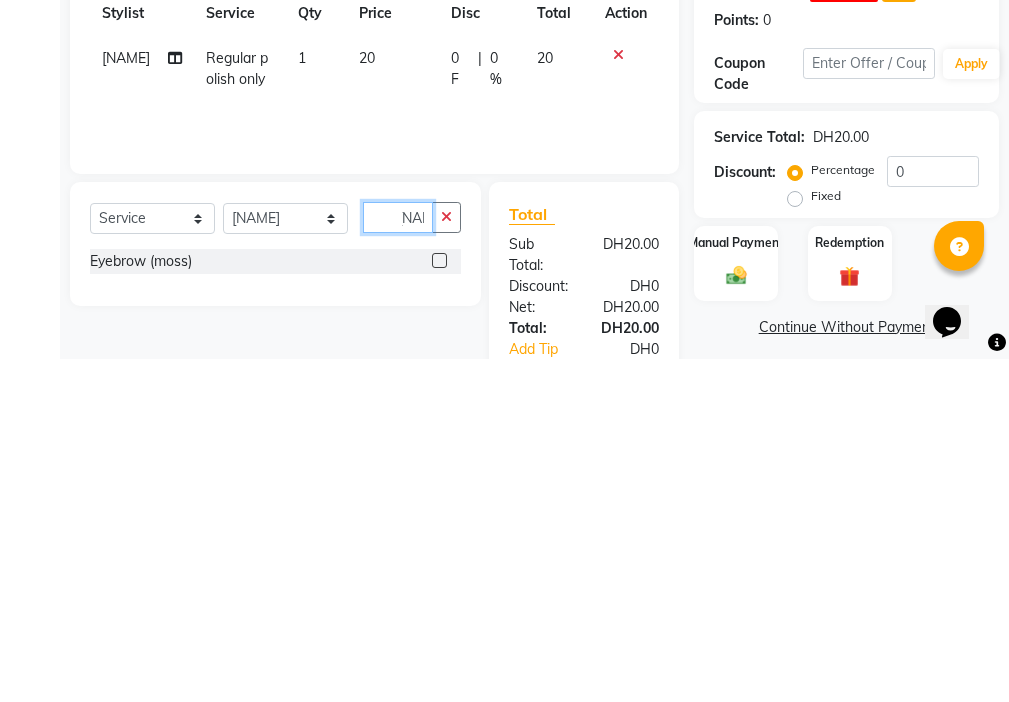 scroll, scrollTop: 0, scrollLeft: 11, axis: horizontal 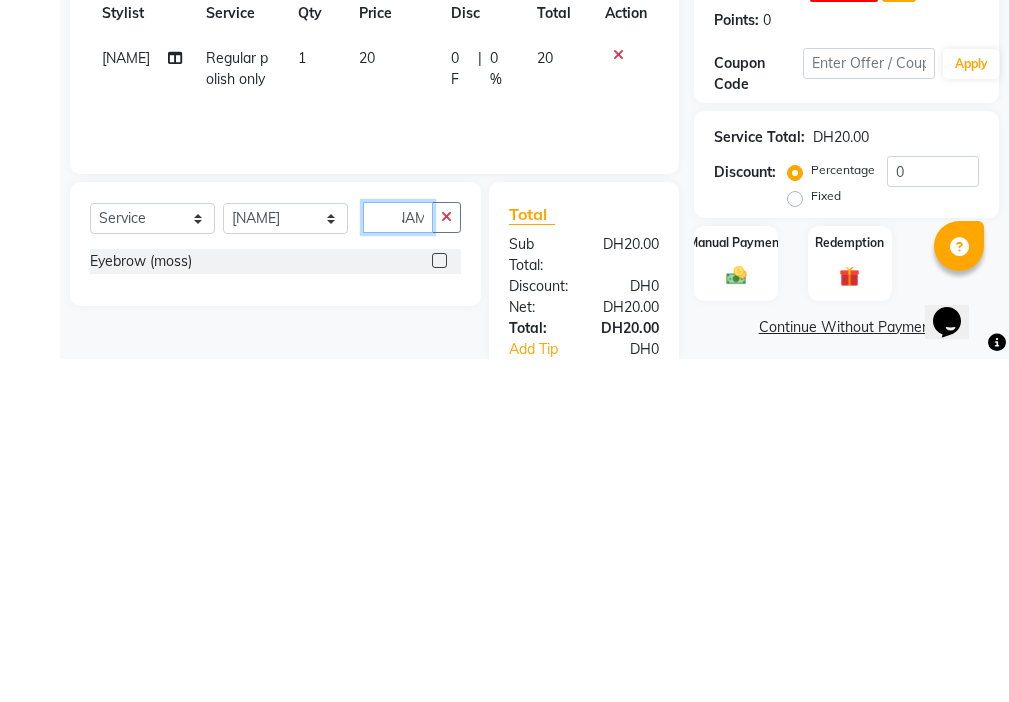 type on "[NAME]" 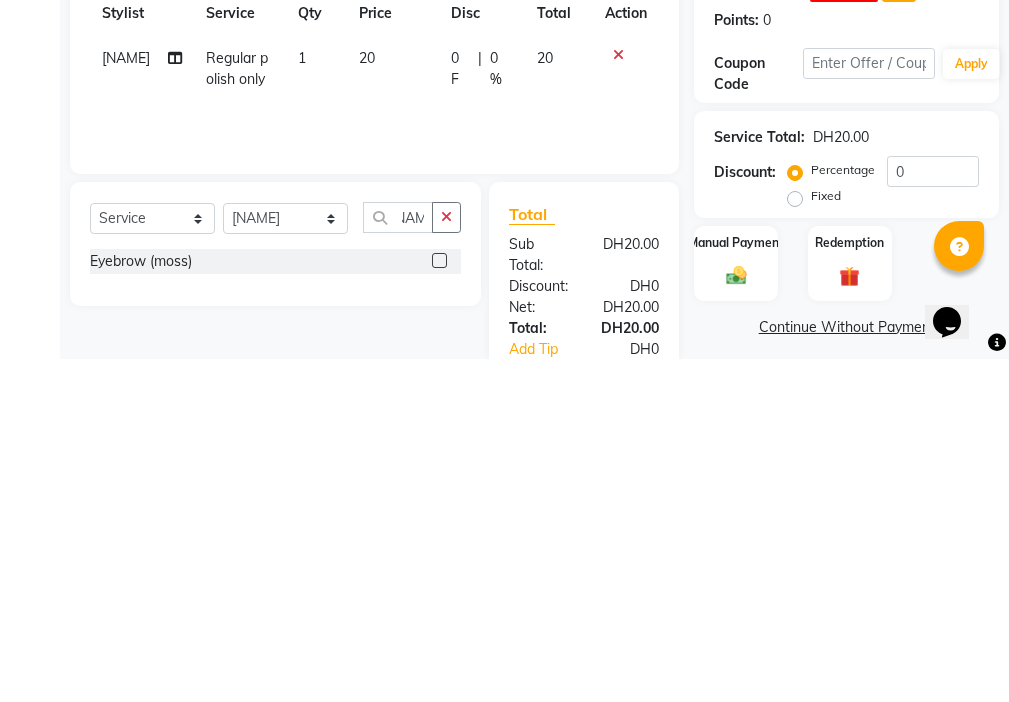 click 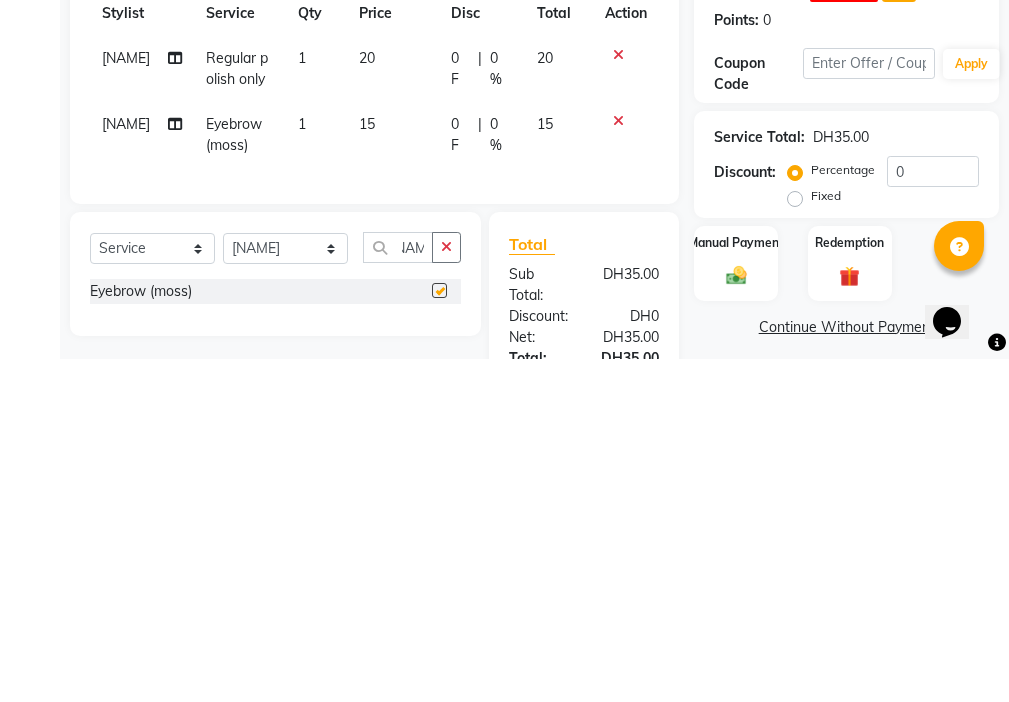 scroll, scrollTop: 0, scrollLeft: 0, axis: both 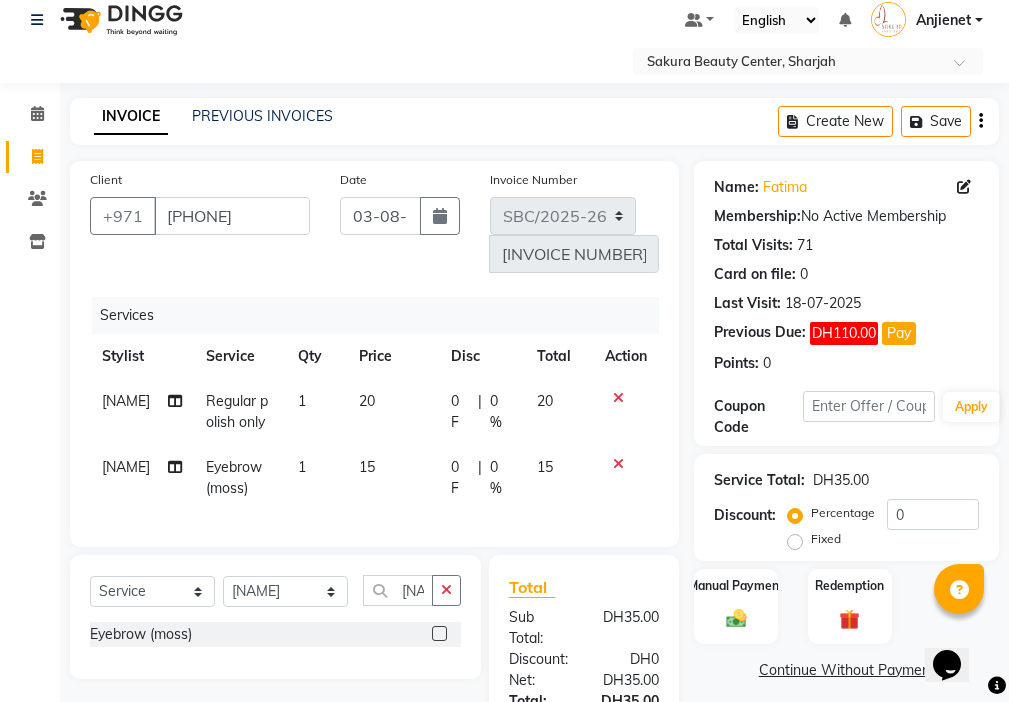 checkbox on "false" 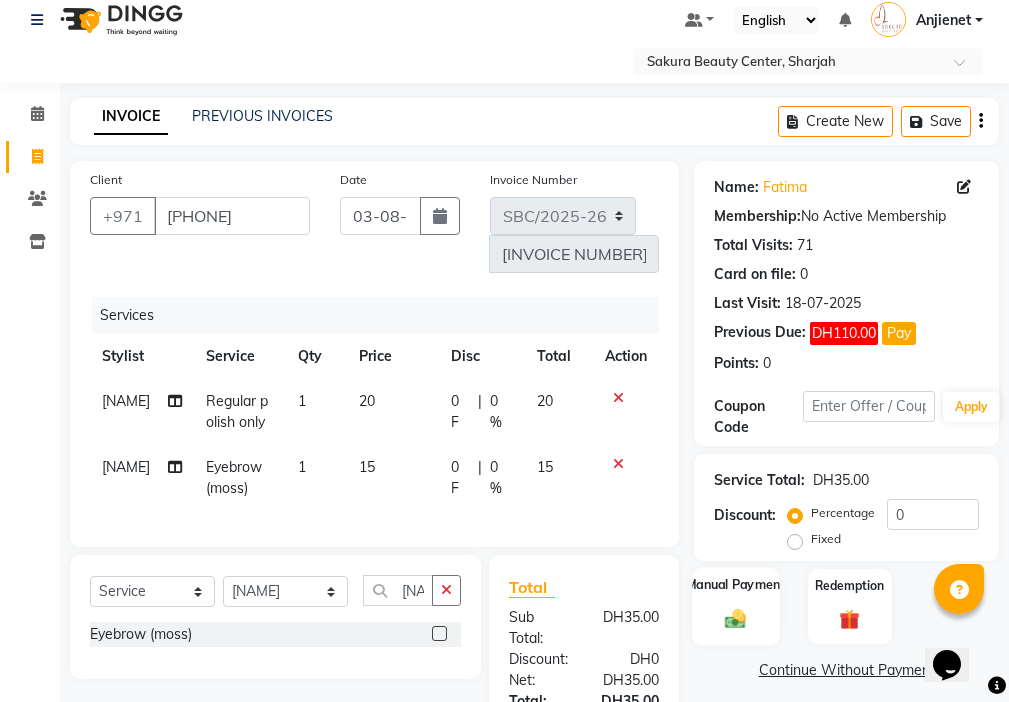 click 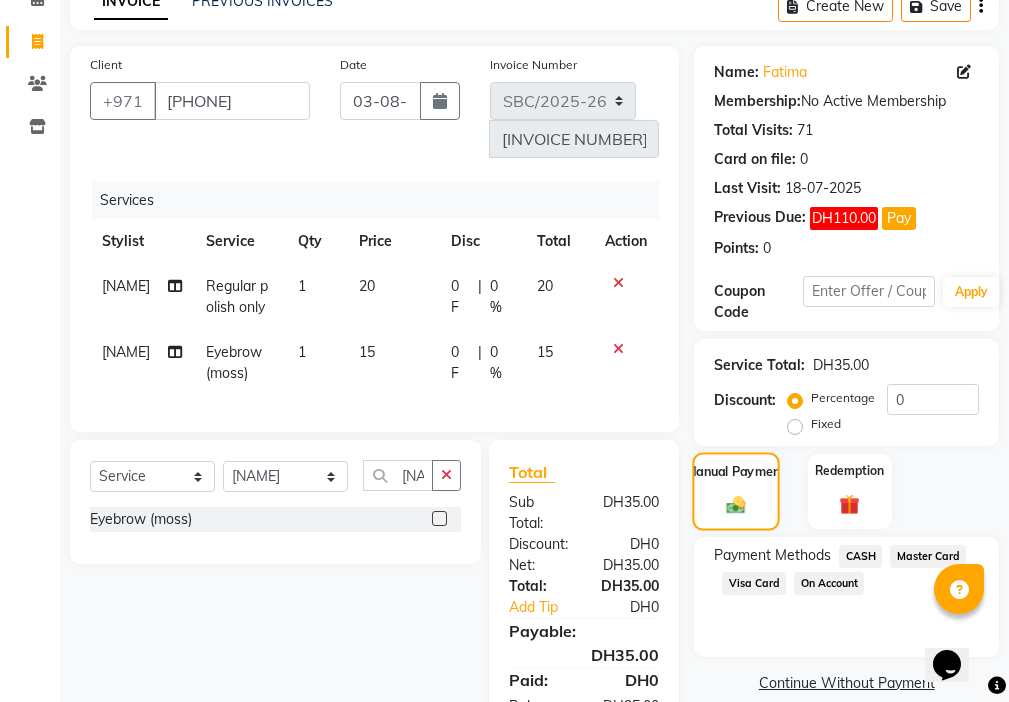 scroll, scrollTop: 134, scrollLeft: 0, axis: vertical 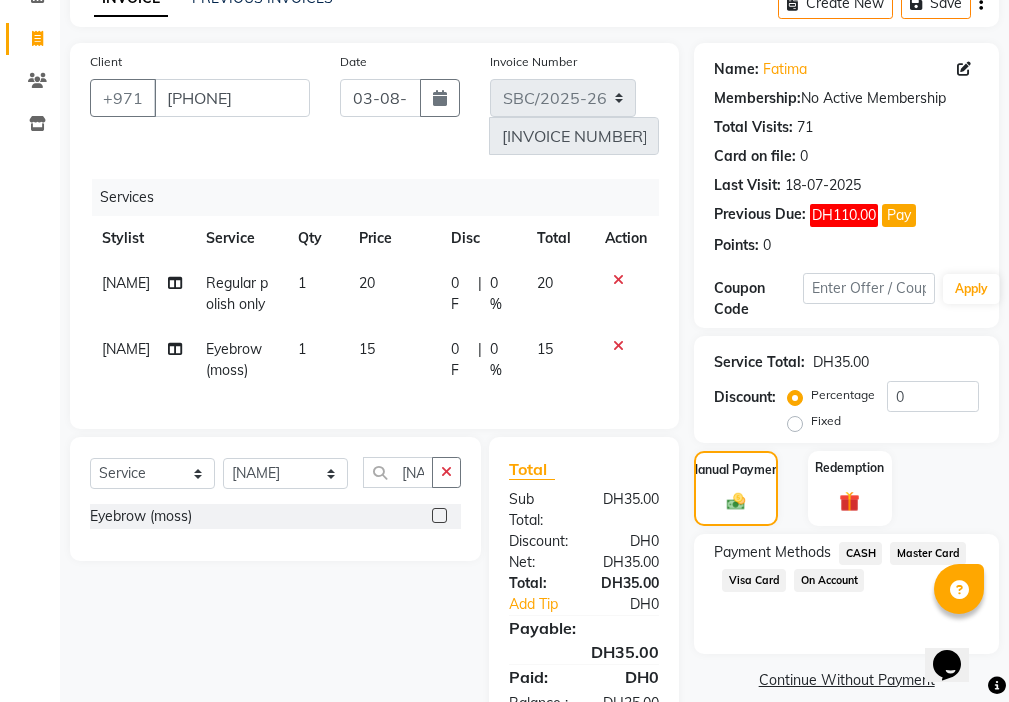 click on "Visa Card" 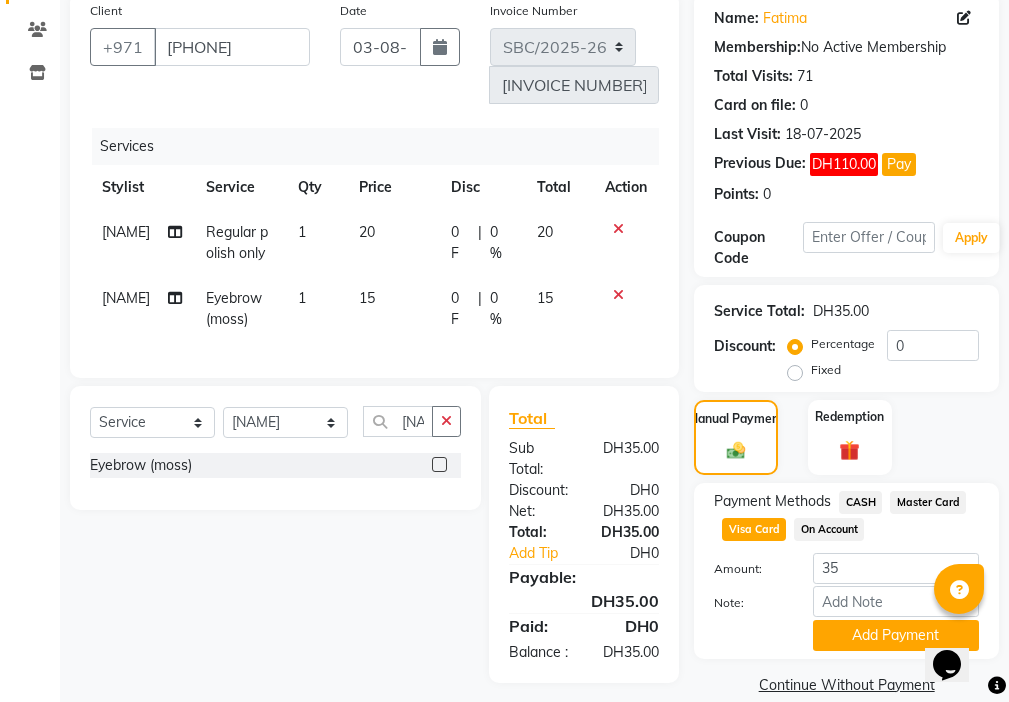 scroll, scrollTop: 213, scrollLeft: 0, axis: vertical 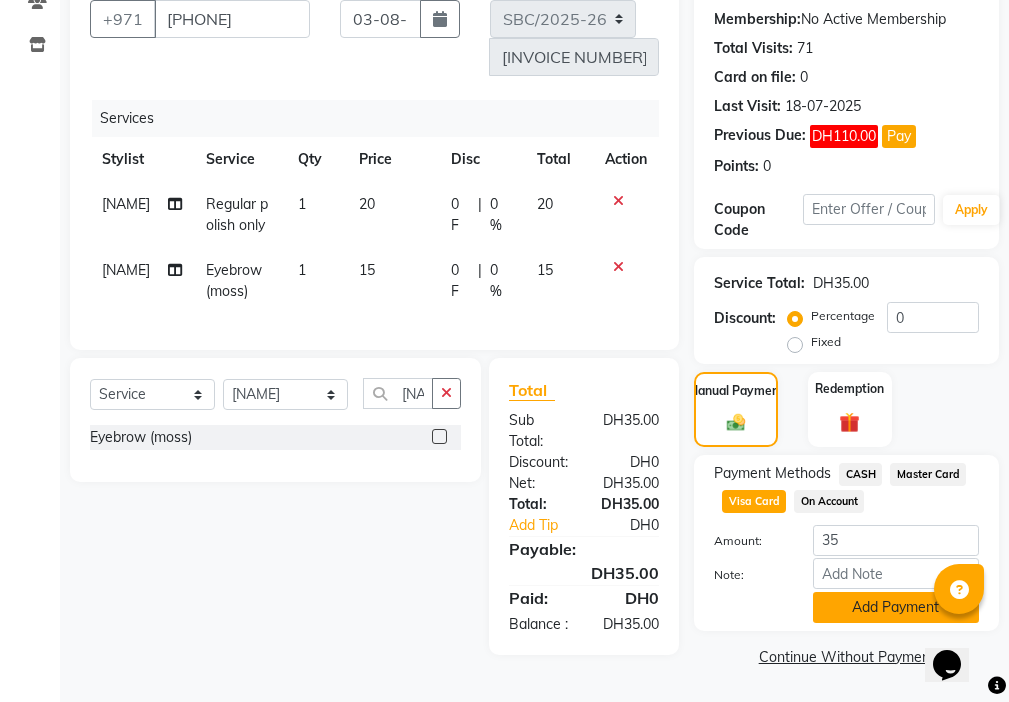 click on "Add Payment" 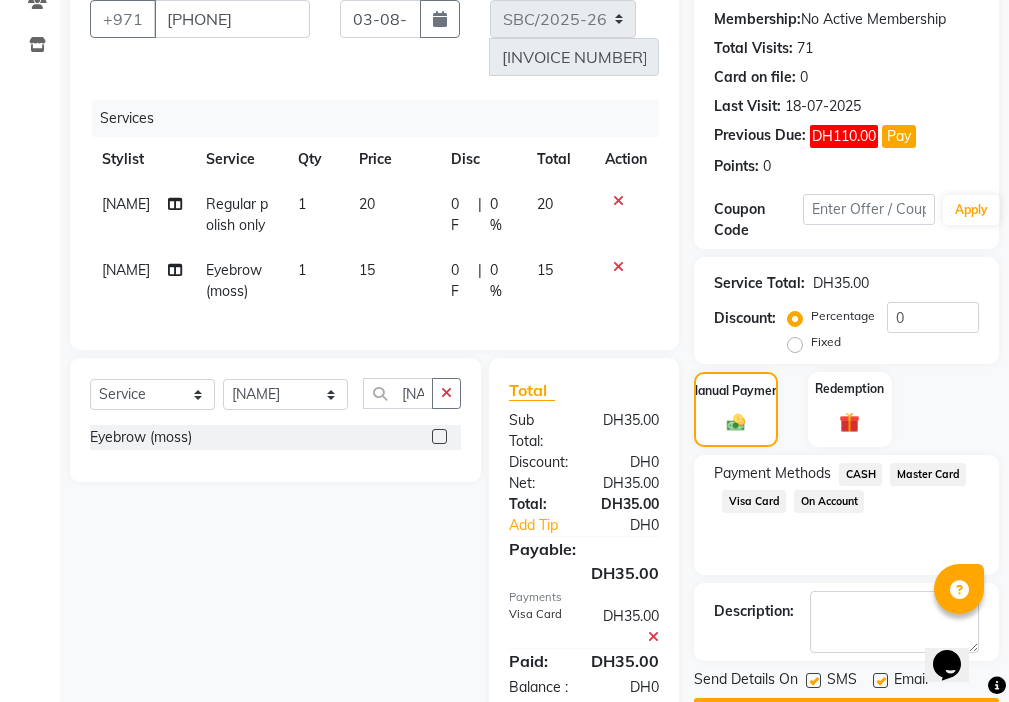 click 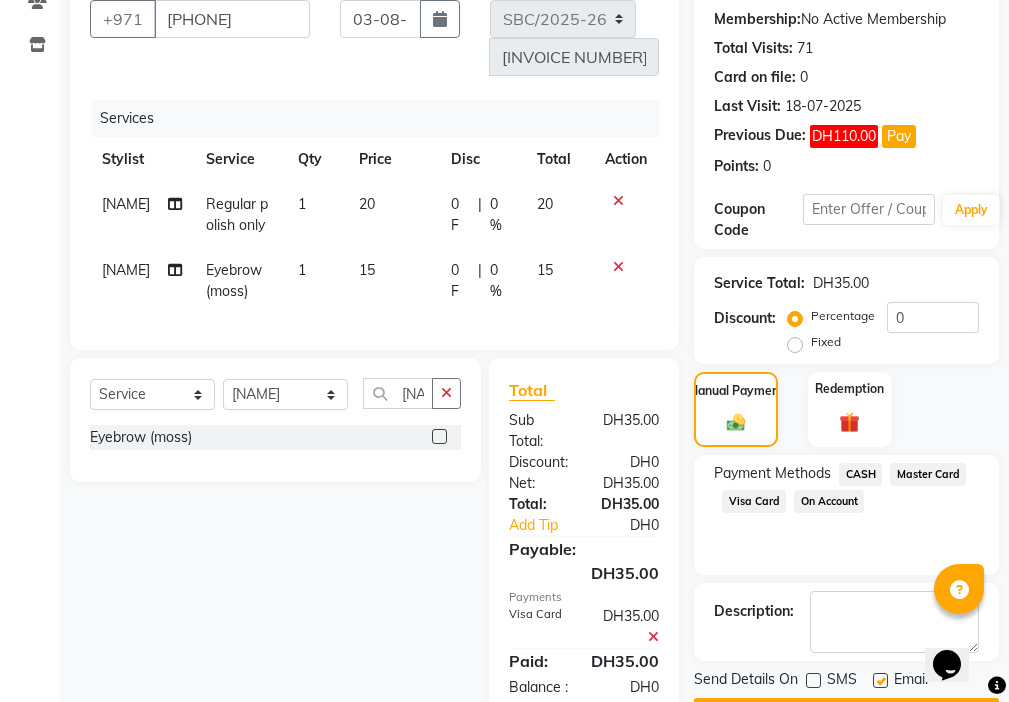 click 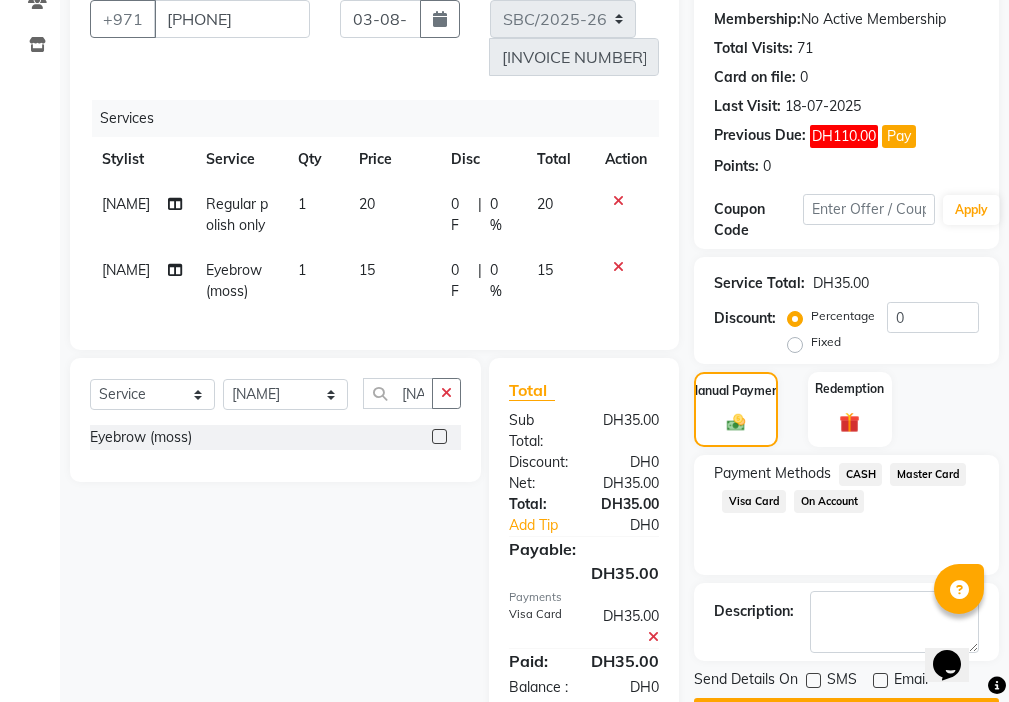 scroll, scrollTop: 270, scrollLeft: 0, axis: vertical 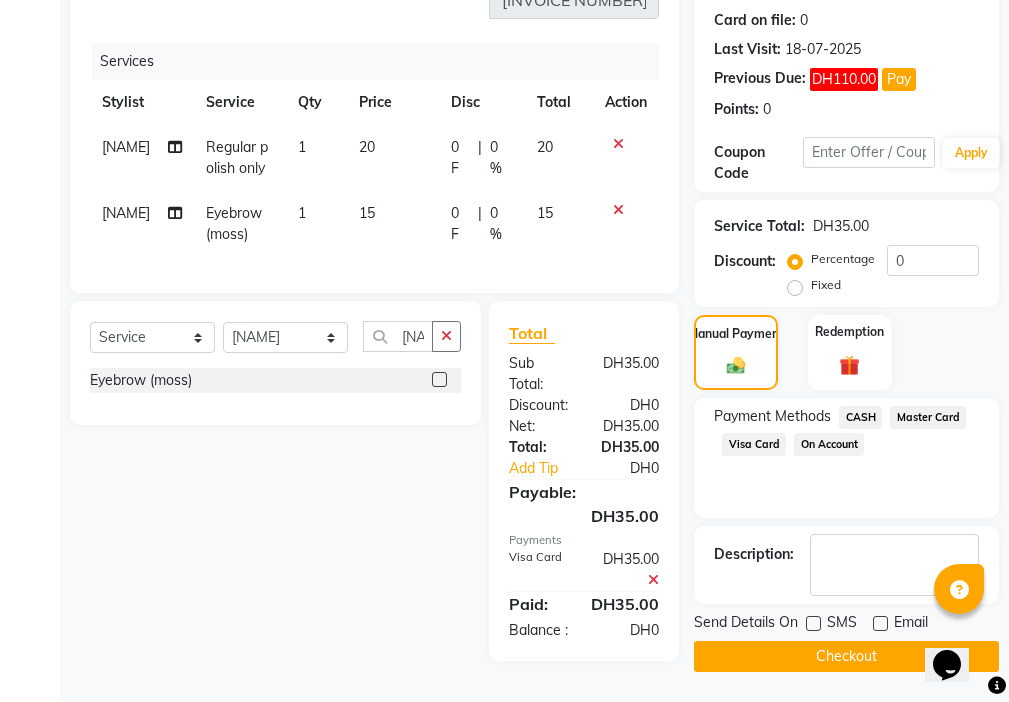 click on "Checkout" 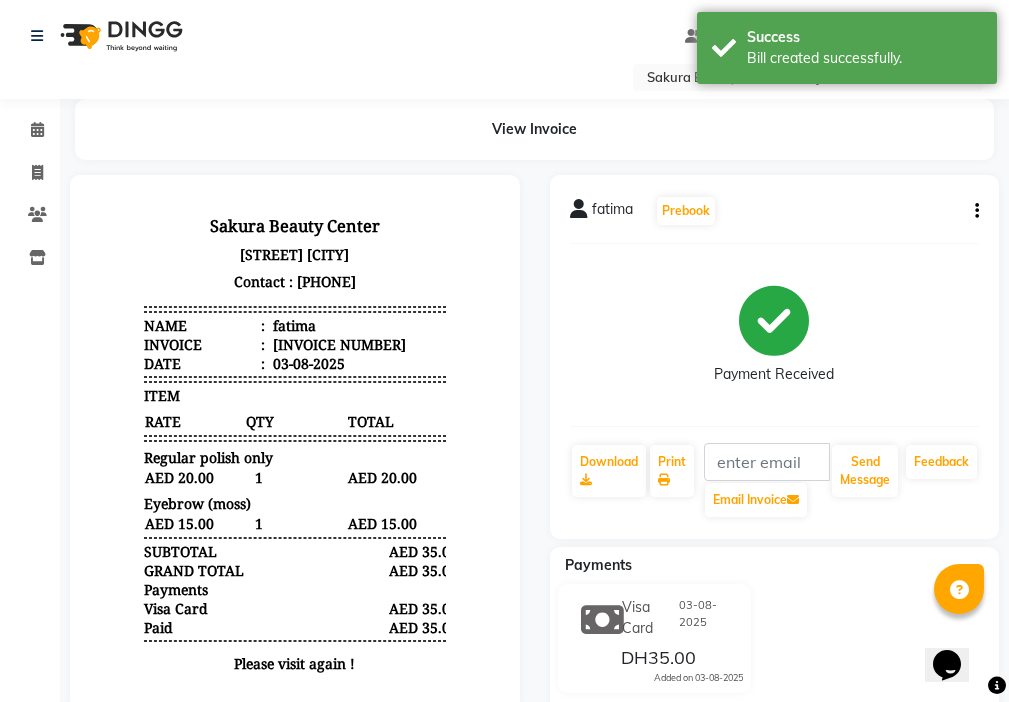 scroll, scrollTop: 0, scrollLeft: 0, axis: both 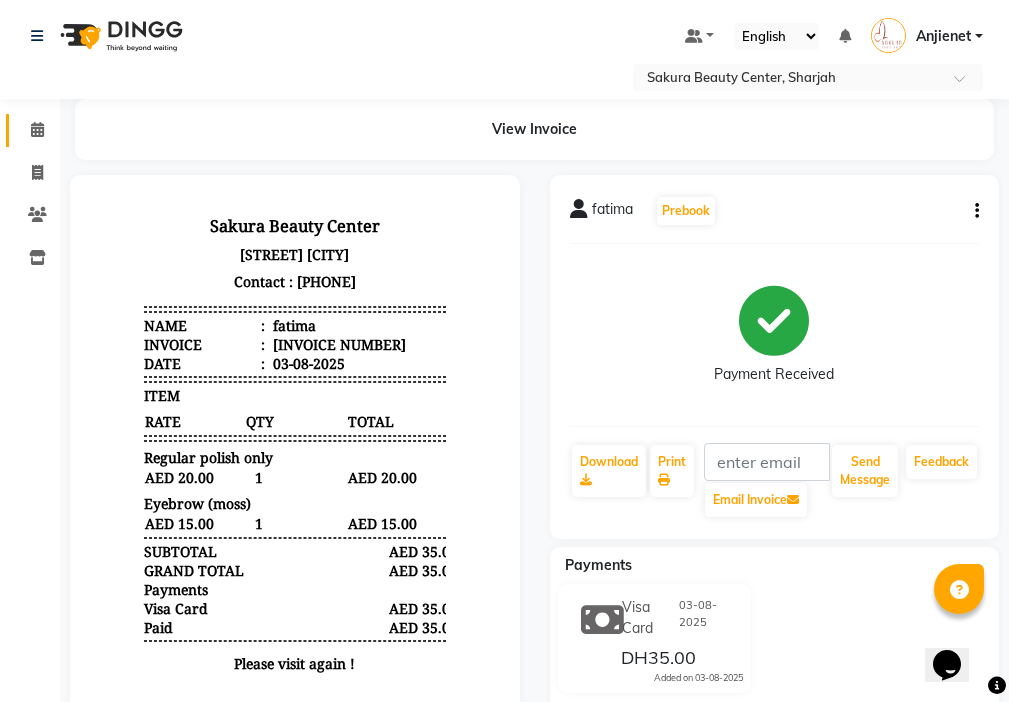 click 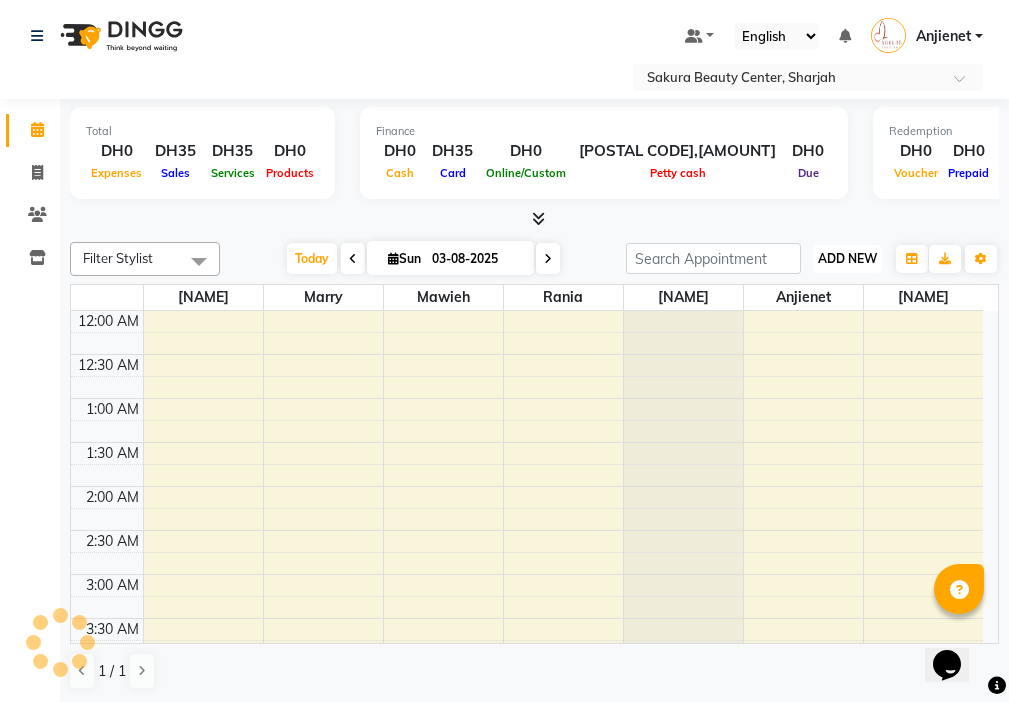 click on "ADD NEW" at bounding box center (847, 258) 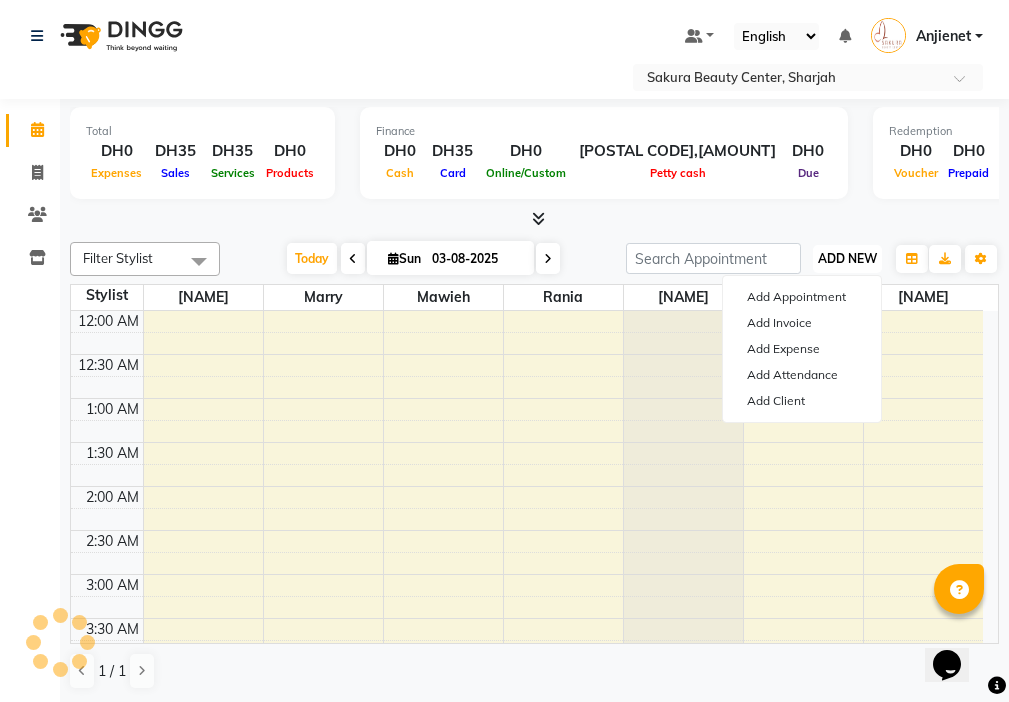 scroll, scrollTop: 529, scrollLeft: 0, axis: vertical 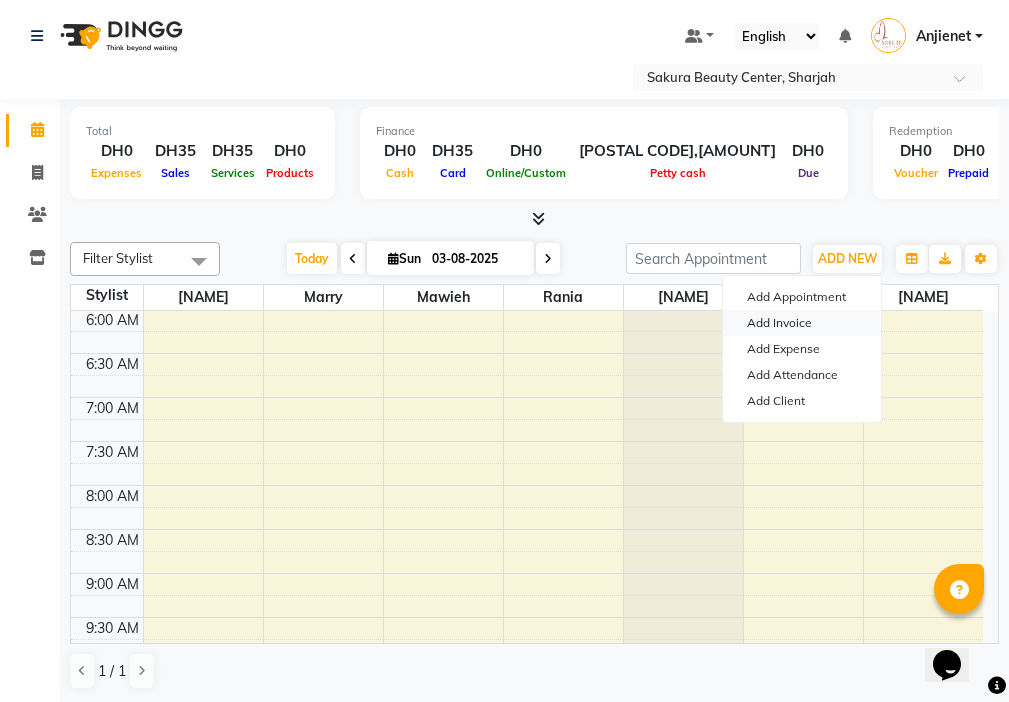 click on "Add Invoice" at bounding box center (802, 323) 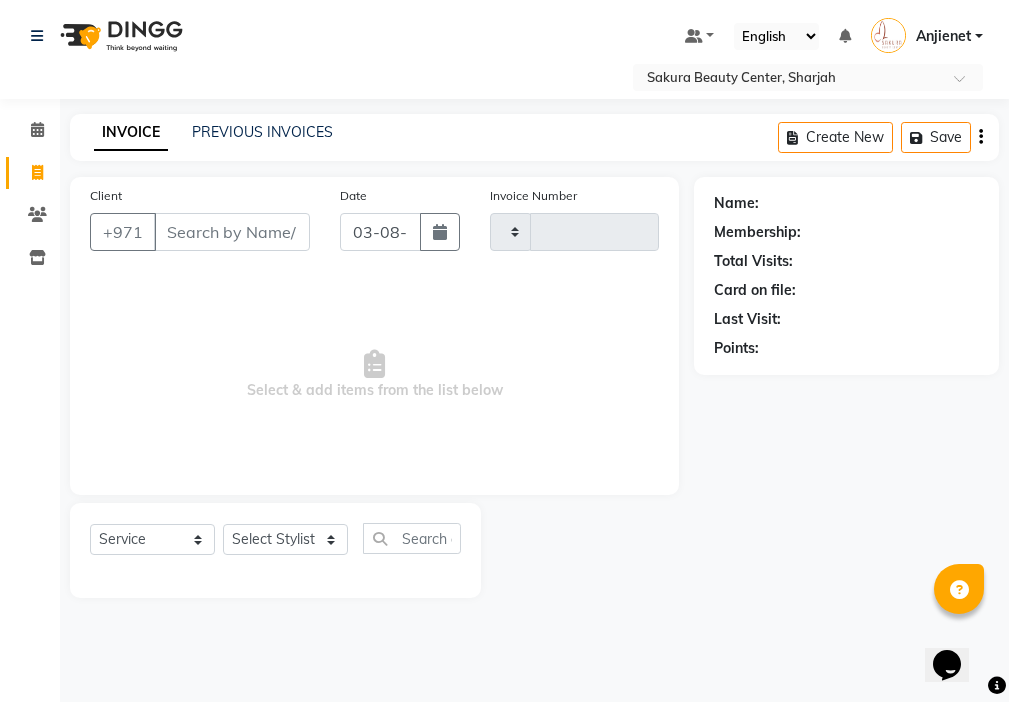 type on "000624" 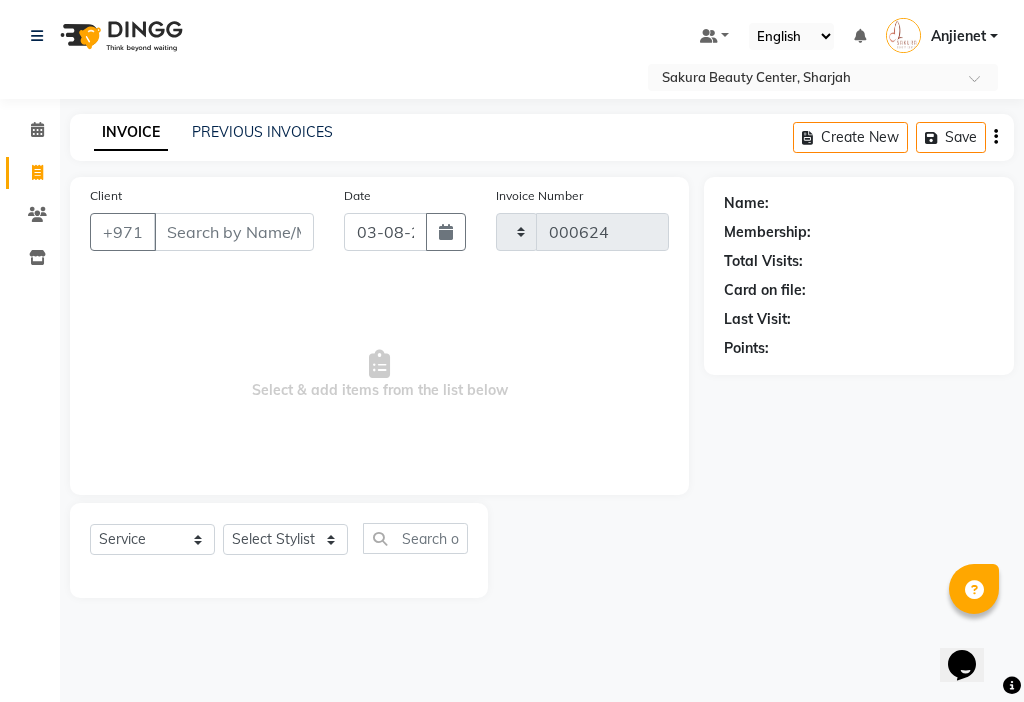 select on "3691" 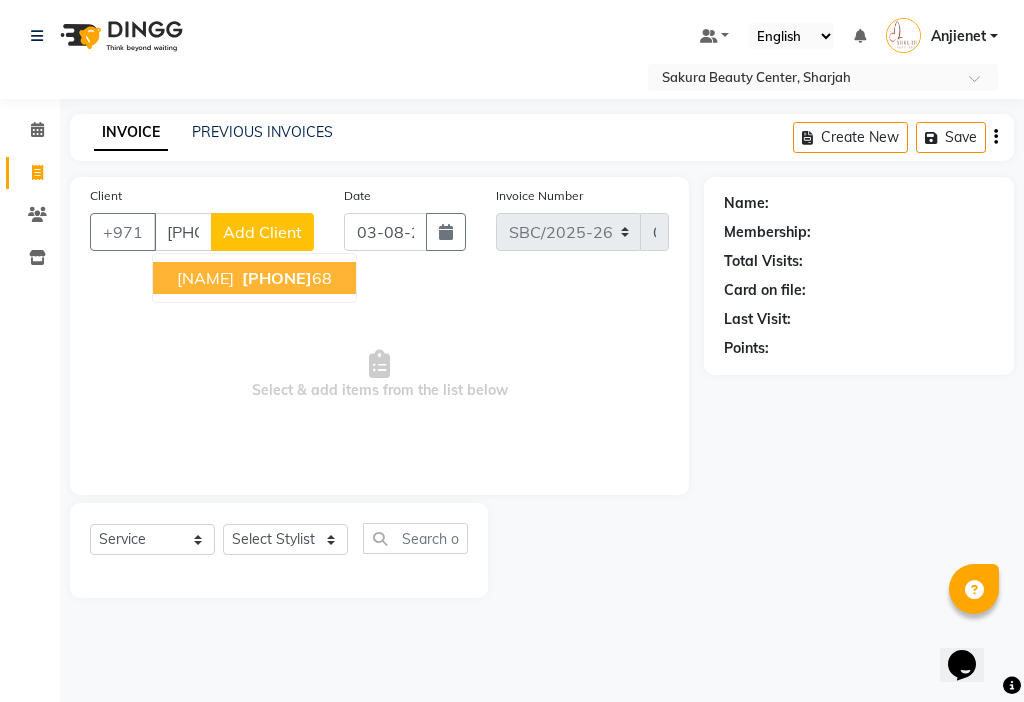 click on "[PHONE]" at bounding box center (277, 278) 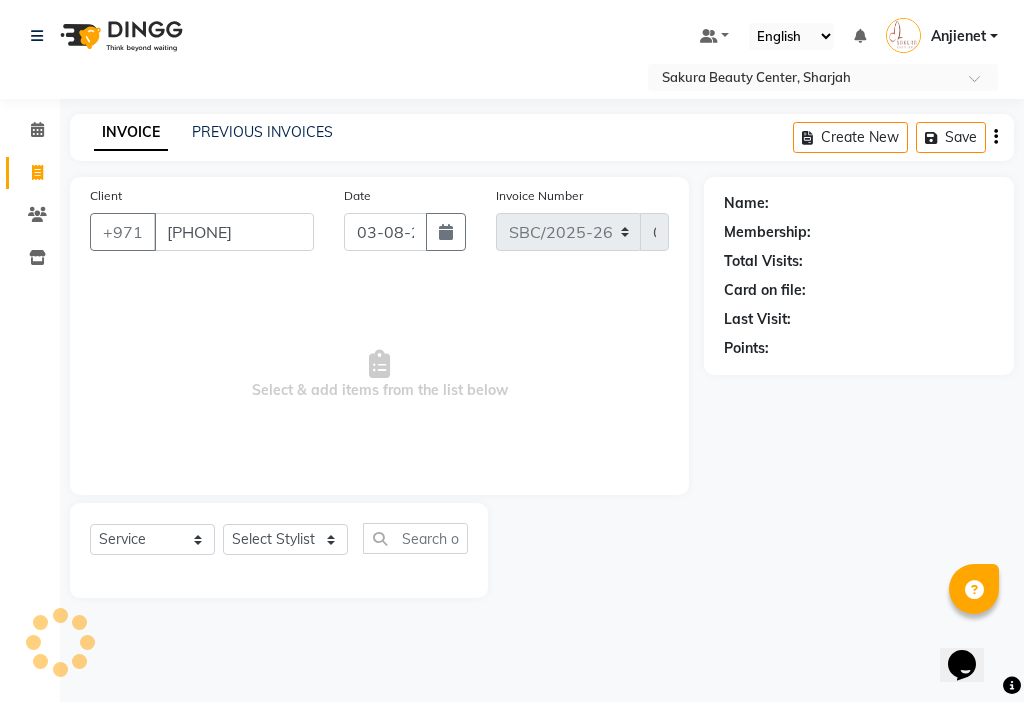 type on "[PHONE]" 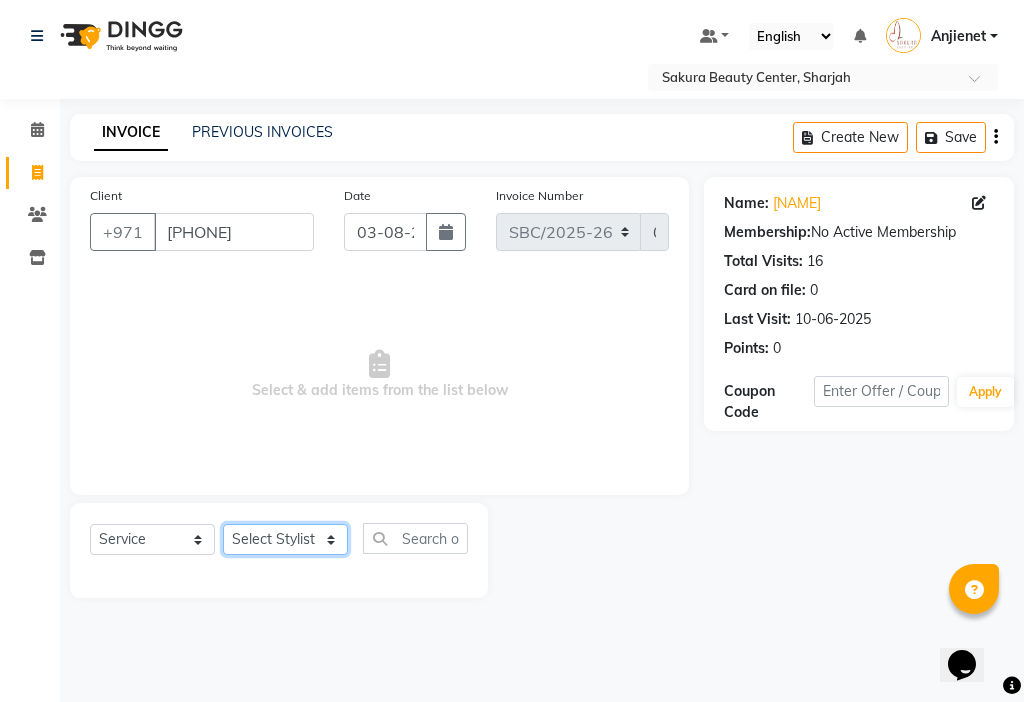 click on "Select Stylist [NAME] [NAME] [NAME] [NAME] [NAME] [NAME] [NAME] [NAME]" 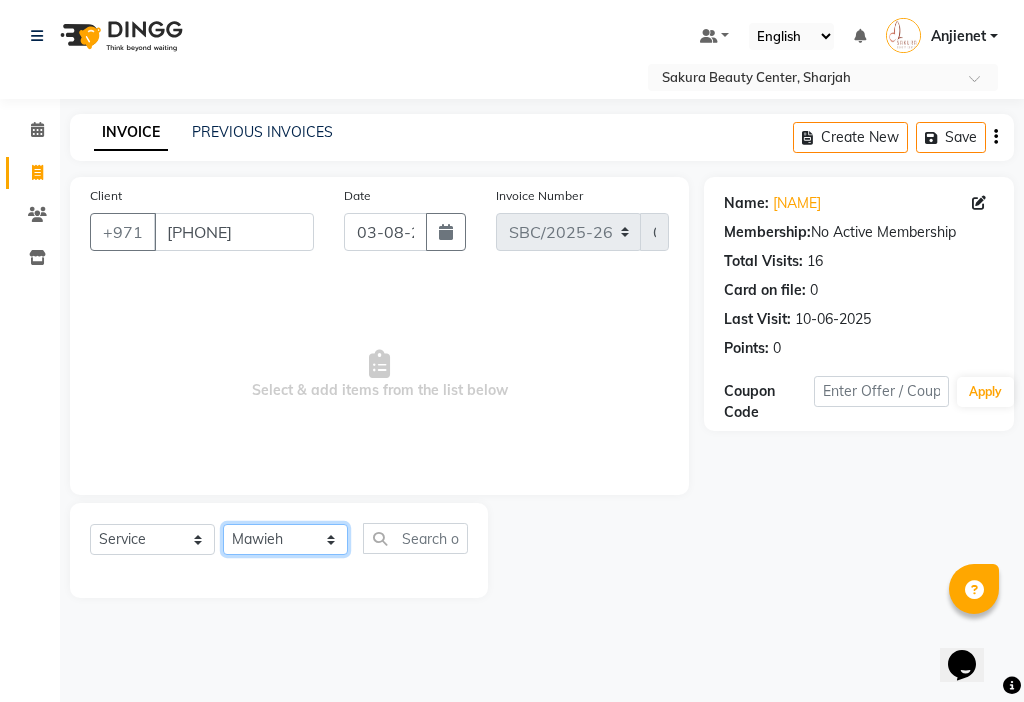 click on "Select Stylist [NAME] [NAME] [NAME] [NAME] [NAME] [NAME] [NAME] [NAME]" 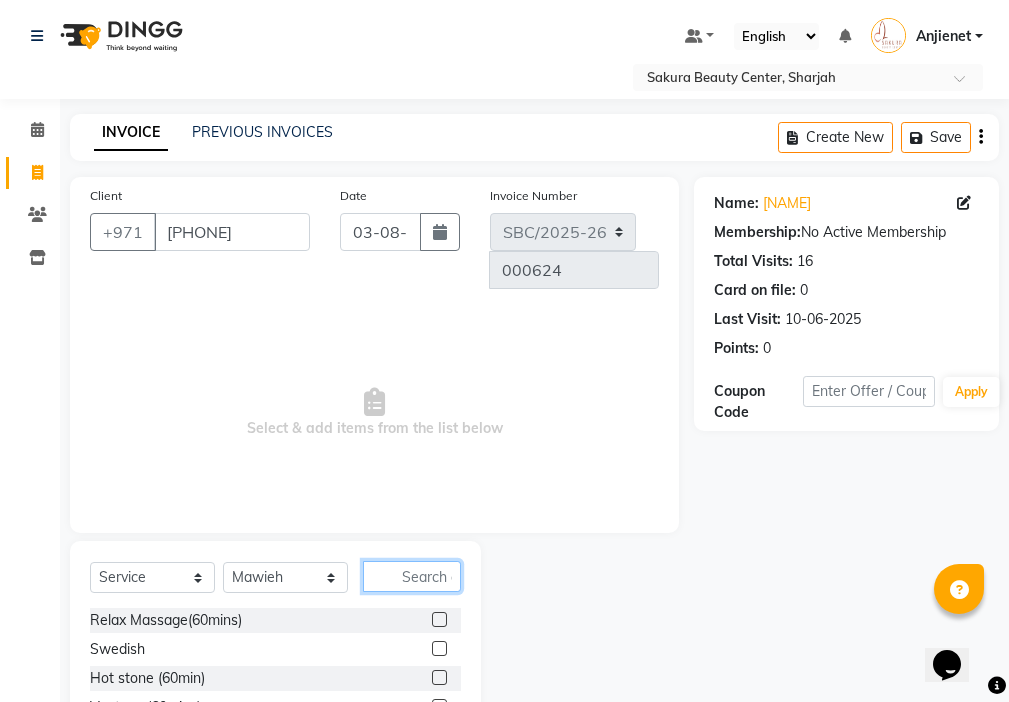 click 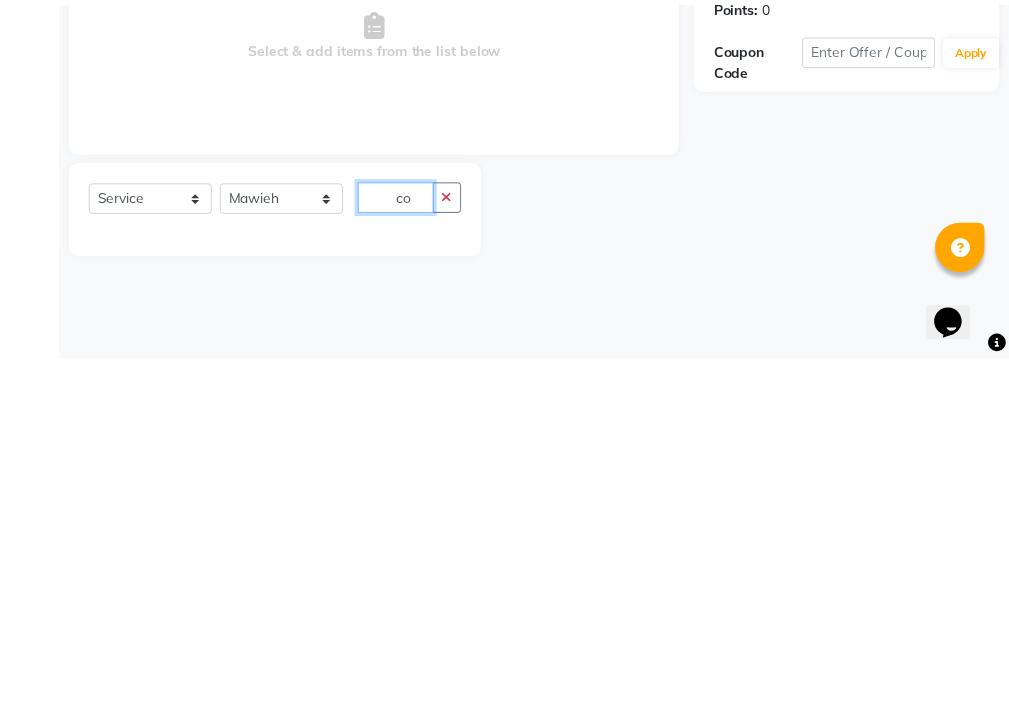 scroll, scrollTop: 16, scrollLeft: 0, axis: vertical 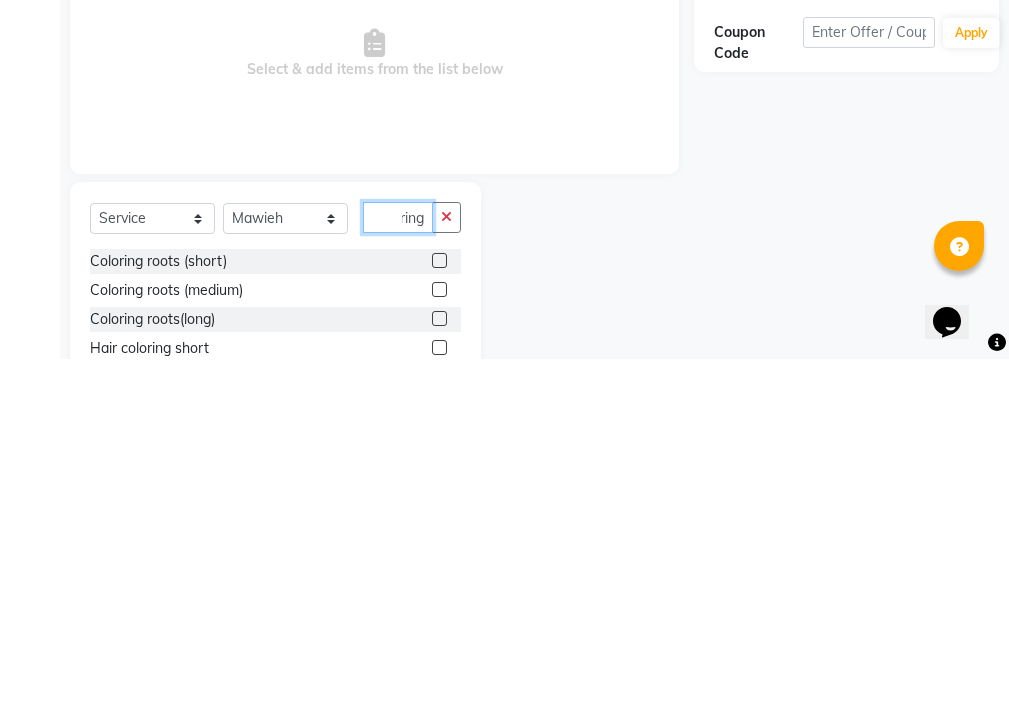 type on "coloring" 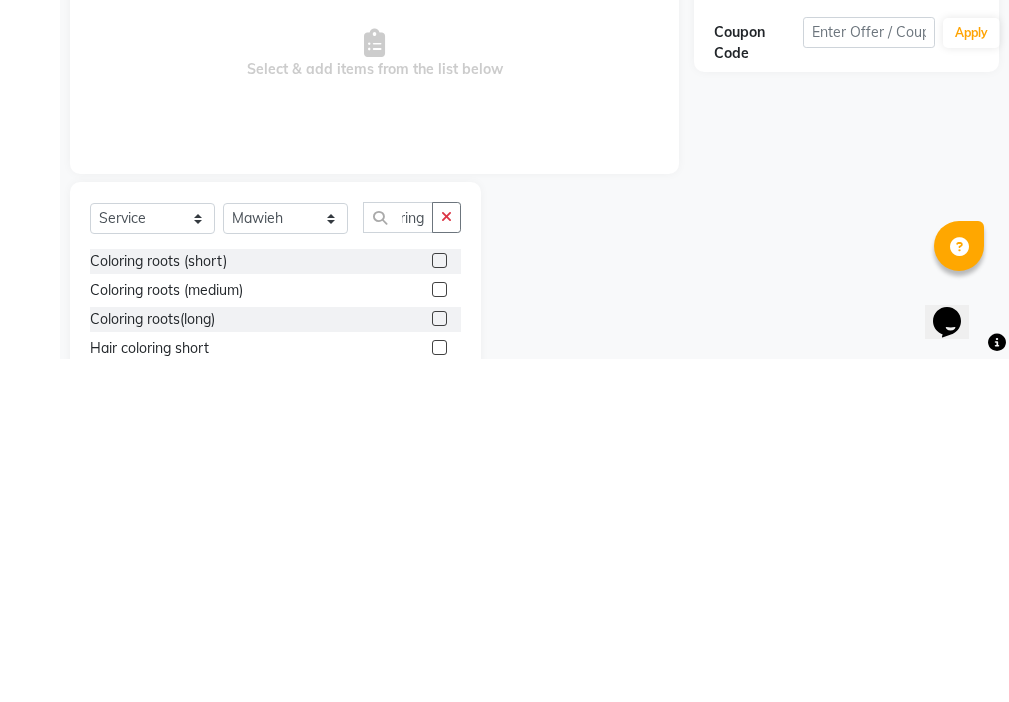click 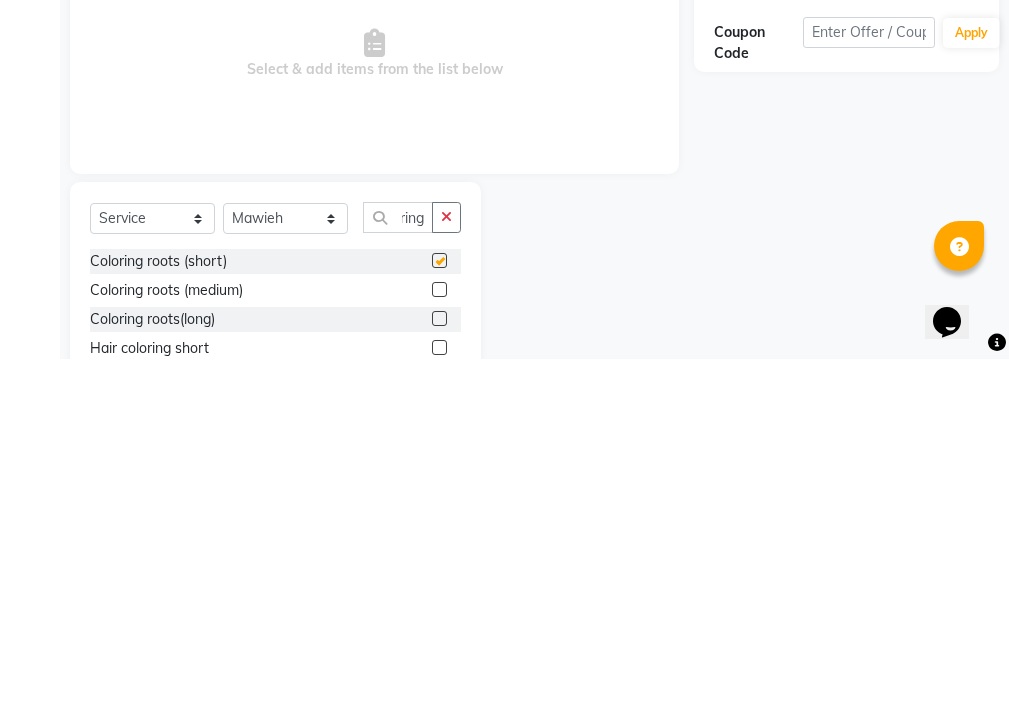 scroll, scrollTop: 0, scrollLeft: 0, axis: both 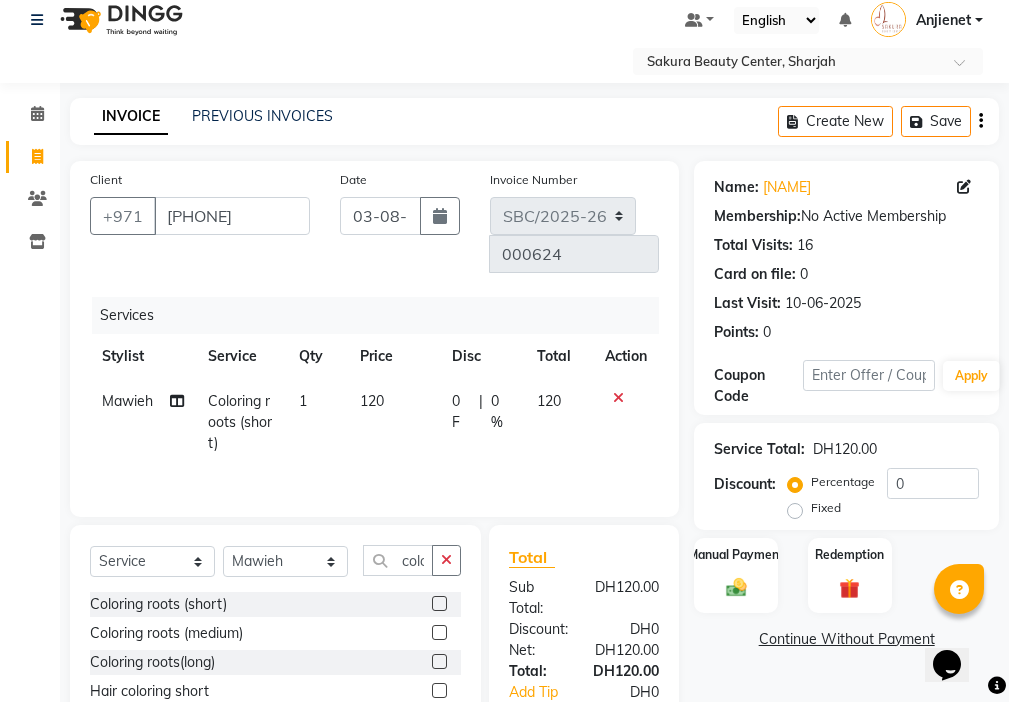 checkbox on "false" 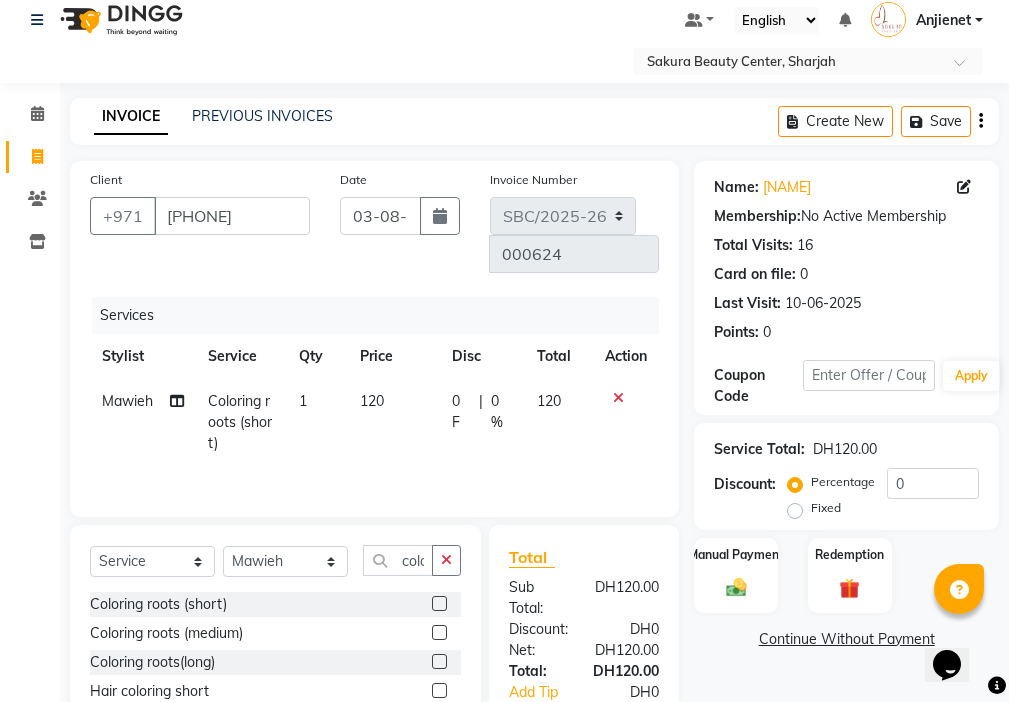 click on "120" 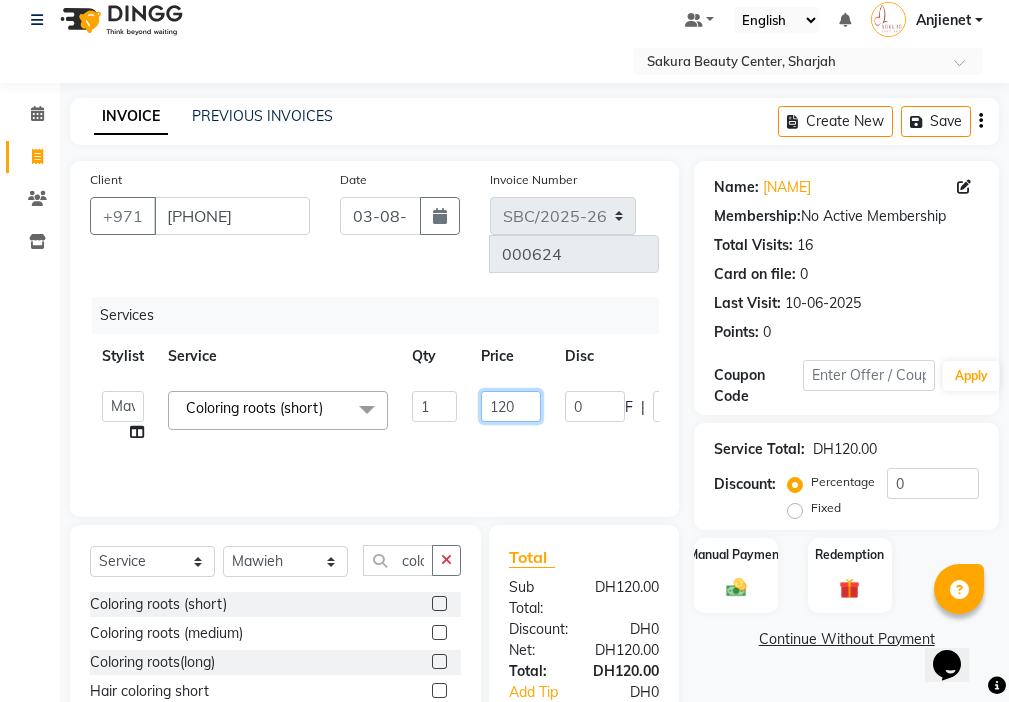 click on "120" 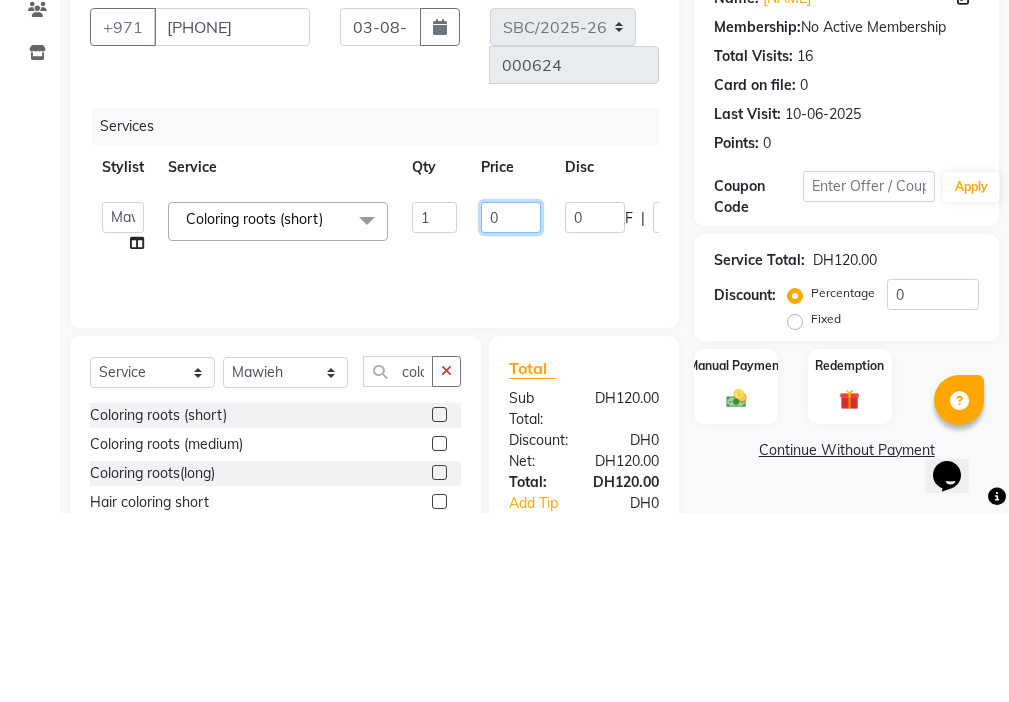 type on "70" 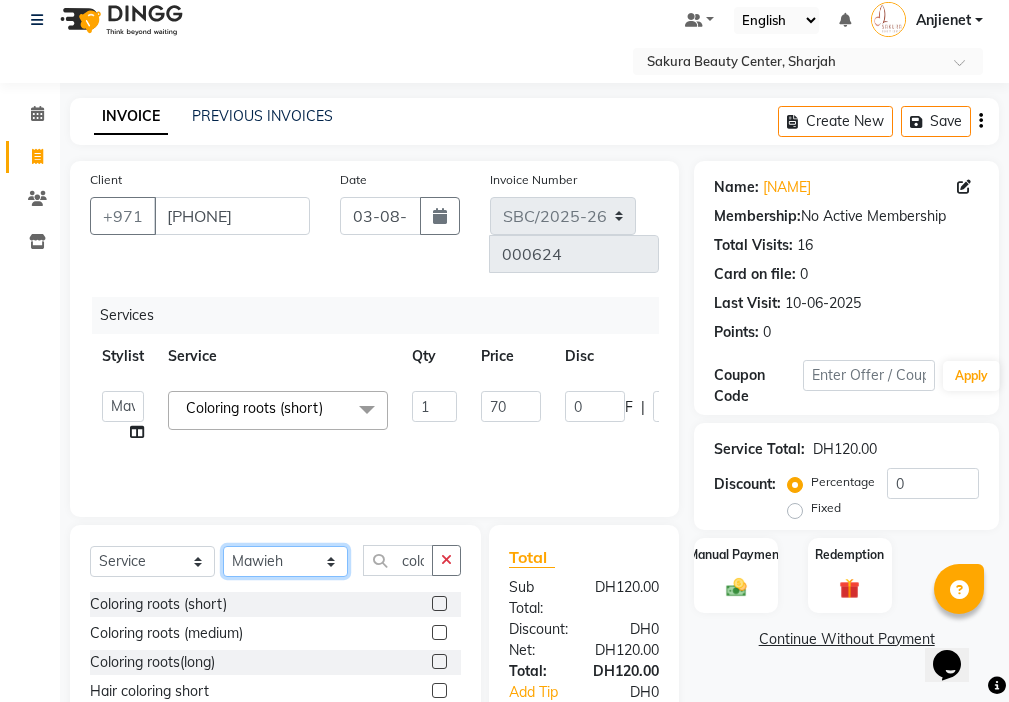 click on "Select Stylist [NAME] [NAME] [NAME] [NAME] [NAME] [NAME] [NAME] [NAME]" 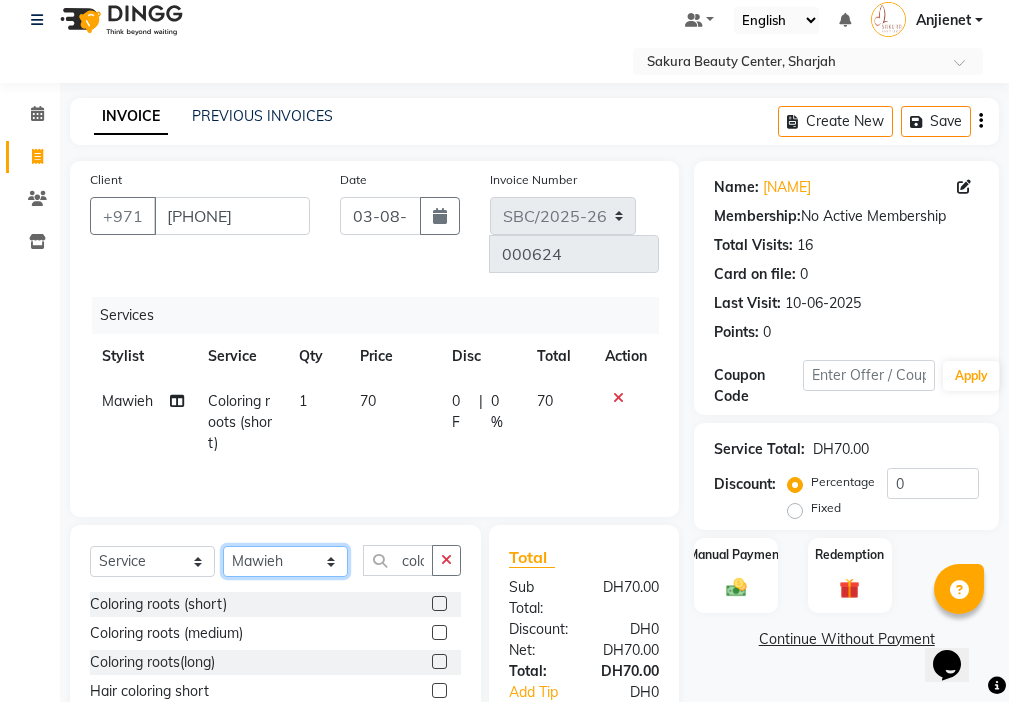 select on "85111" 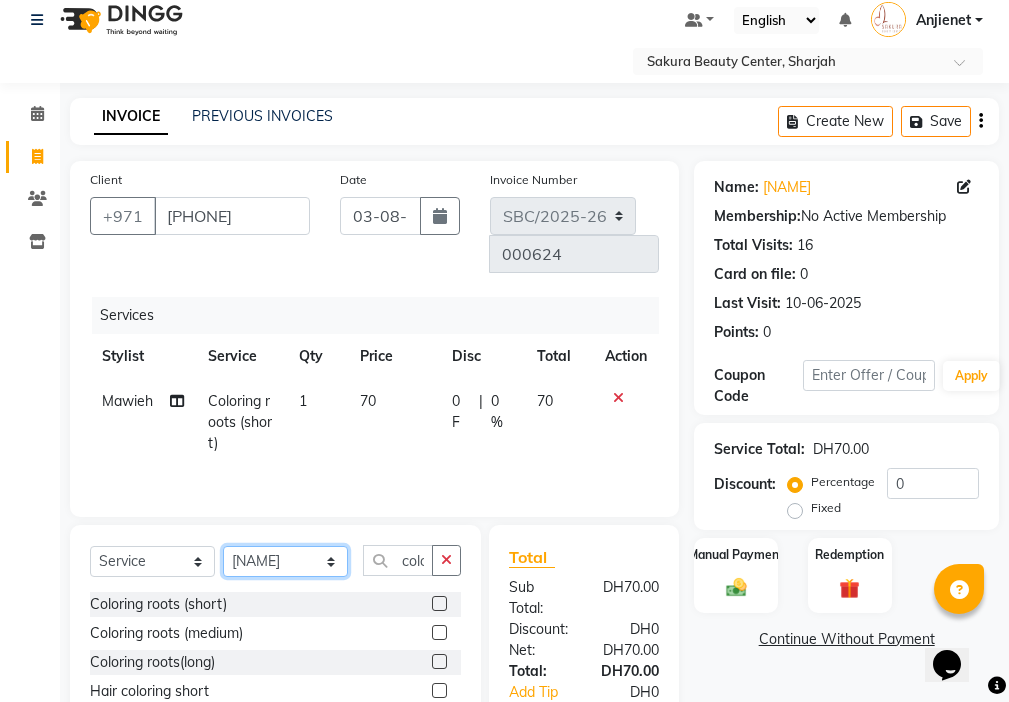 click on "Select Stylist [NAME] [NAME] [NAME] [NAME] [NAME] [NAME] [NAME] [NAME]" 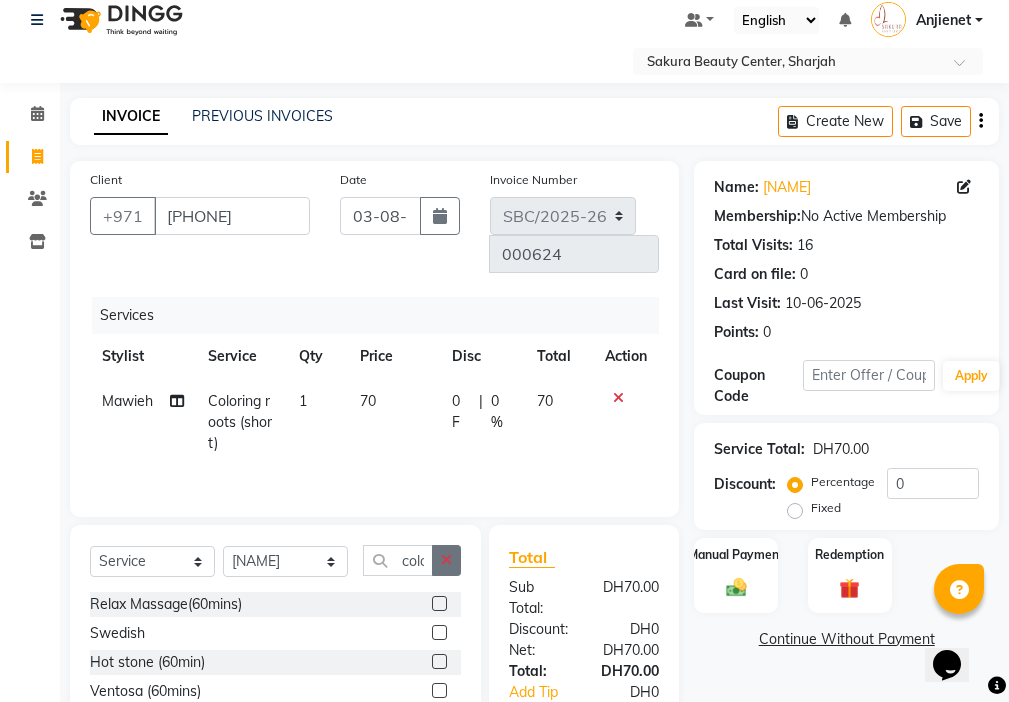 click 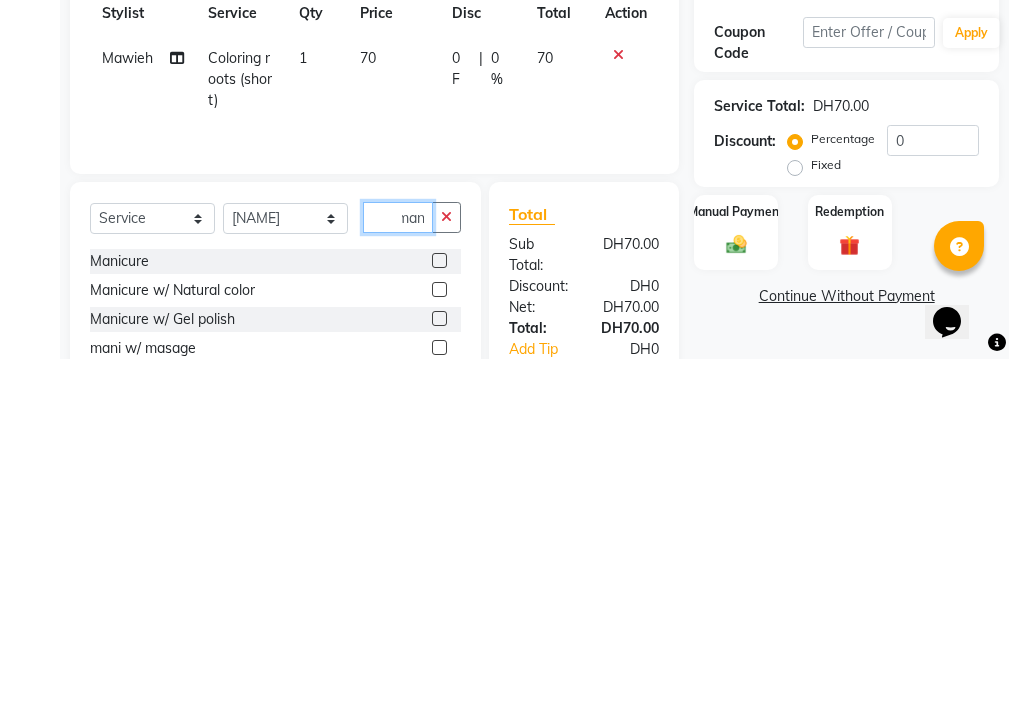 scroll, scrollTop: 0, scrollLeft: 9, axis: horizontal 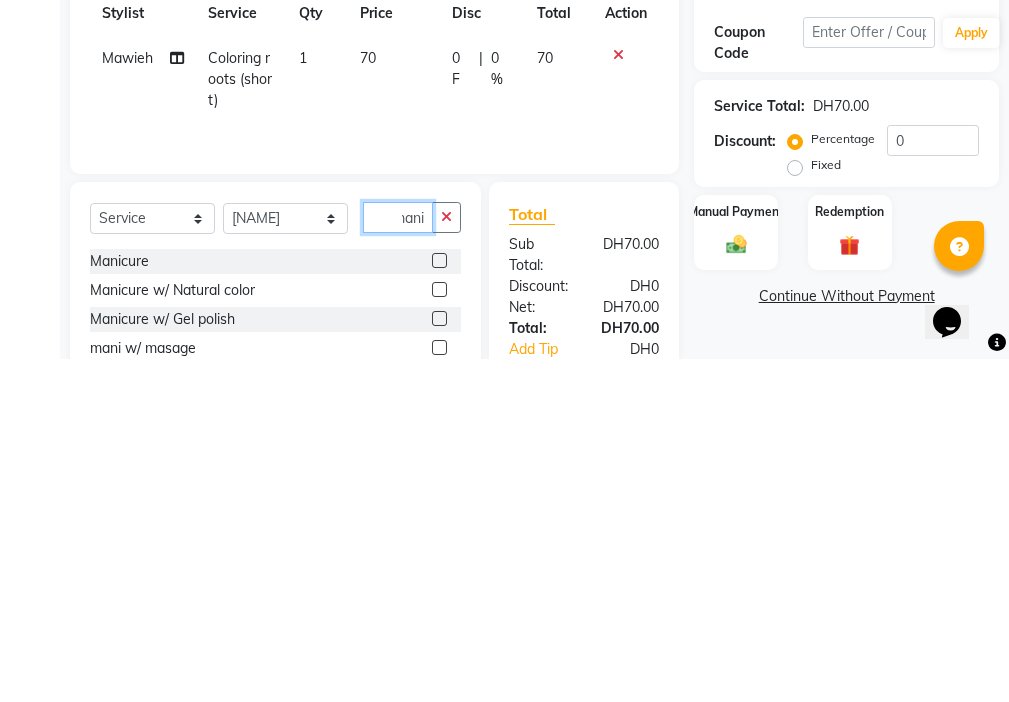 type on "mani" 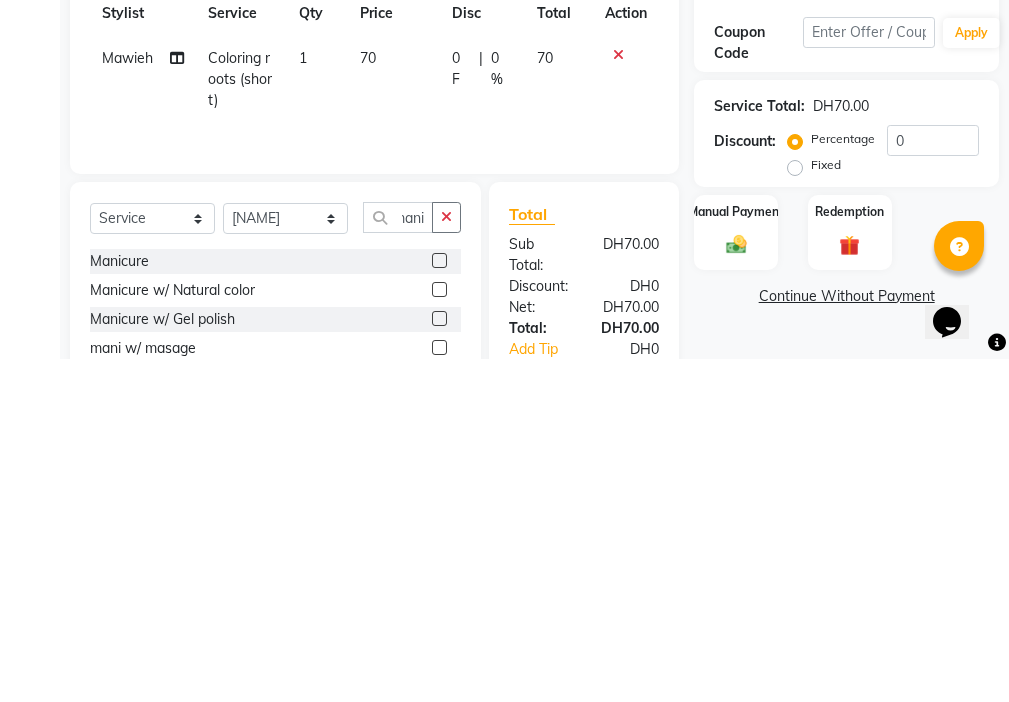 click 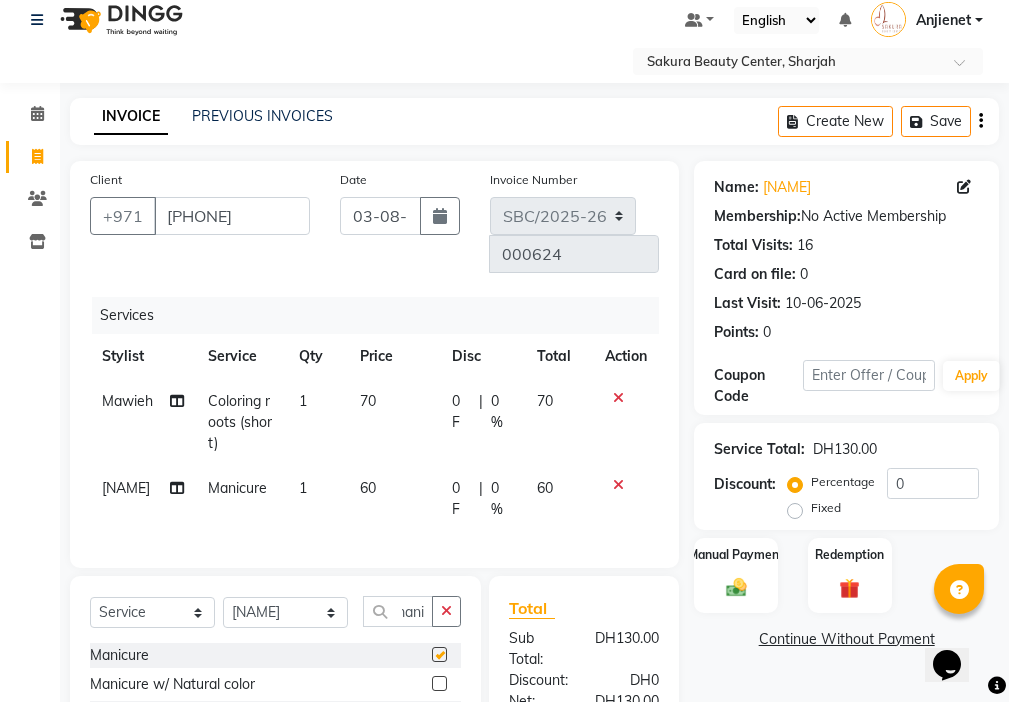 scroll, scrollTop: 0, scrollLeft: 0, axis: both 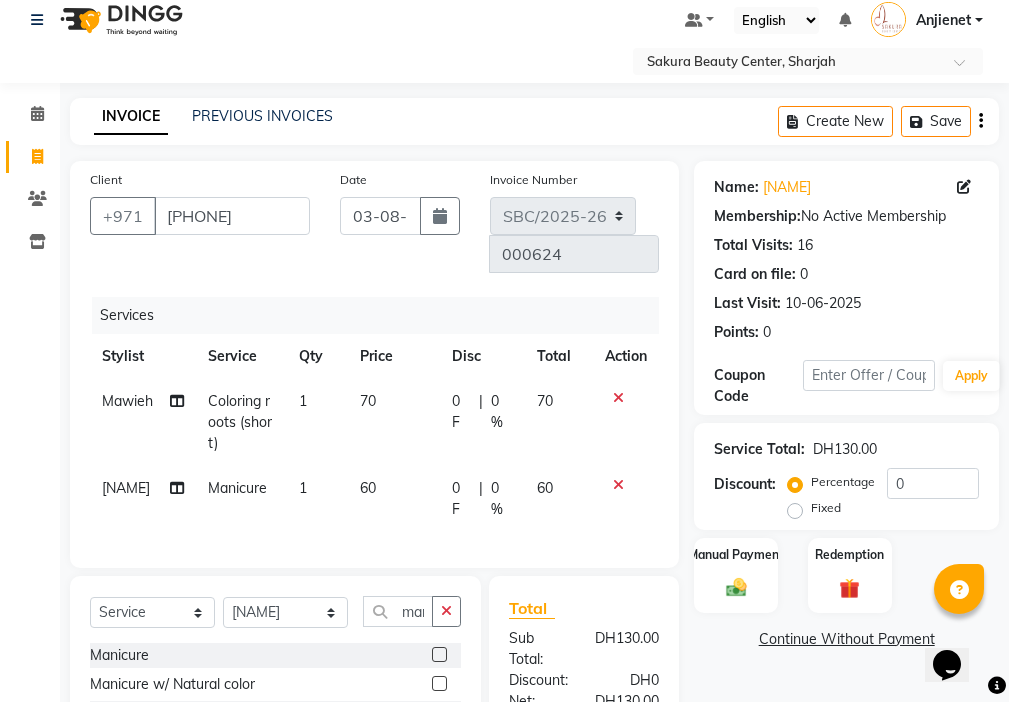 checkbox on "false" 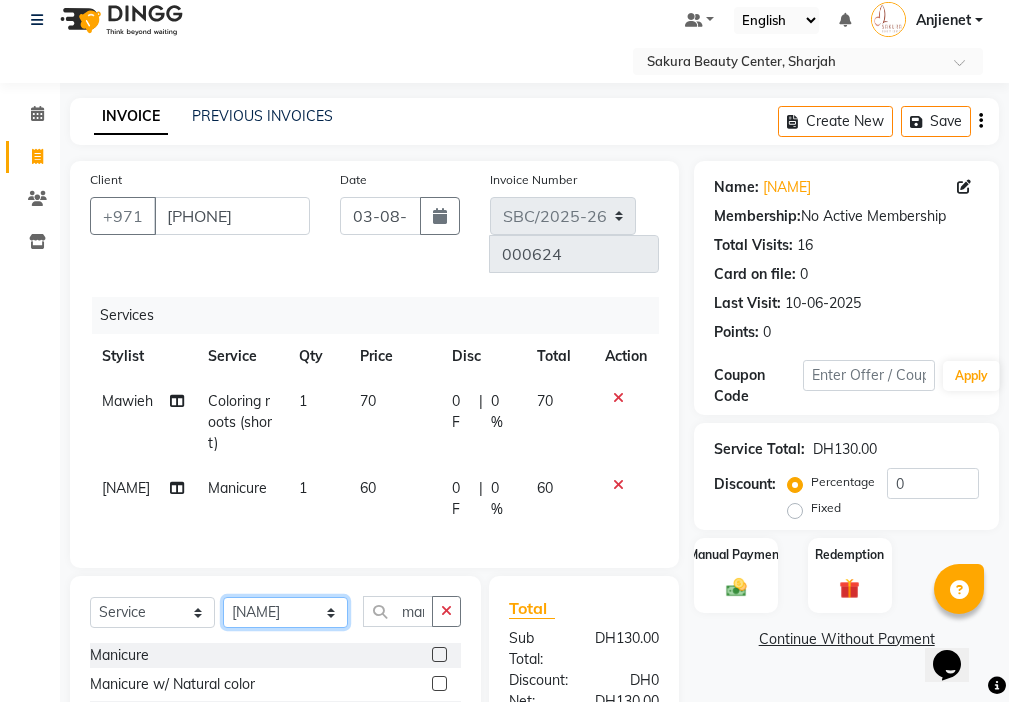 click on "Select Stylist [NAME] [NAME] [NAME] [NAME] [NAME] [NAME] [NAME] [NAME]" 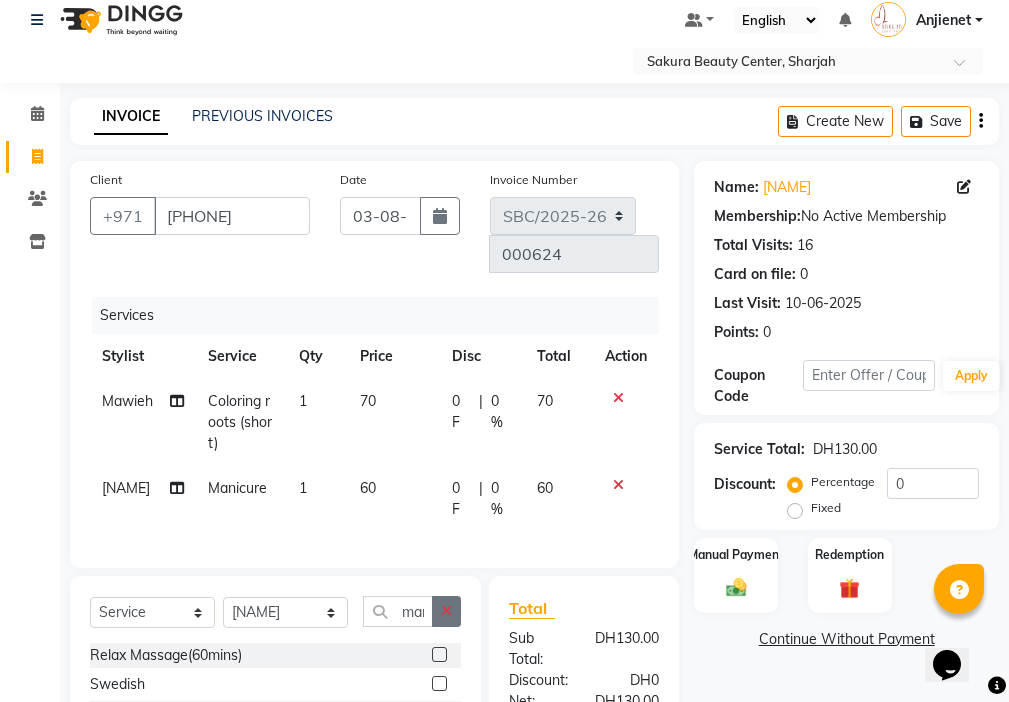 click 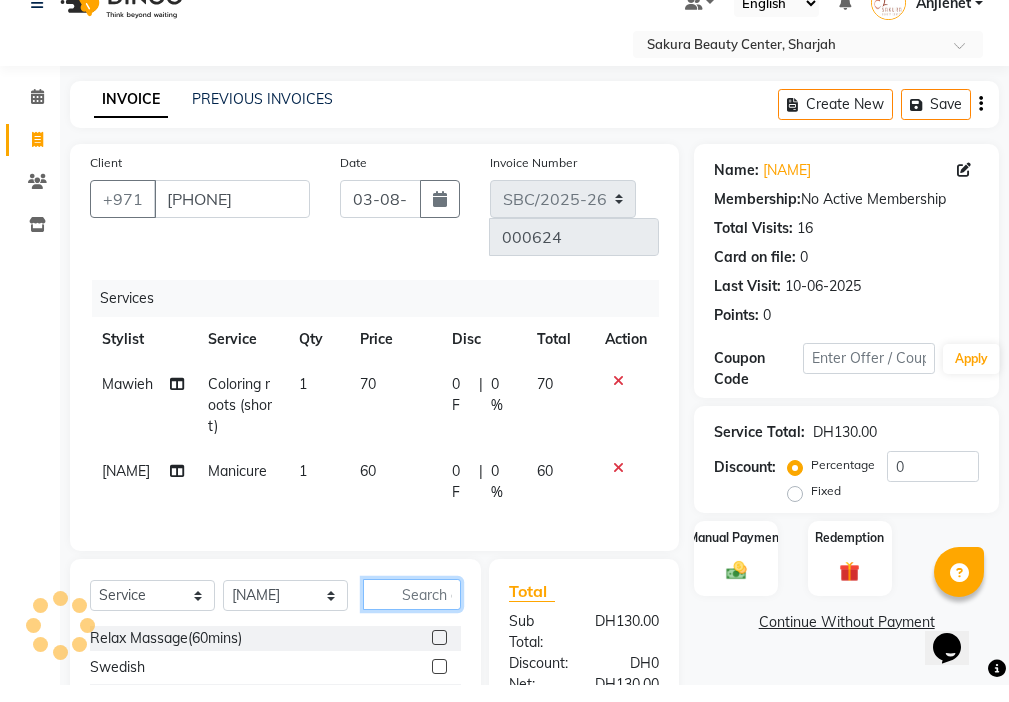 scroll, scrollTop: 82, scrollLeft: 0, axis: vertical 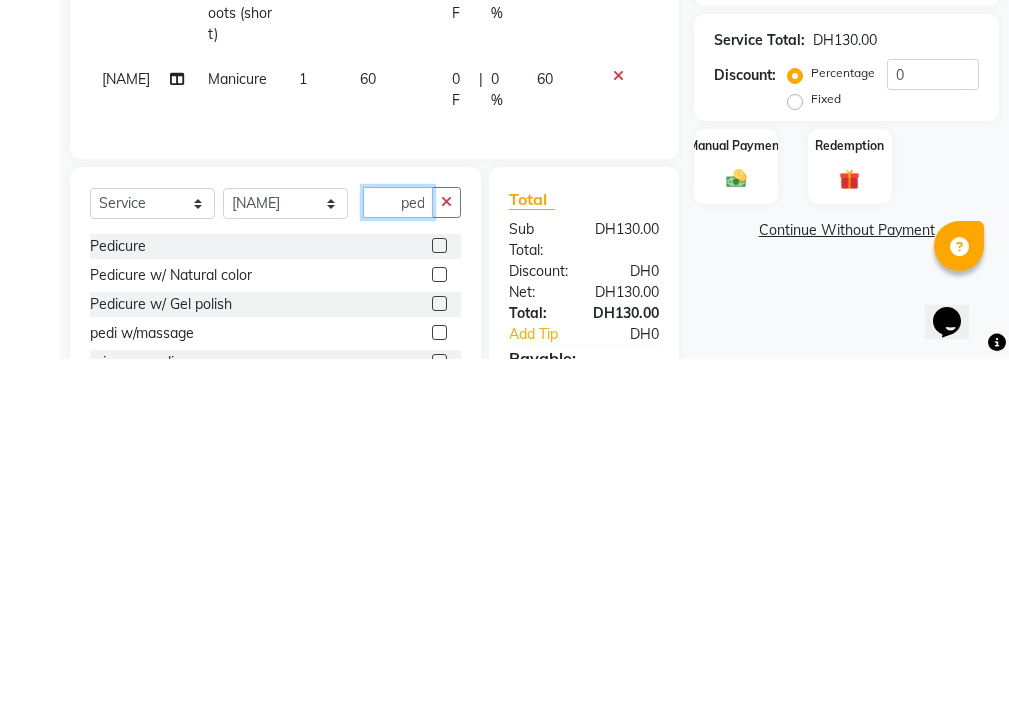 type on "ped" 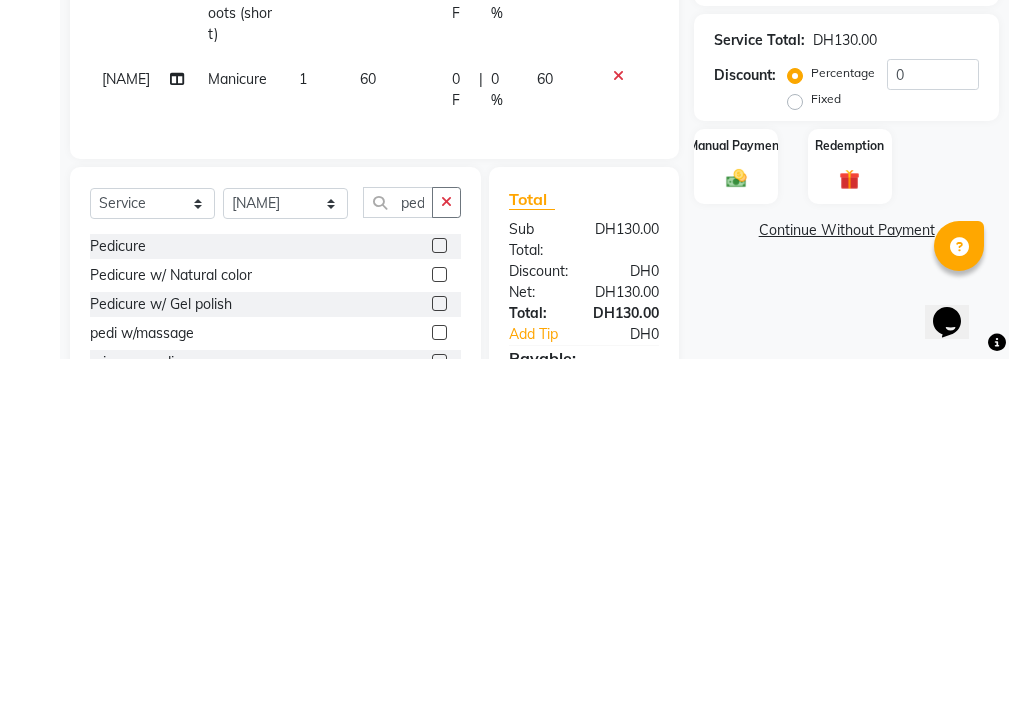 click 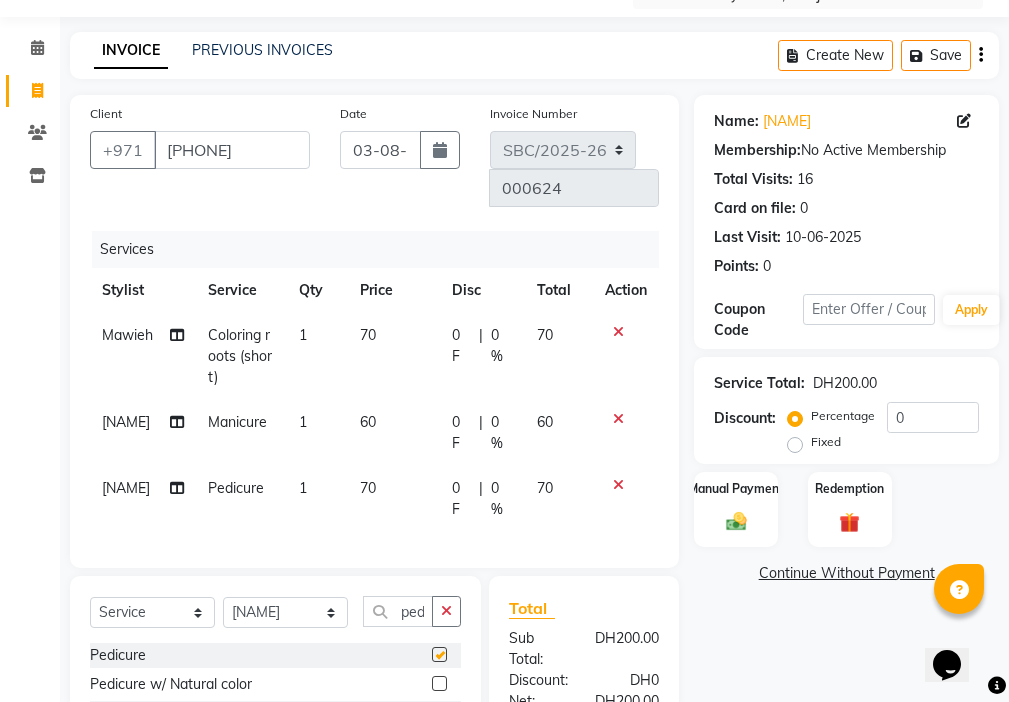 scroll, scrollTop: 0, scrollLeft: 0, axis: both 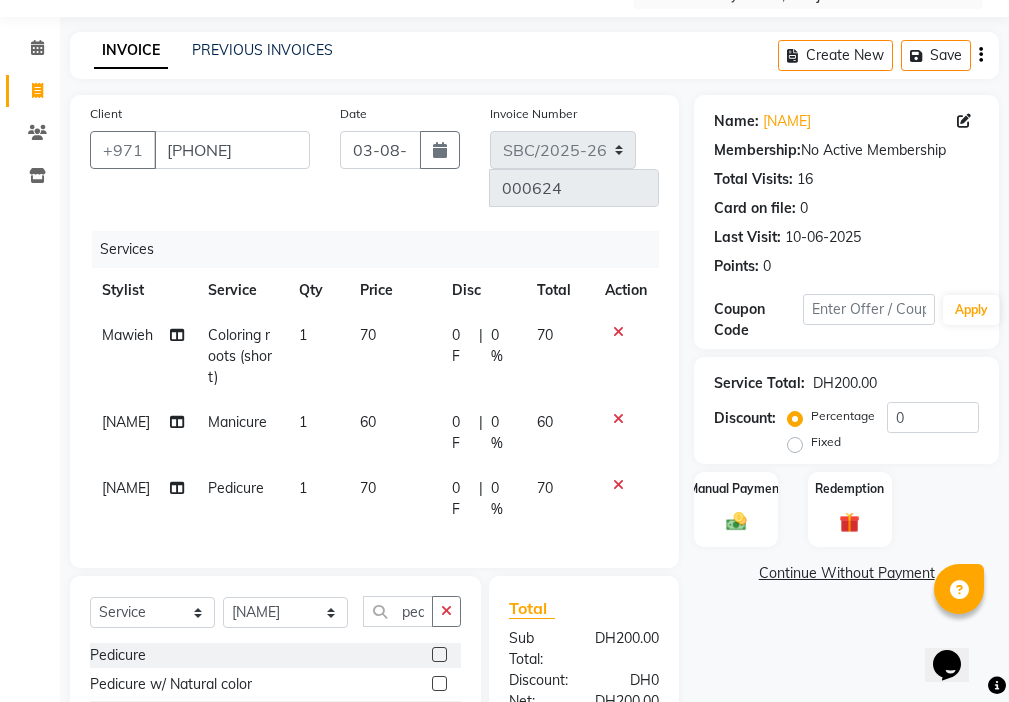 checkbox on "false" 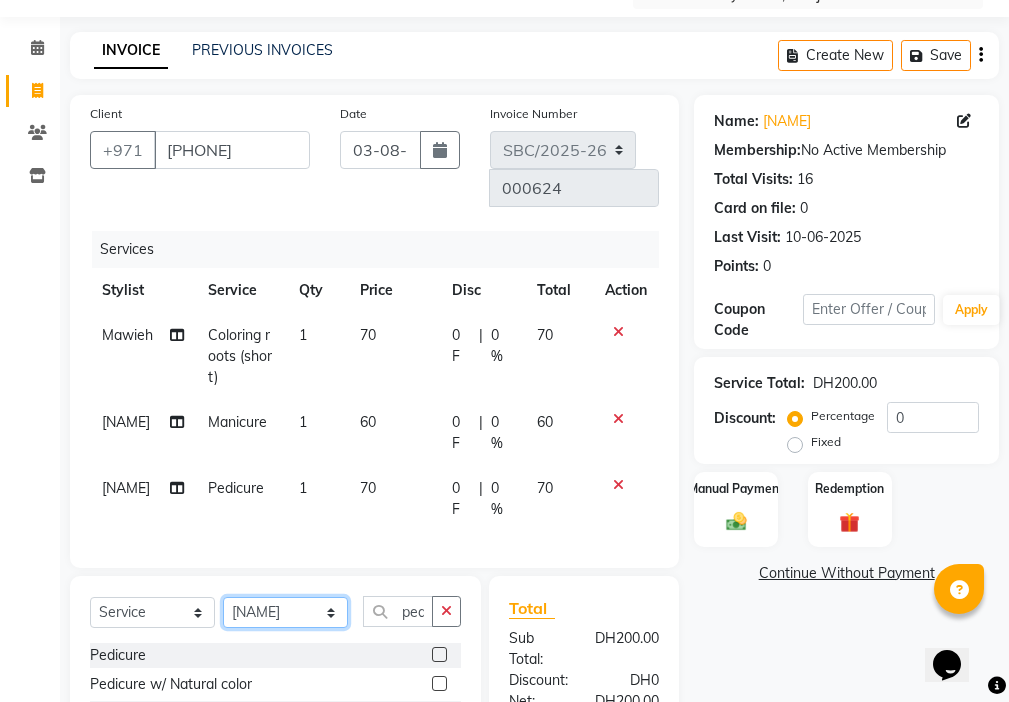 click on "Select Stylist [NAME] [NAME] [NAME] [NAME] [NAME] [NAME] [NAME] [NAME]" 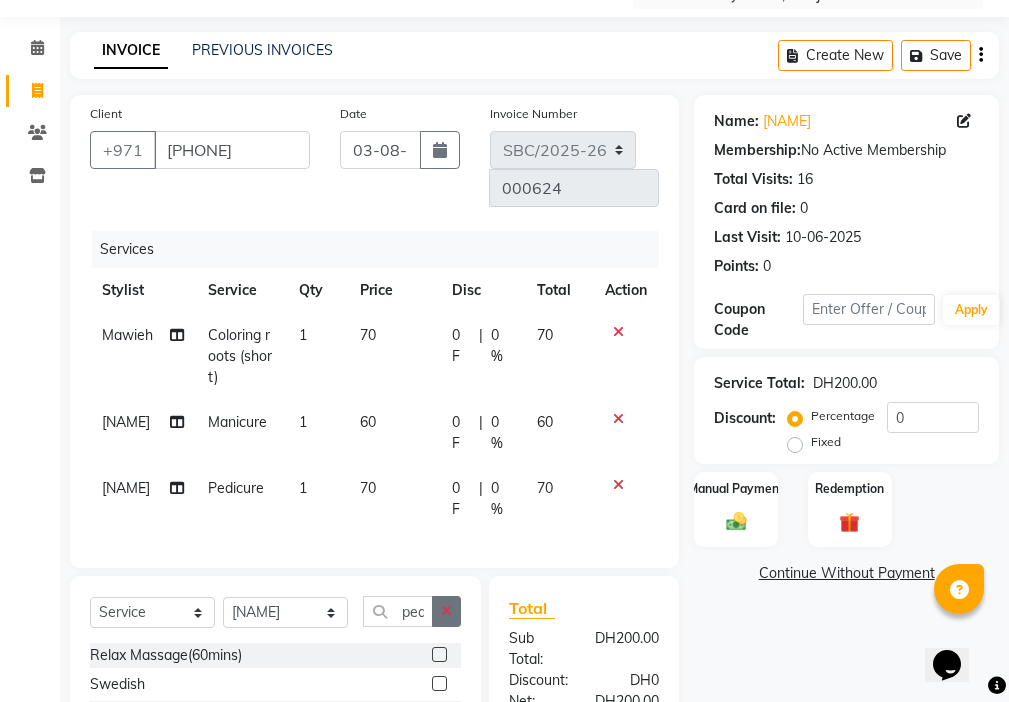 click 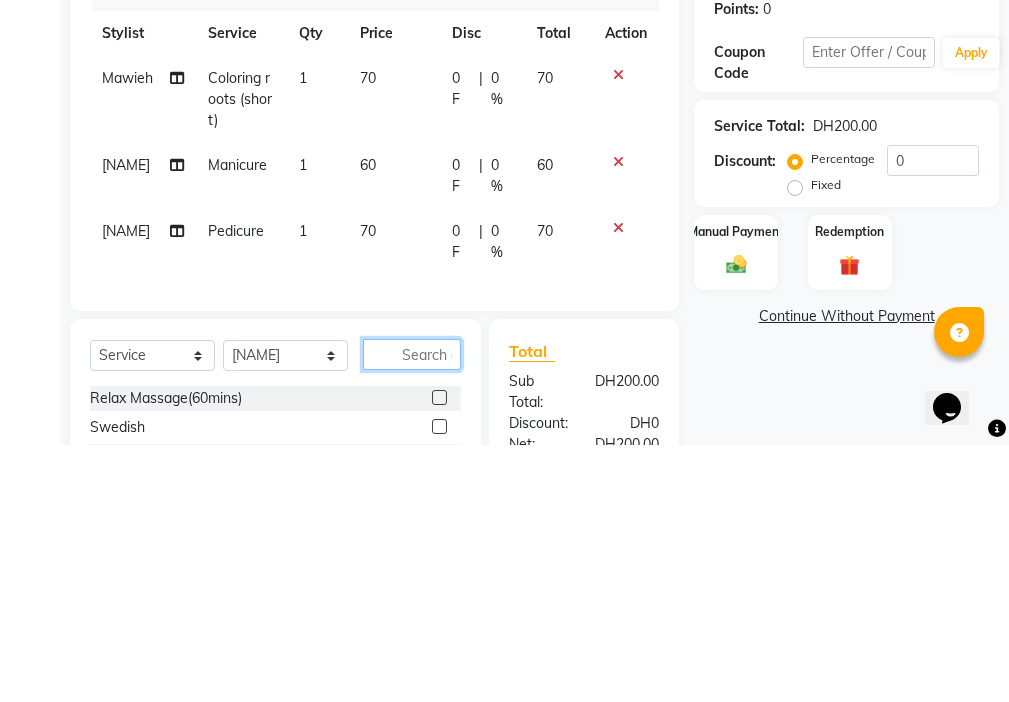 scroll, scrollTop: 148, scrollLeft: 0, axis: vertical 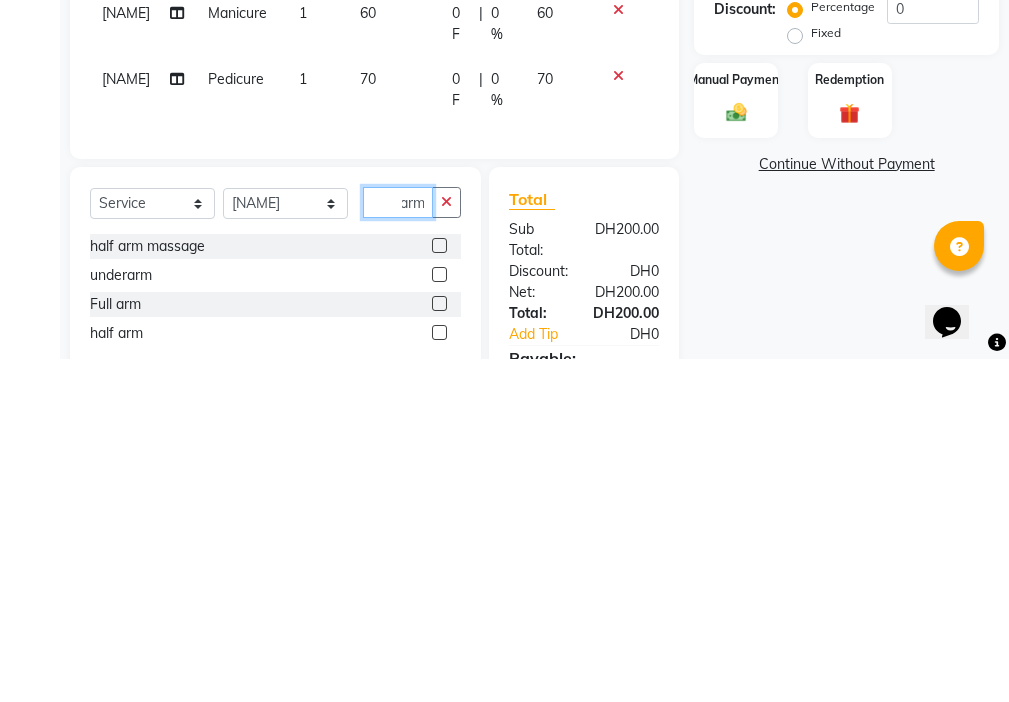 type on "arm" 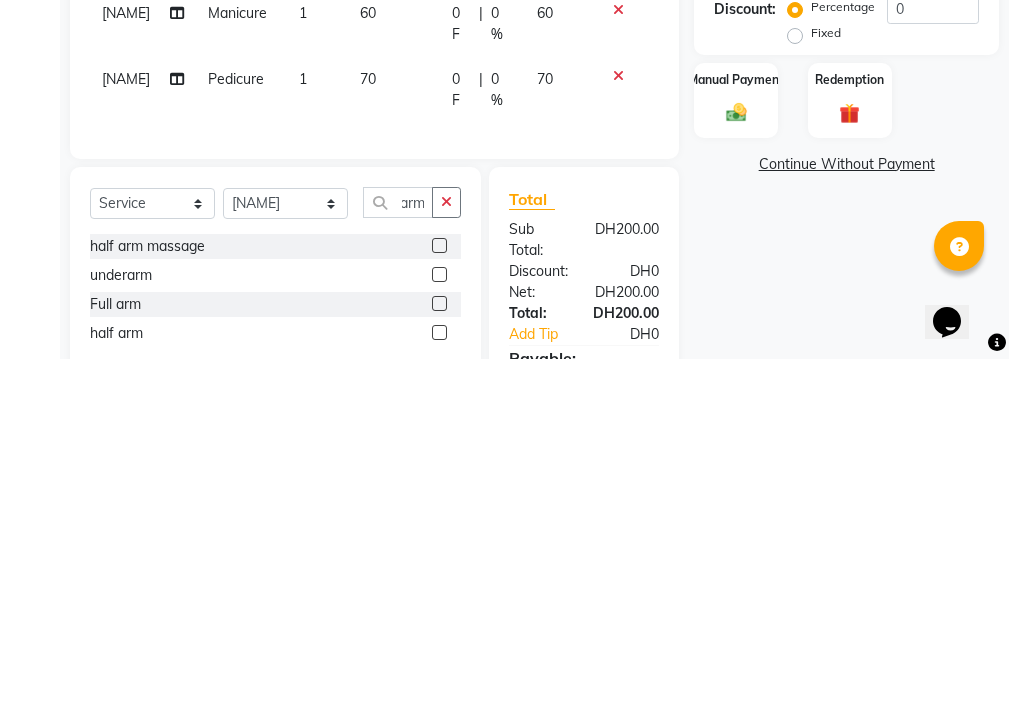 click 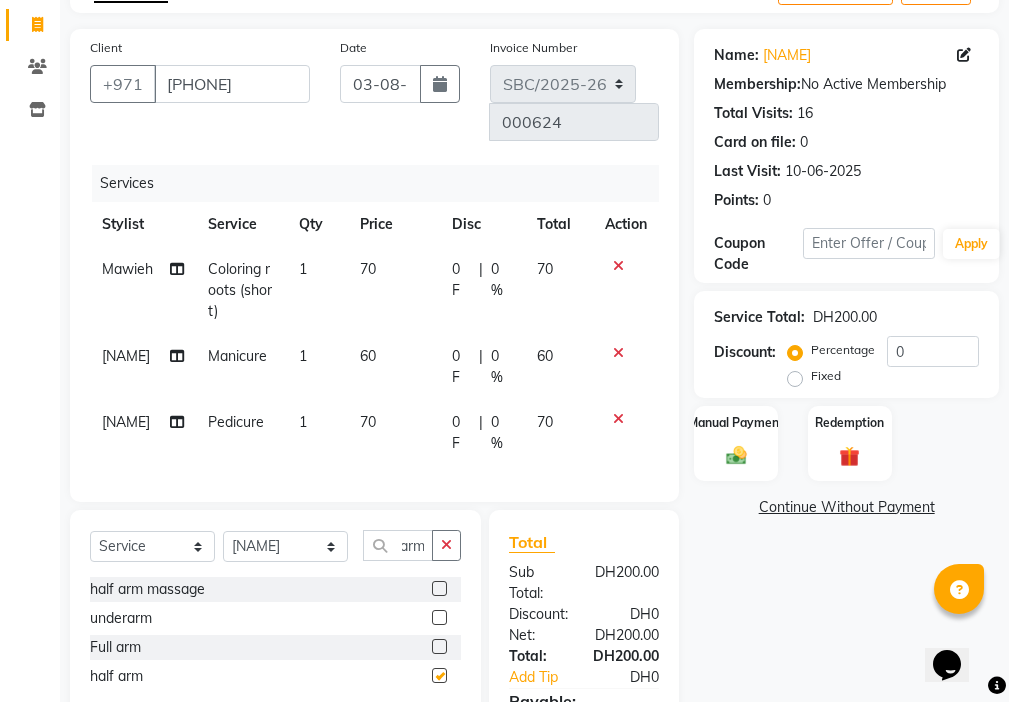 scroll, scrollTop: 0, scrollLeft: 0, axis: both 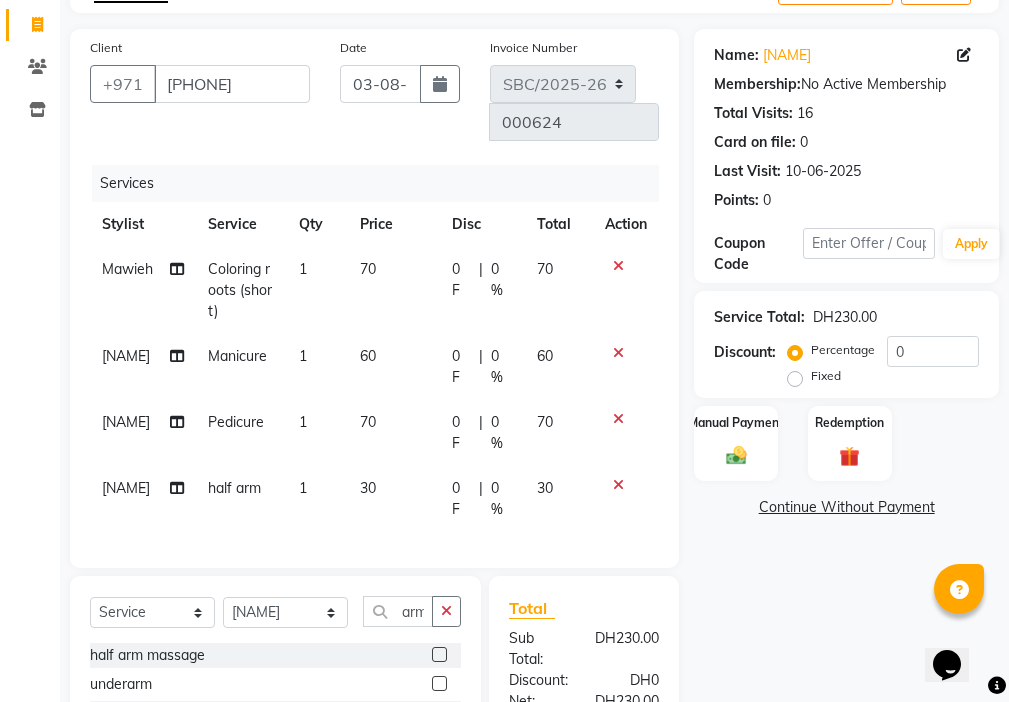 checkbox on "false" 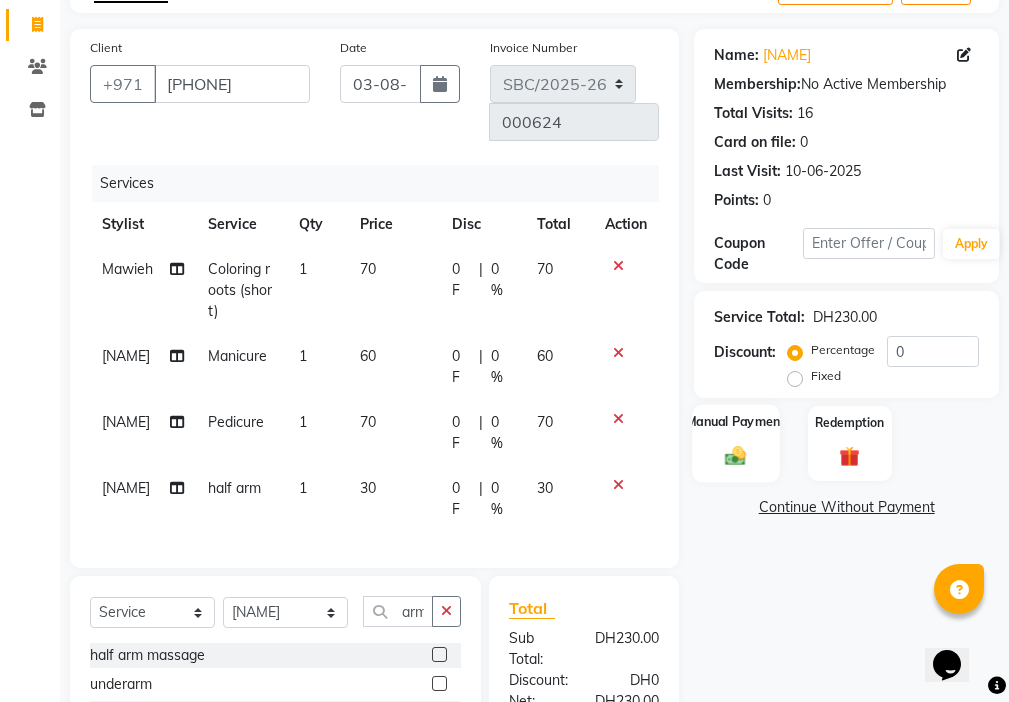 click 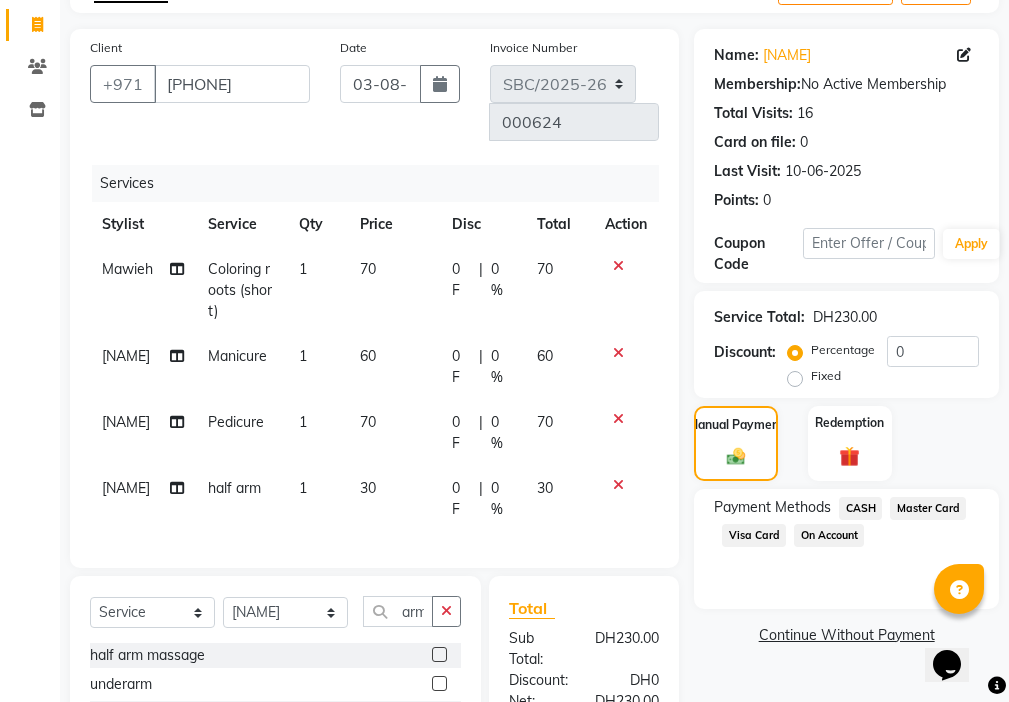 click on "CASH" 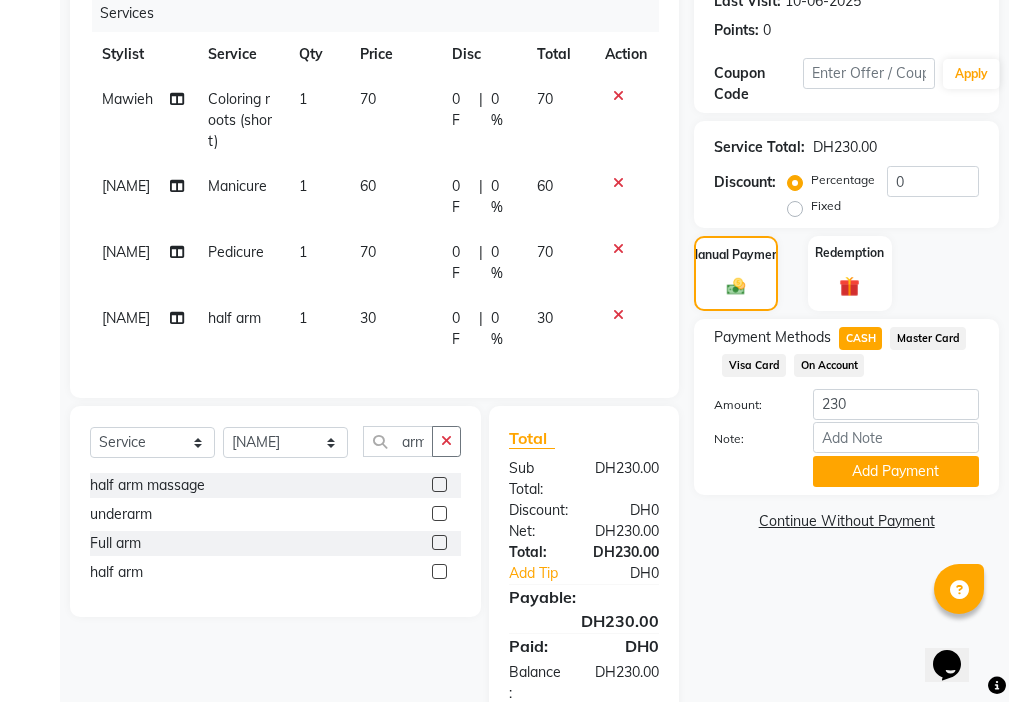 scroll, scrollTop: 347, scrollLeft: 0, axis: vertical 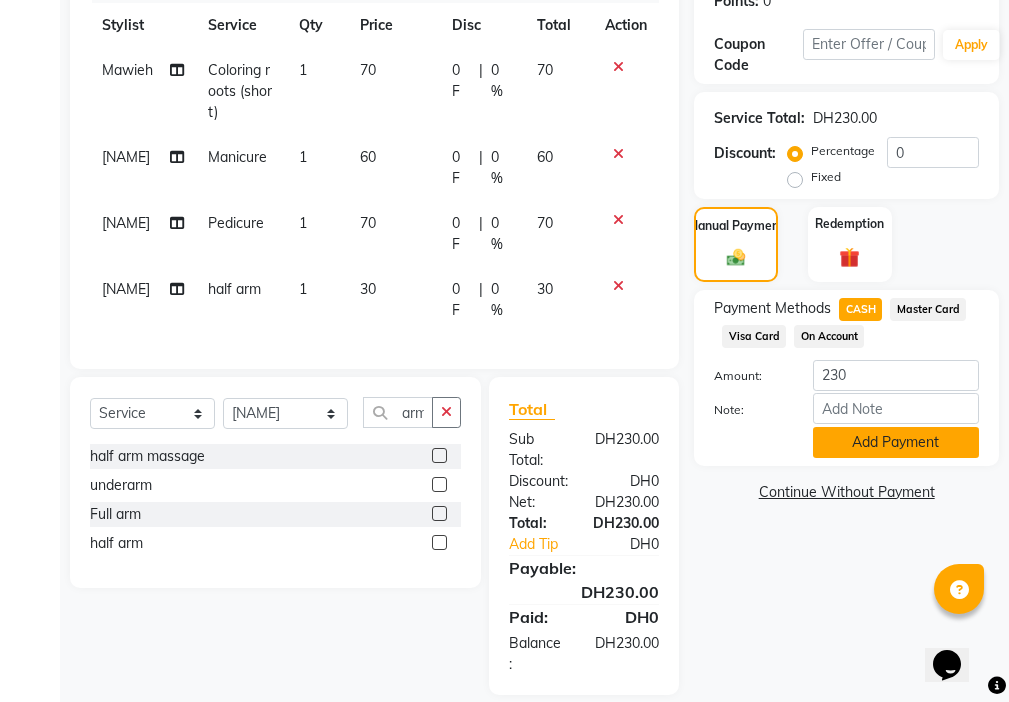 click on "Add Payment" 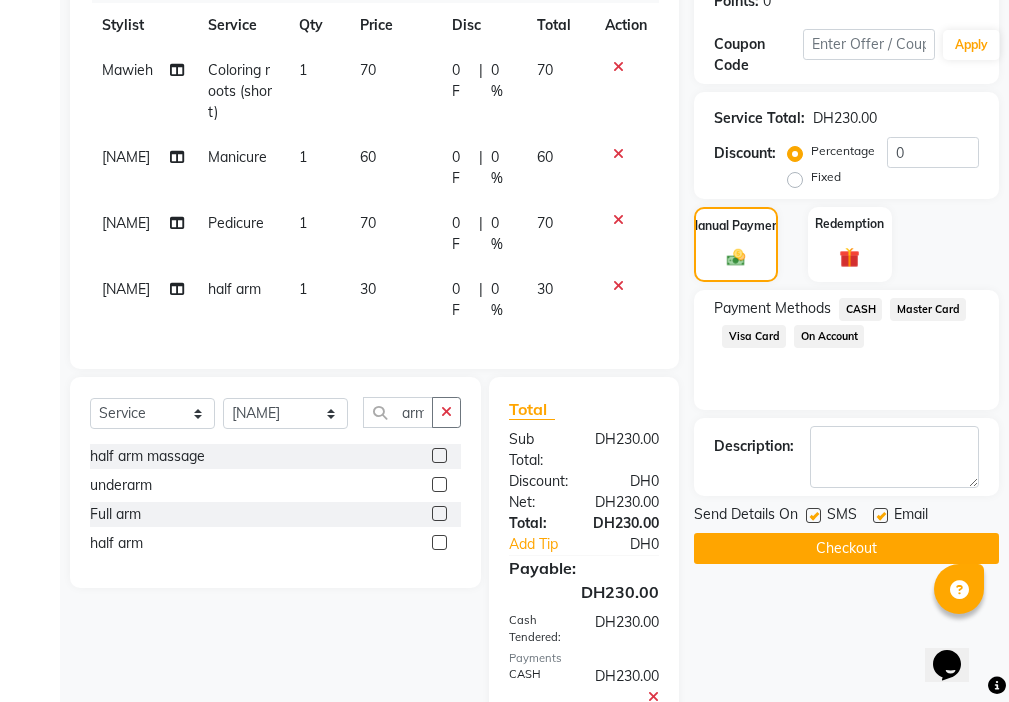 click 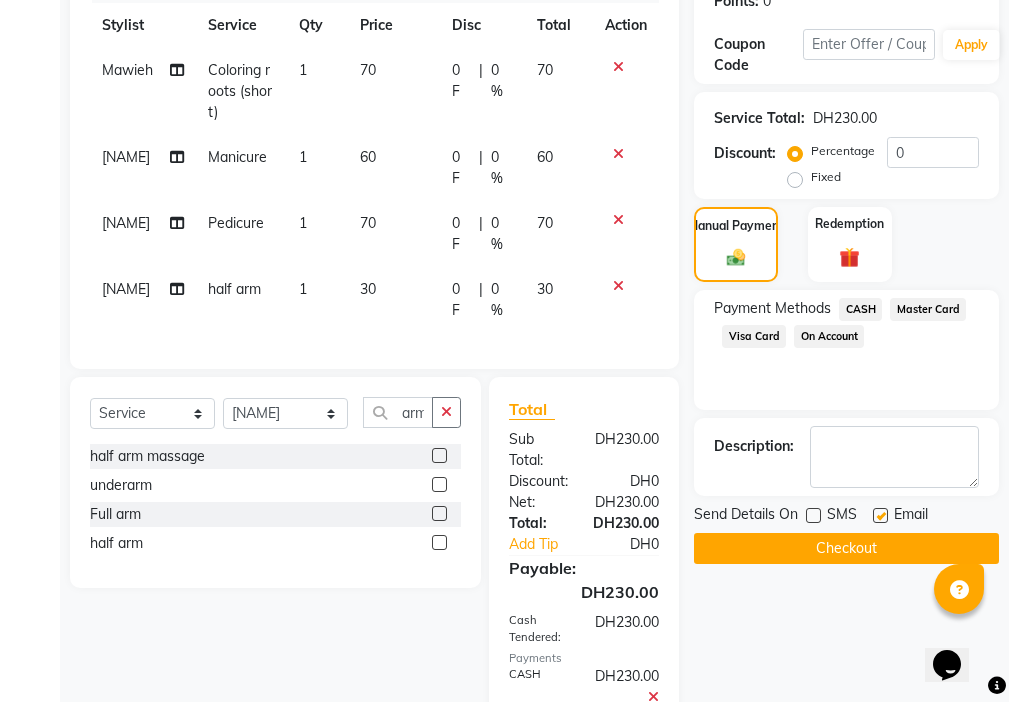 click 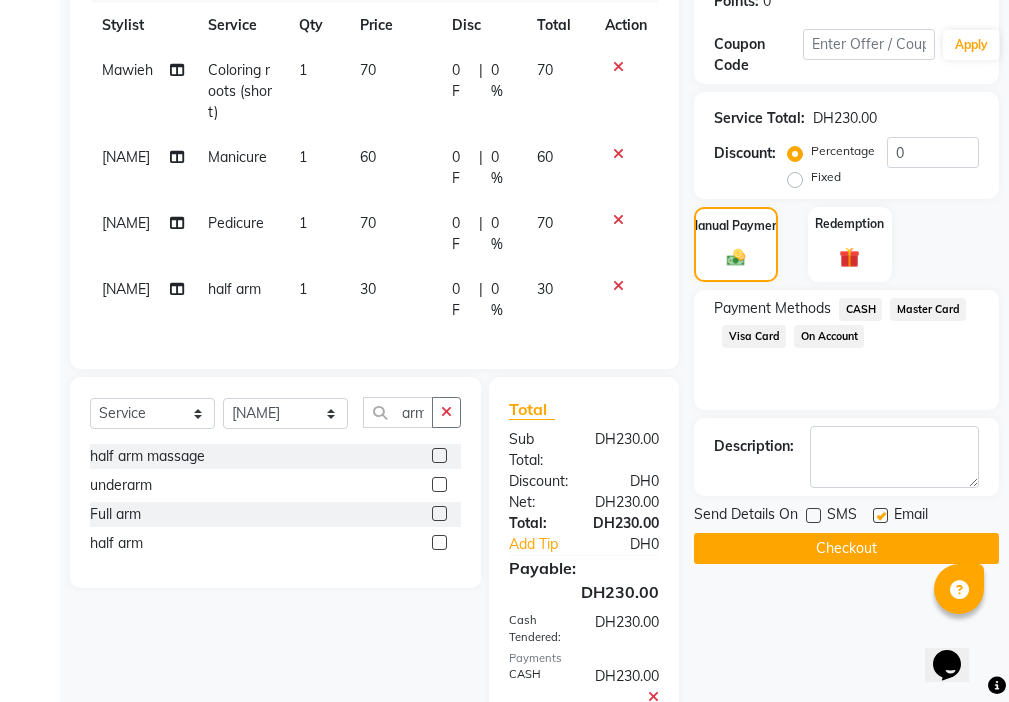 click at bounding box center (879, 516) 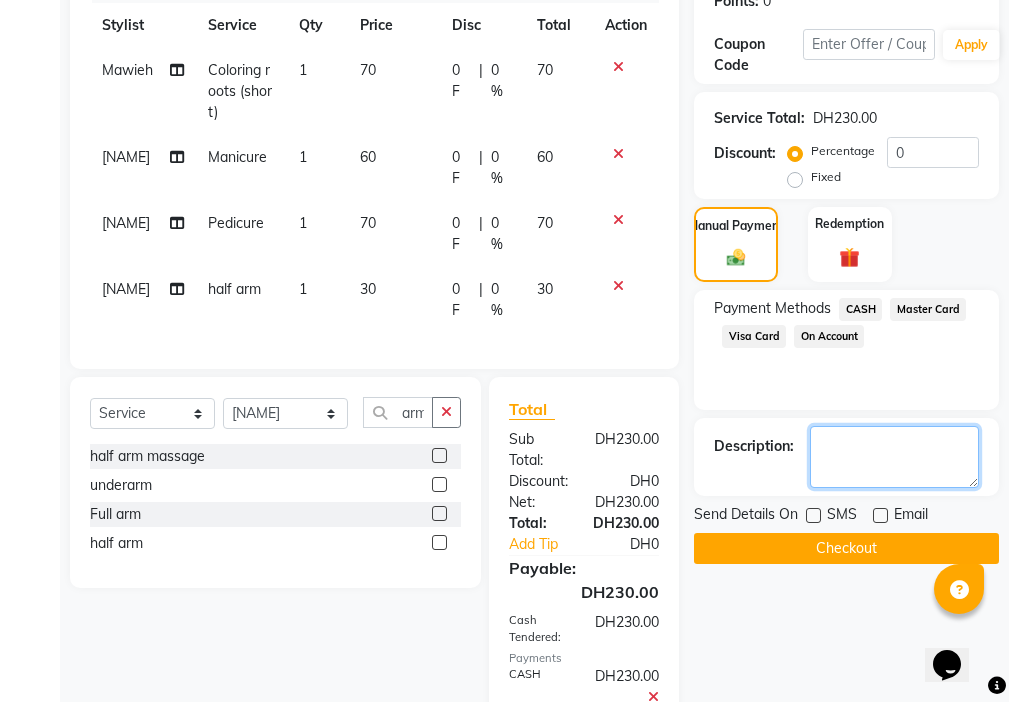 click 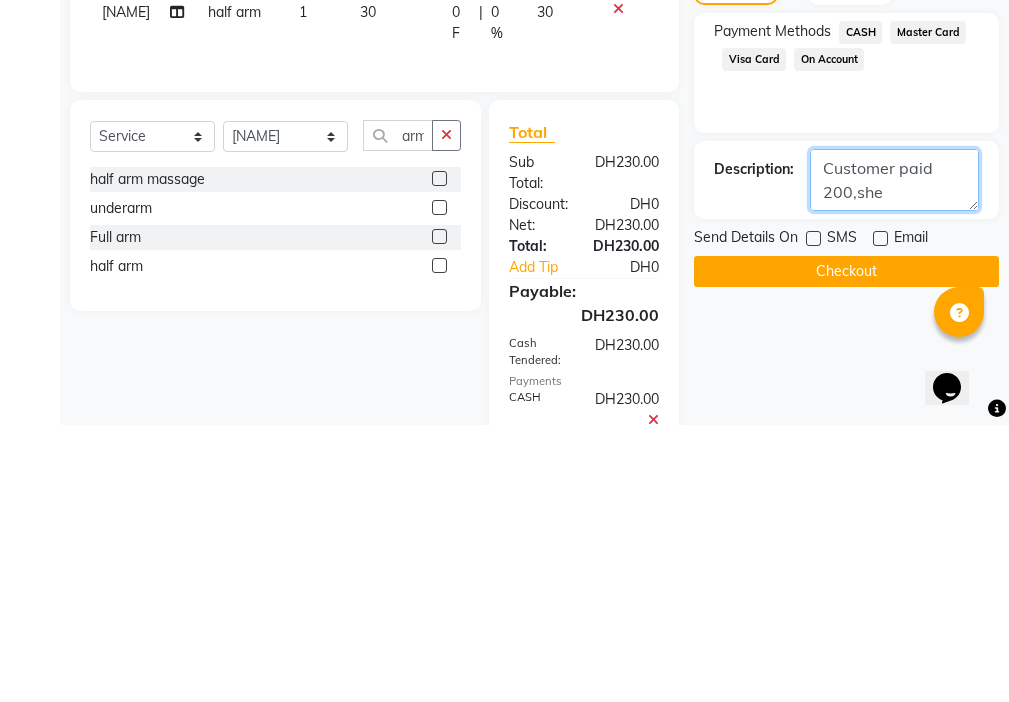 scroll, scrollTop: 16, scrollLeft: 0, axis: vertical 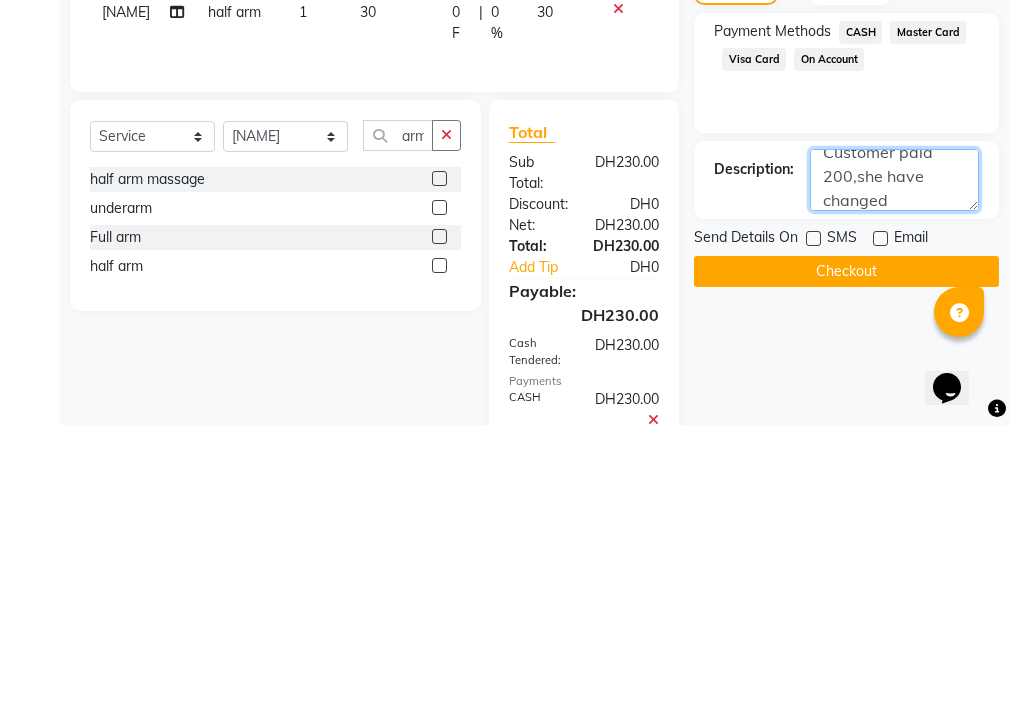 click 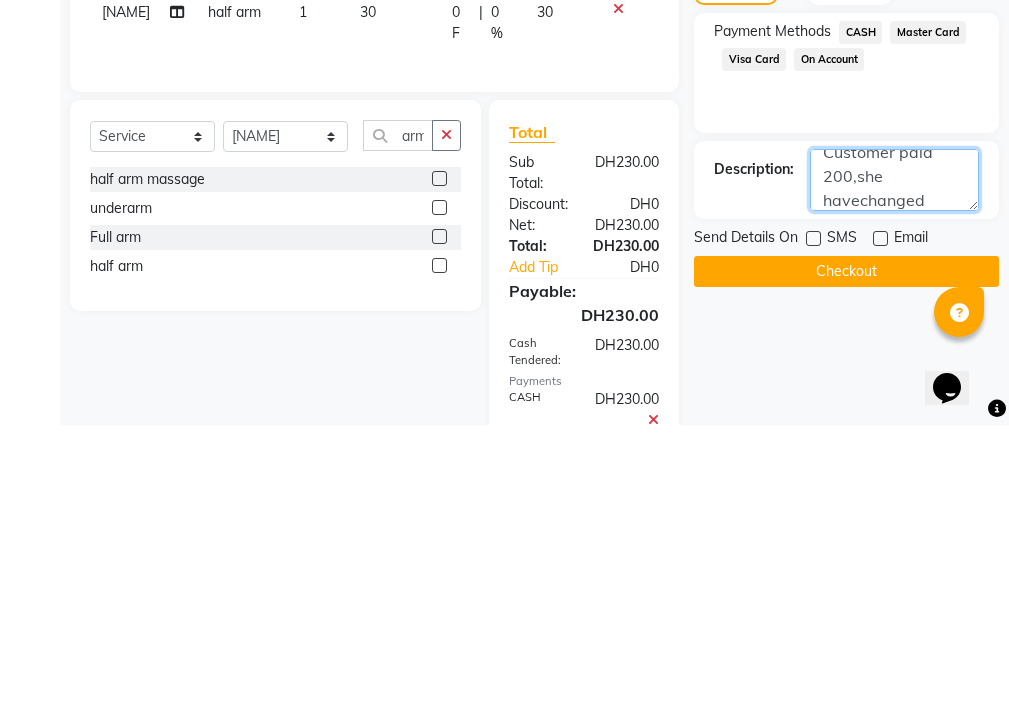 click 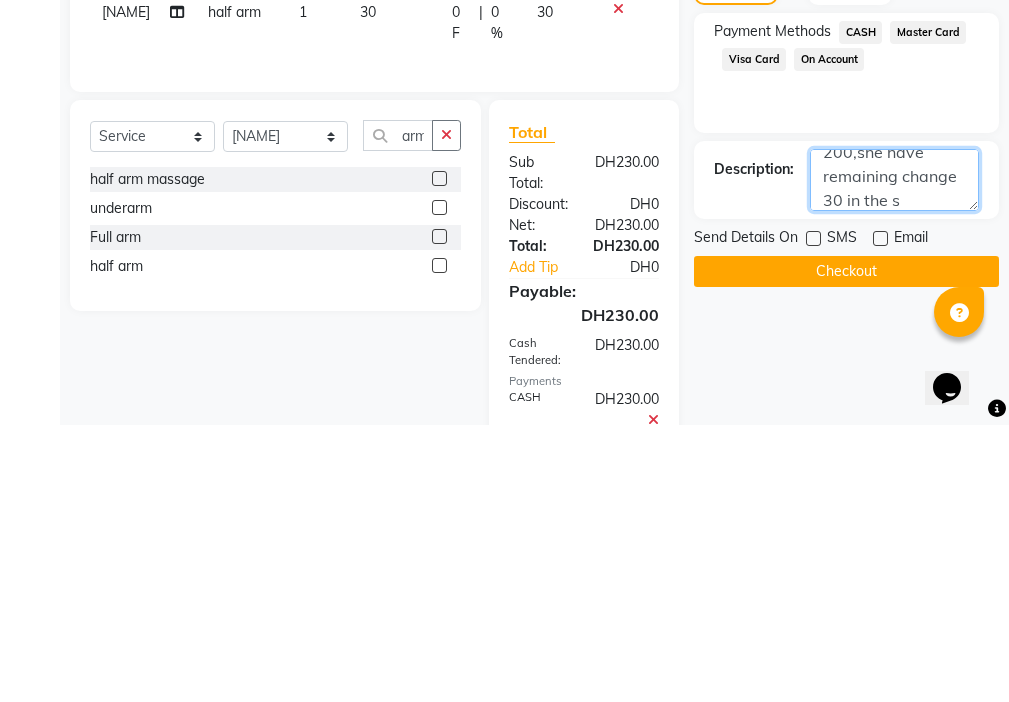 scroll, scrollTop: 64, scrollLeft: 0, axis: vertical 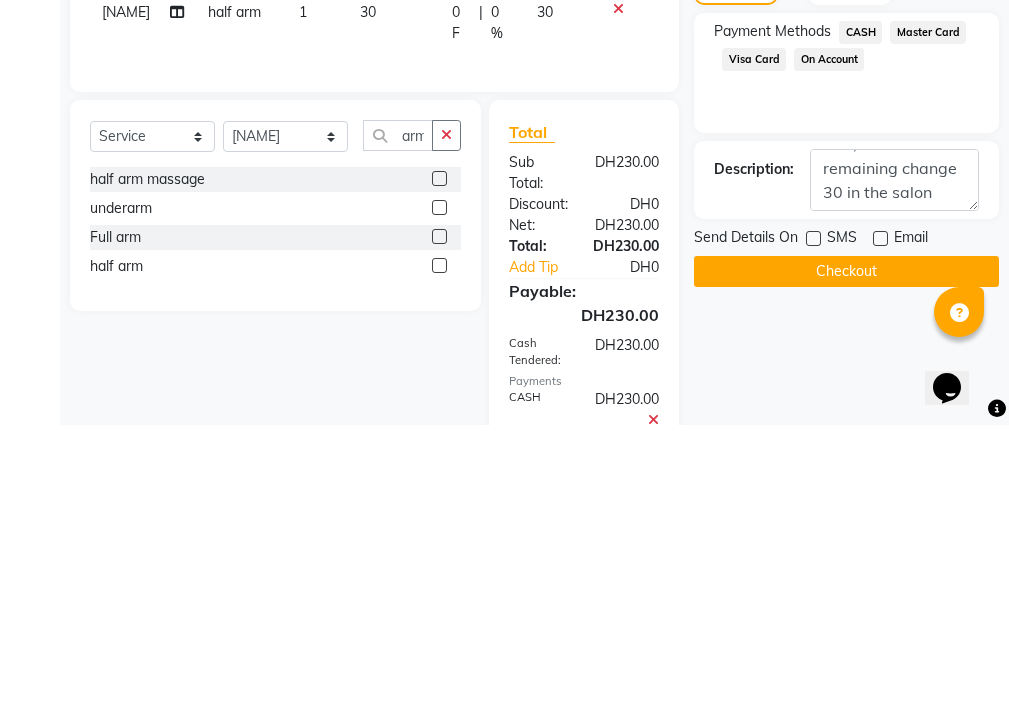 click on "Name: [NAME] Membership: No Active Membership Total Visits: 16 Card on file: 0 Last Visit: [DATE] Points: 0 Coupon Code Apply Service Total: DH230.00 Discount: Percentage Fixed 0 Manual Payment Redemption Payment Methods CASH Master Card Visa Card On Account Description: Send Details On SMS Email Checkout" 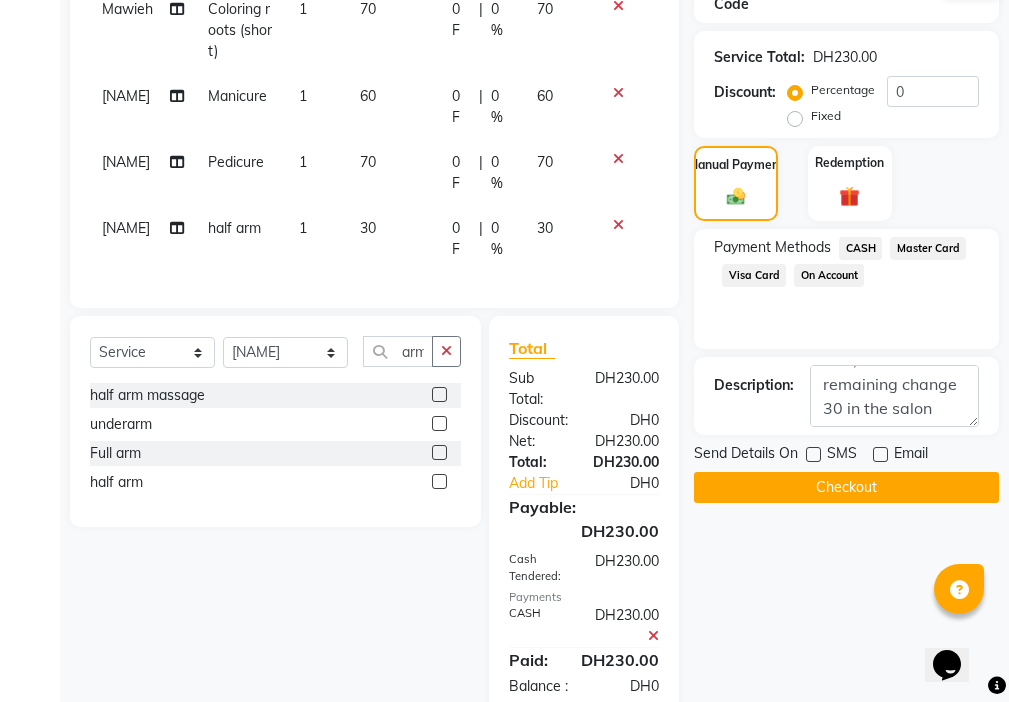 scroll, scrollTop: 415, scrollLeft: 0, axis: vertical 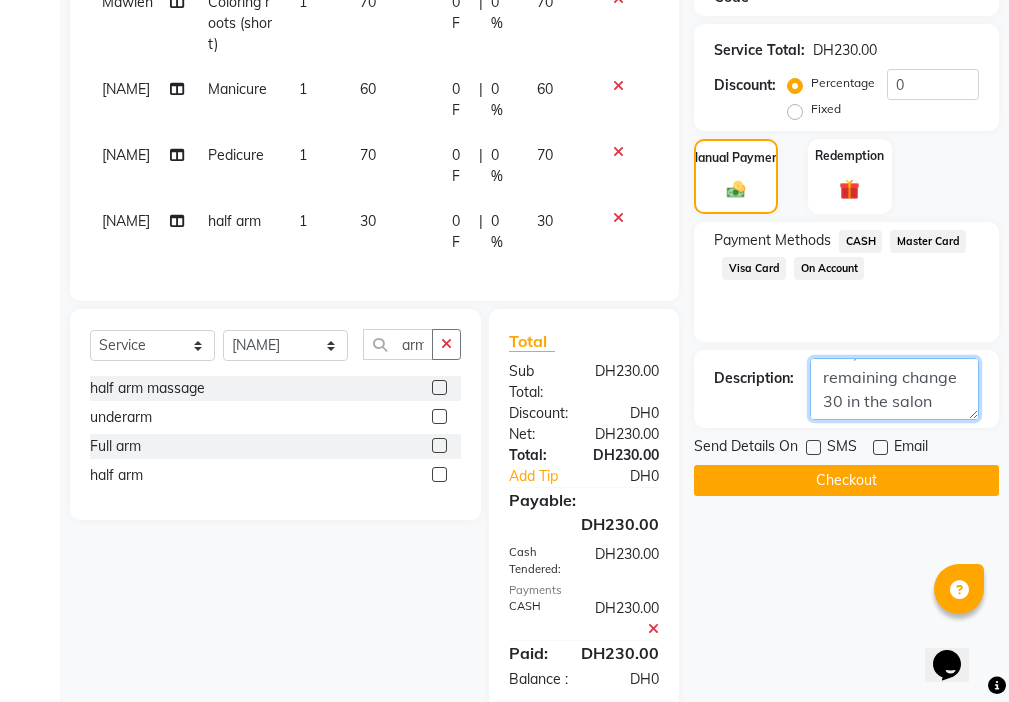 click 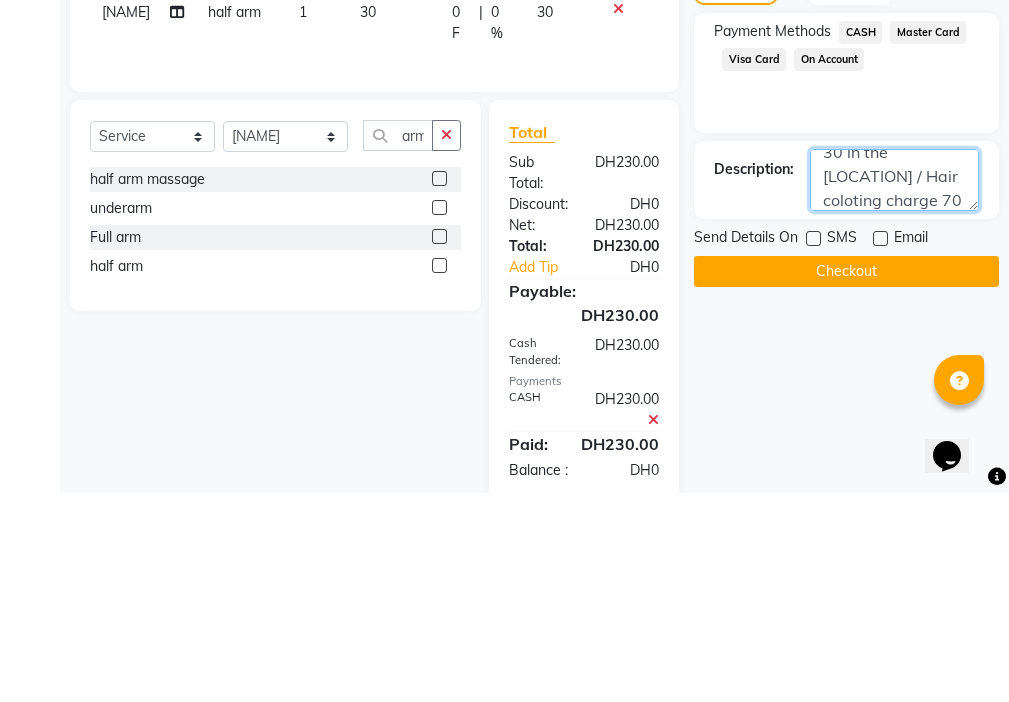 scroll, scrollTop: 112, scrollLeft: 0, axis: vertical 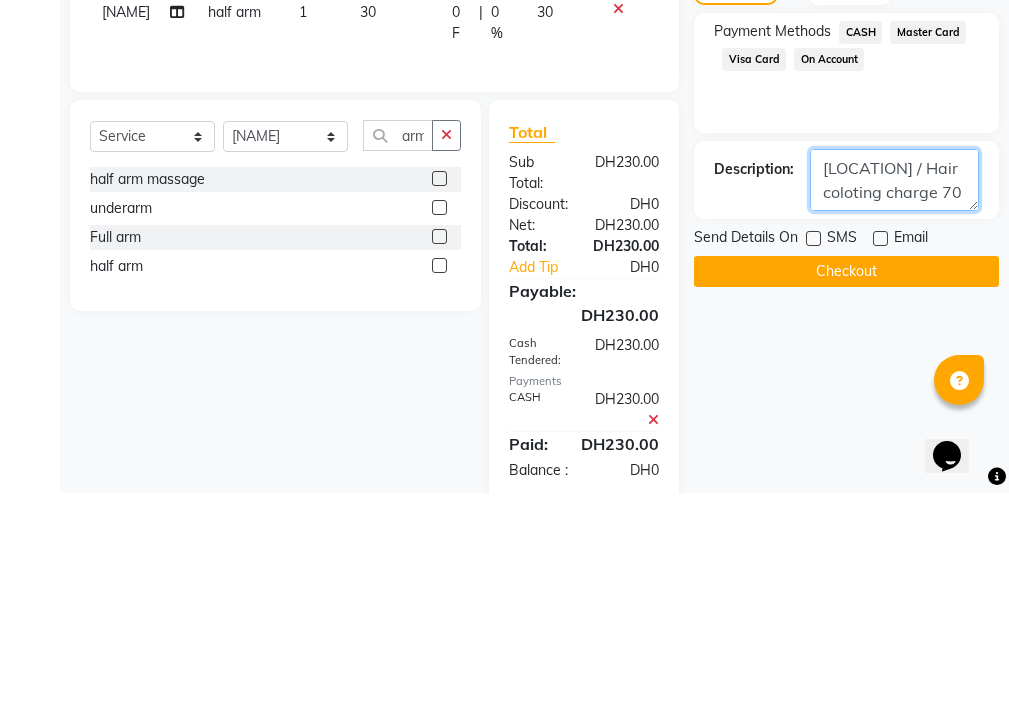 click 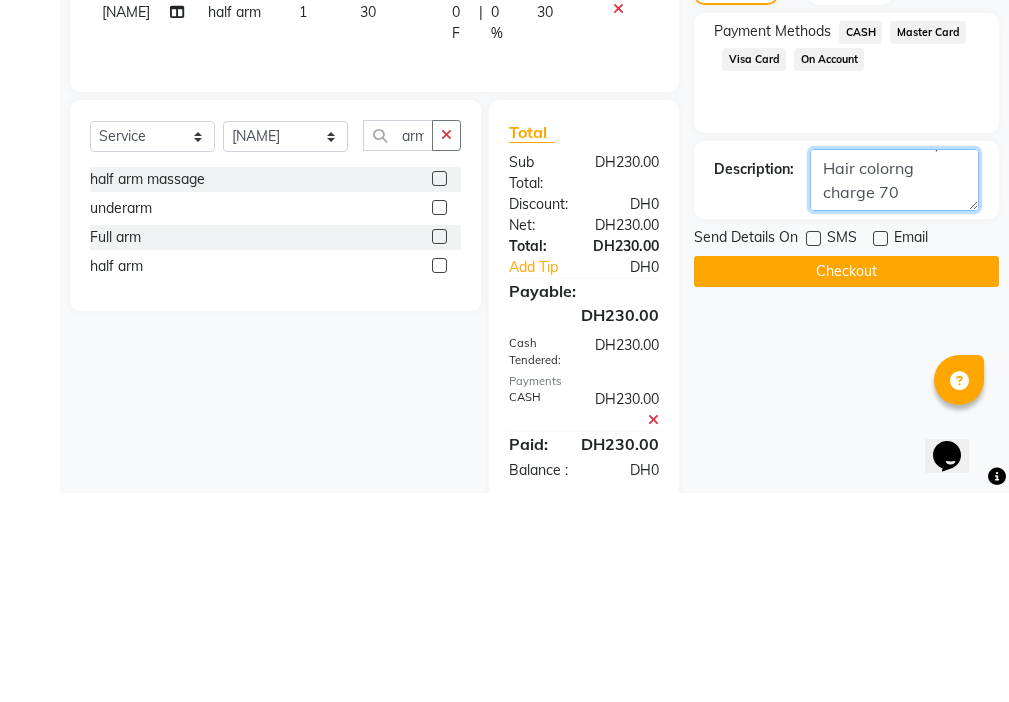scroll, scrollTop: 112, scrollLeft: 0, axis: vertical 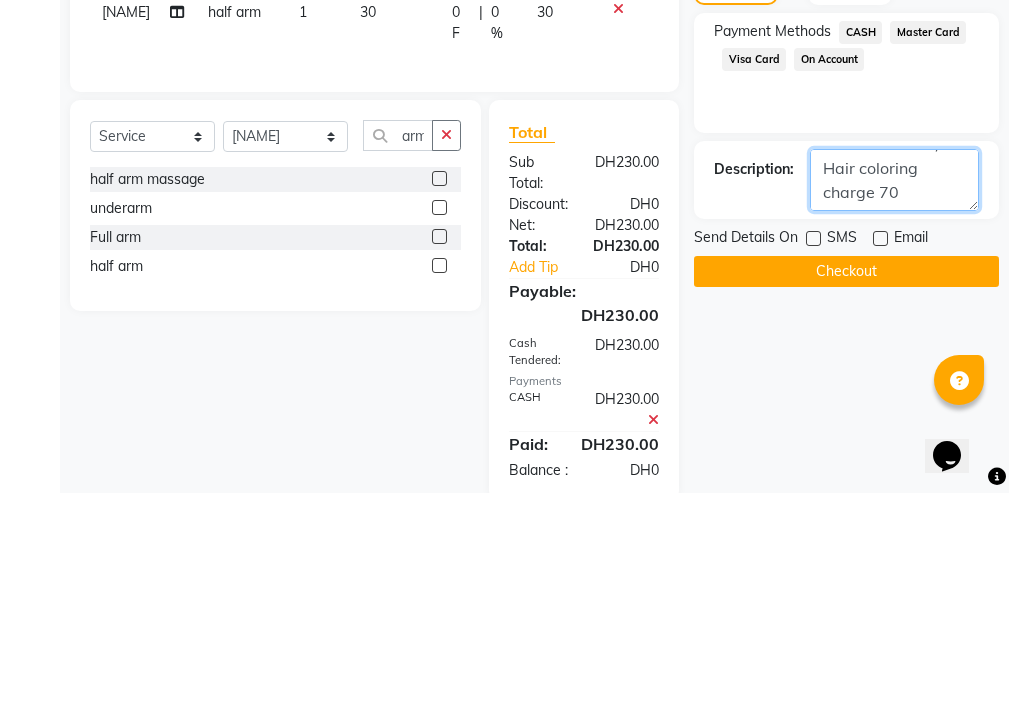 click 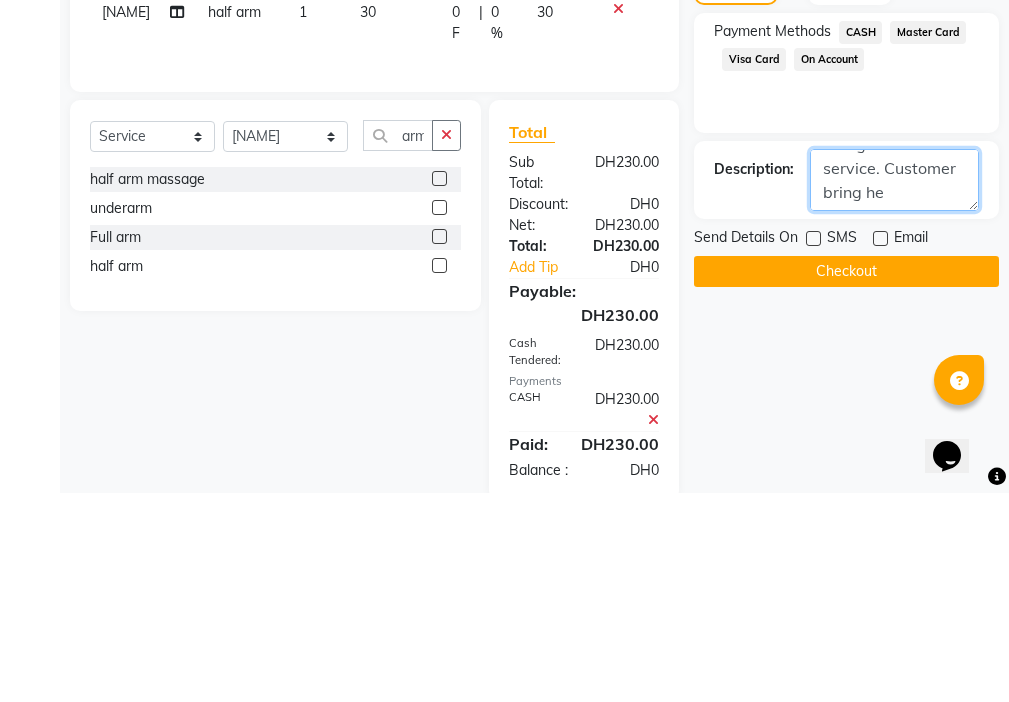 scroll, scrollTop: 184, scrollLeft: 0, axis: vertical 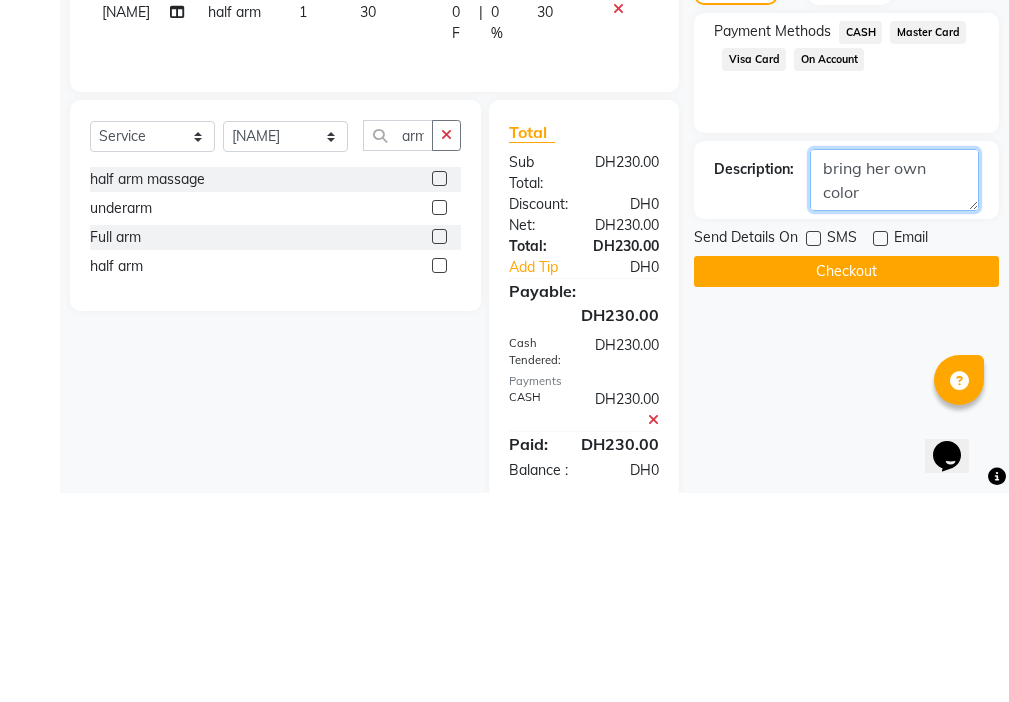 type on "Customer paid 200,she have remaining change 30 in the salon / Hair coloring charge 70 for the service. Customer bring her own color" 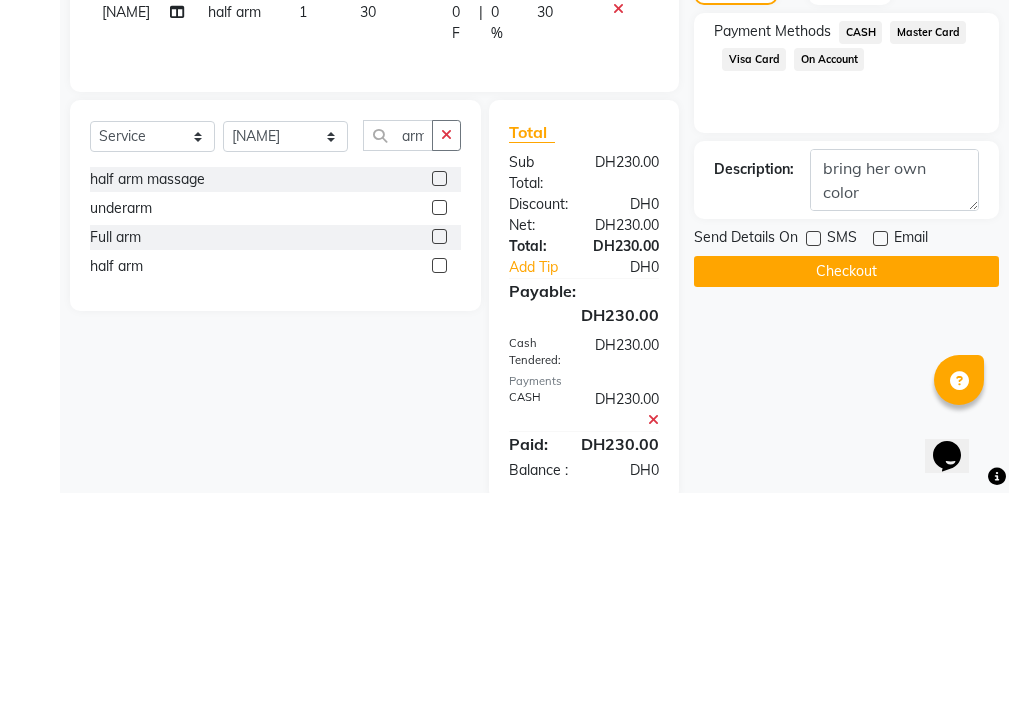 click on "Checkout" 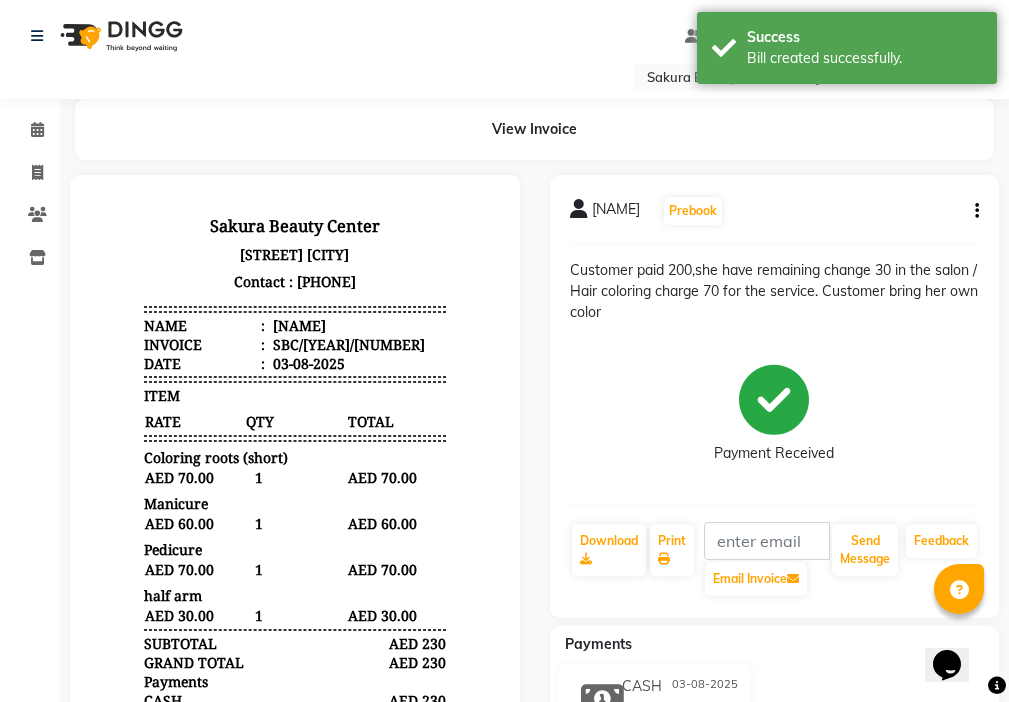 scroll, scrollTop: 0, scrollLeft: 0, axis: both 